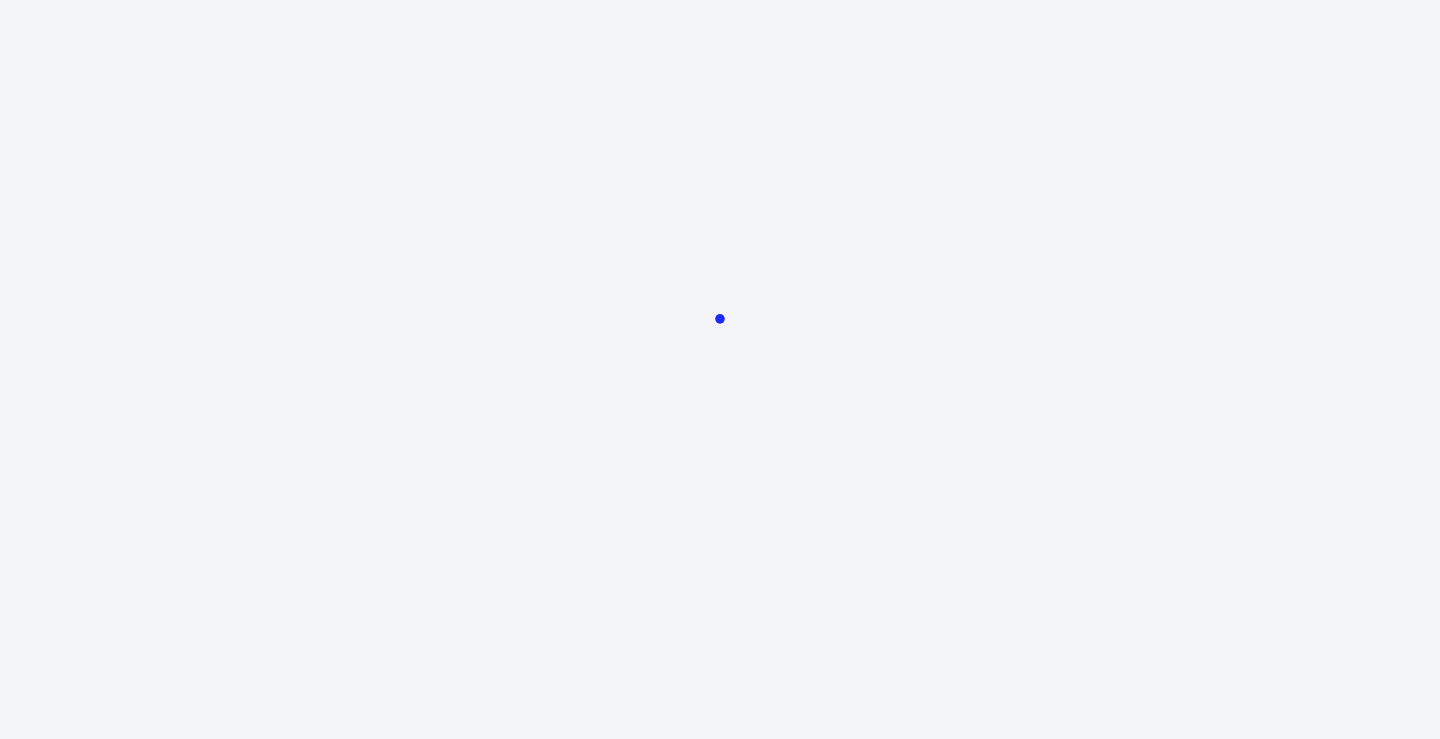 scroll, scrollTop: 0, scrollLeft: 0, axis: both 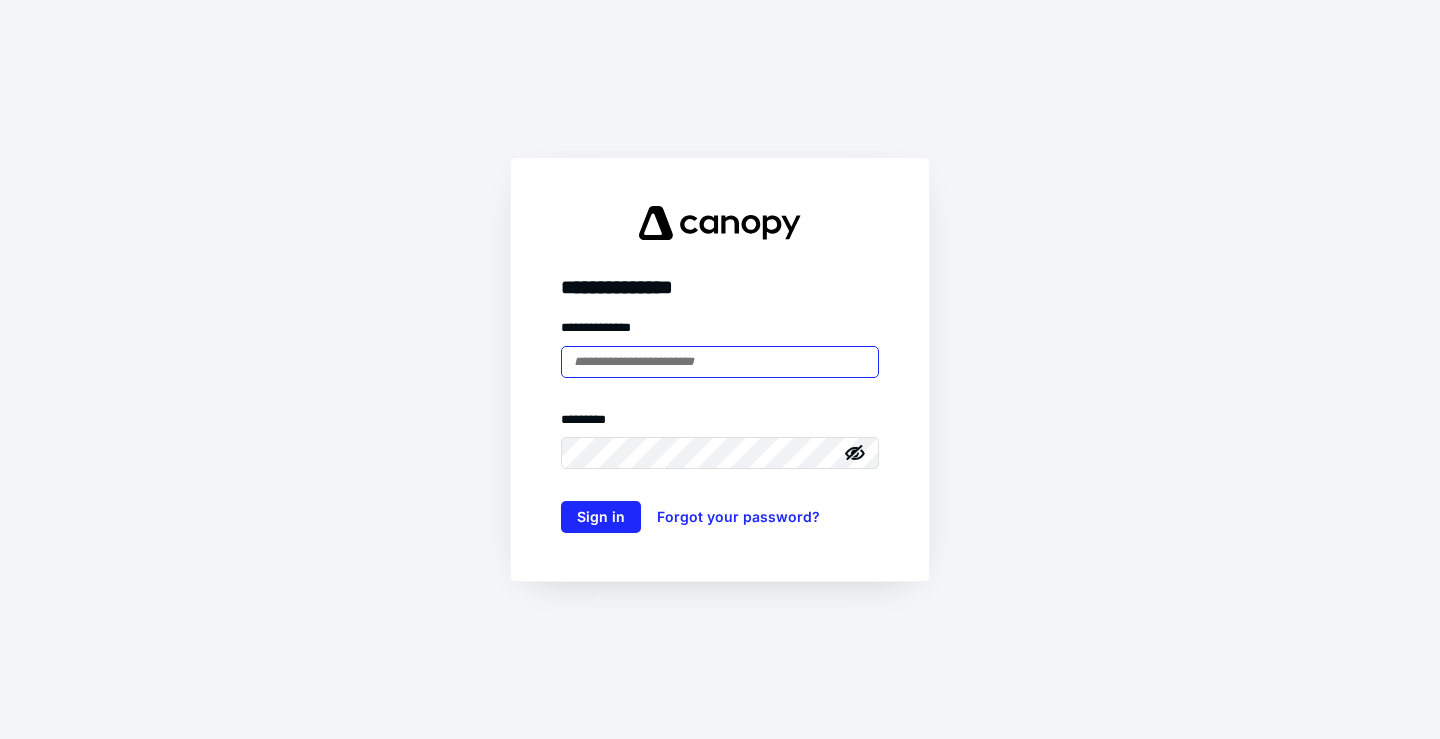 click at bounding box center [720, 362] 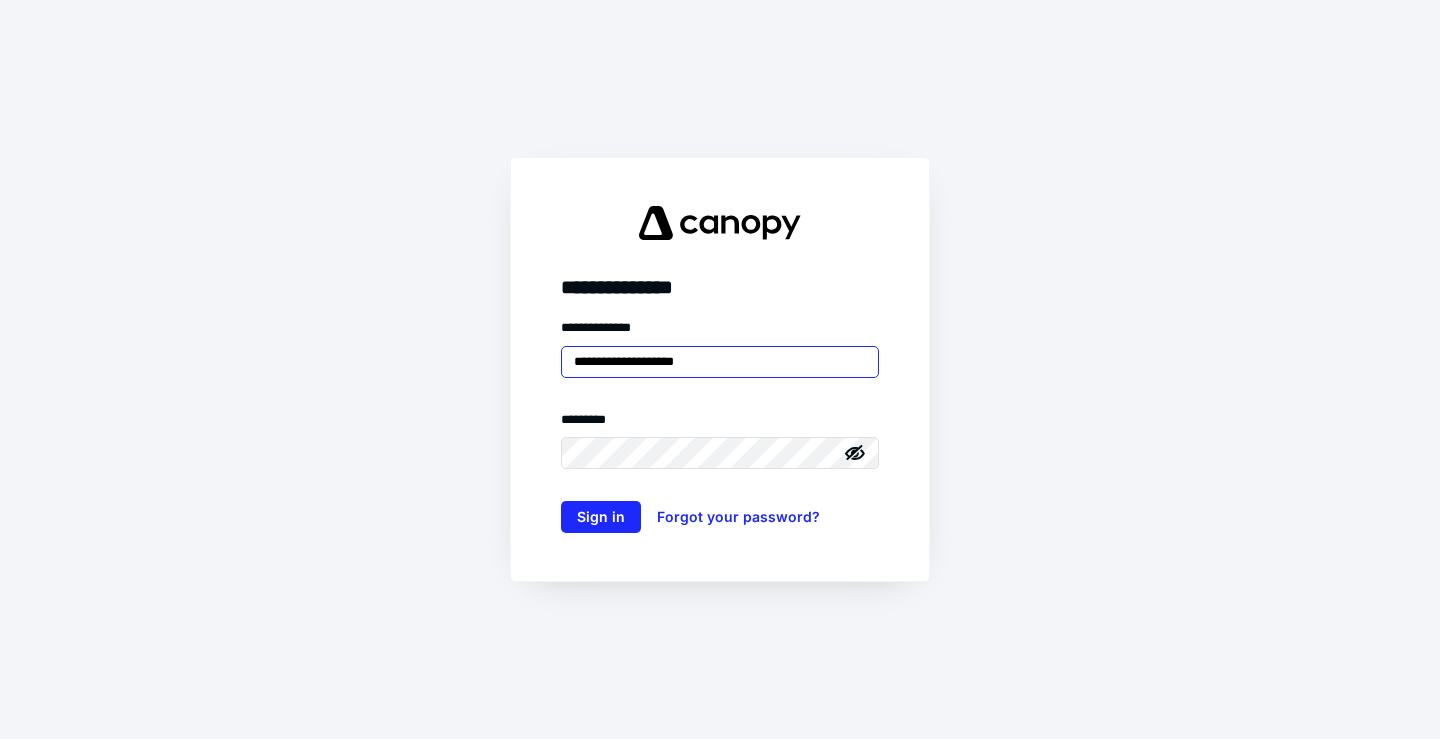type on "**********" 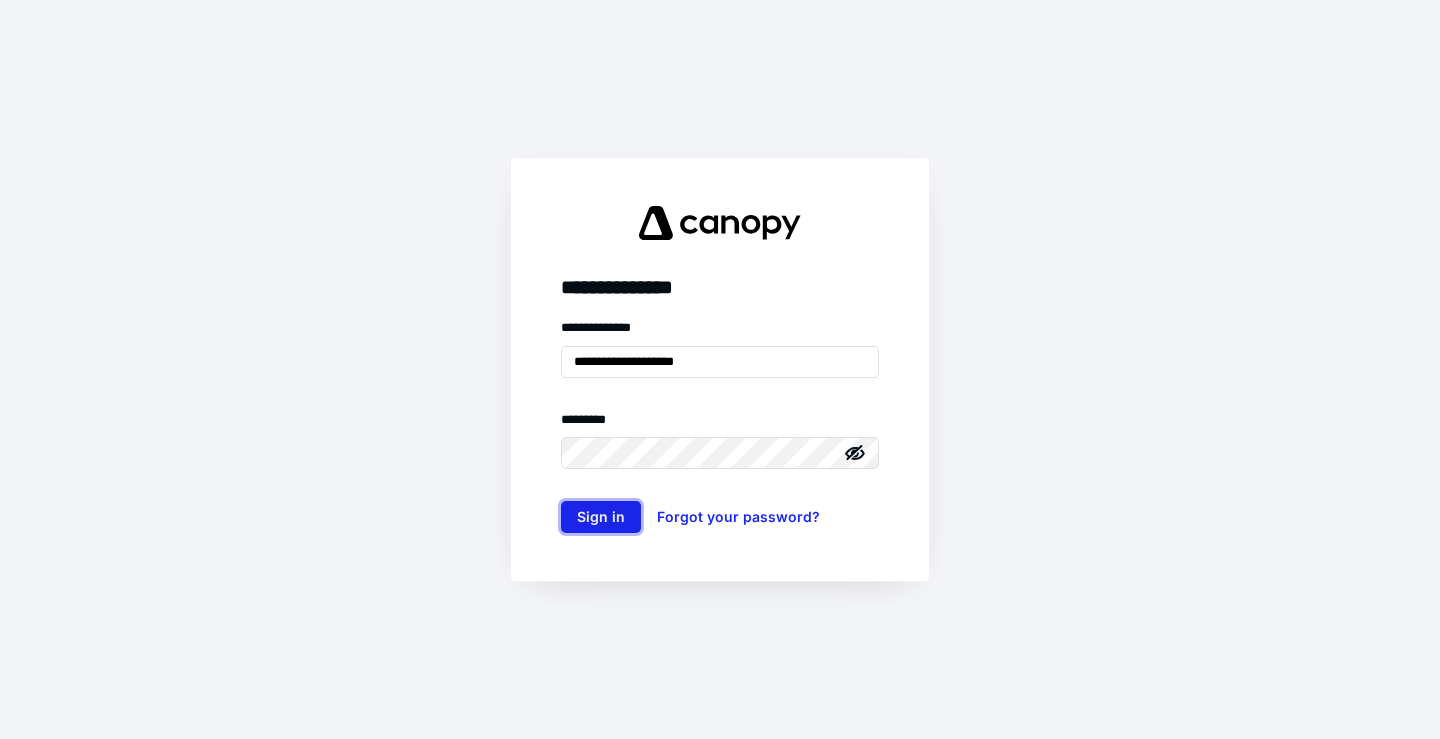 click on "Sign in" at bounding box center (601, 517) 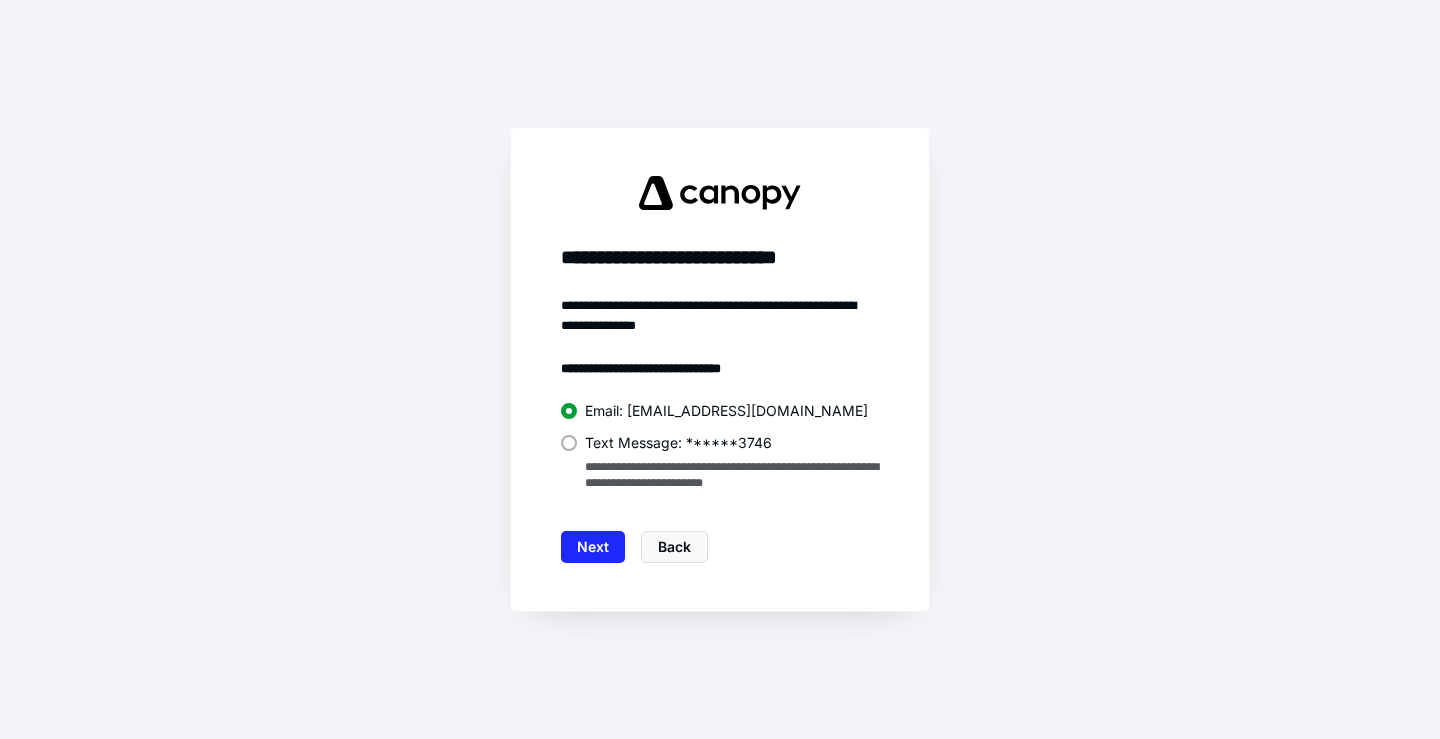 click on "Text Message: ******3746" at bounding box center (678, 443) 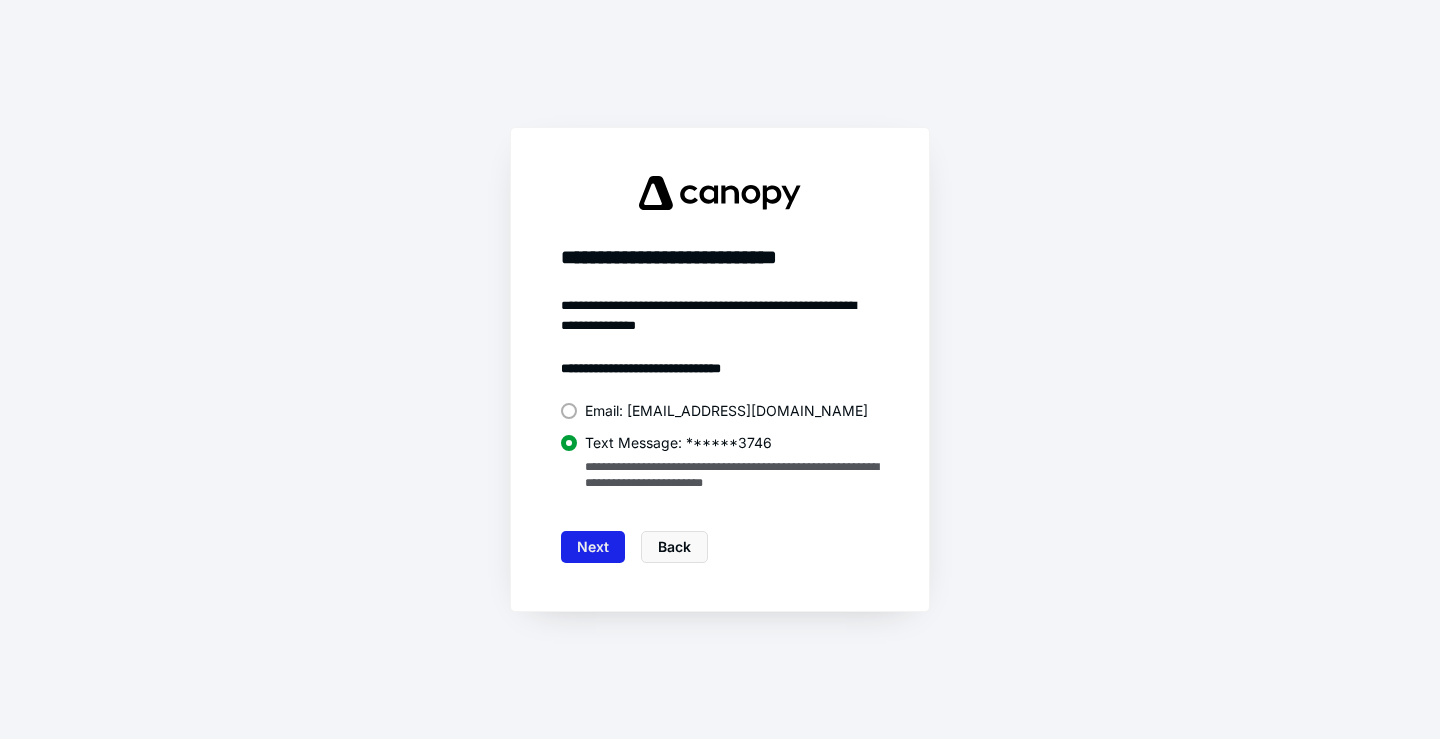 click on "Next" at bounding box center (593, 547) 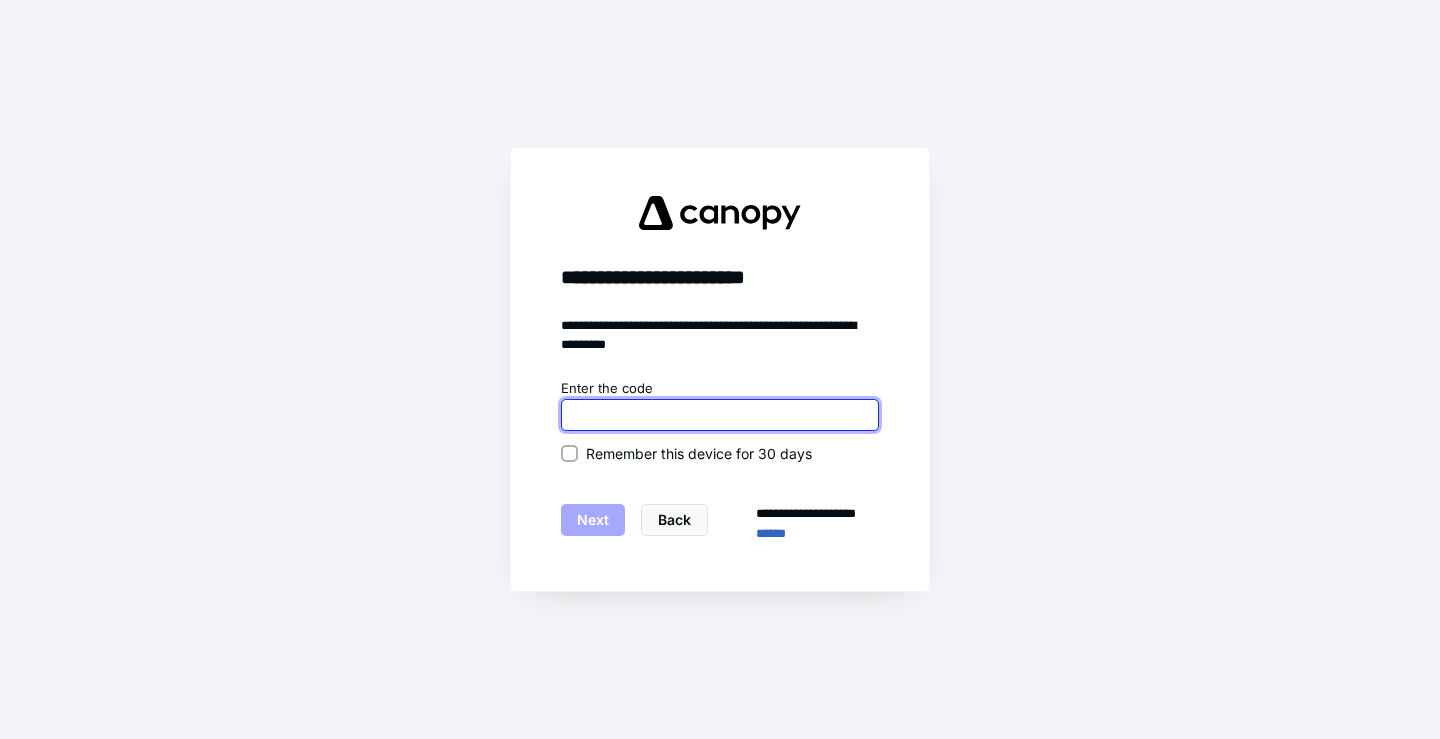 click at bounding box center (720, 415) 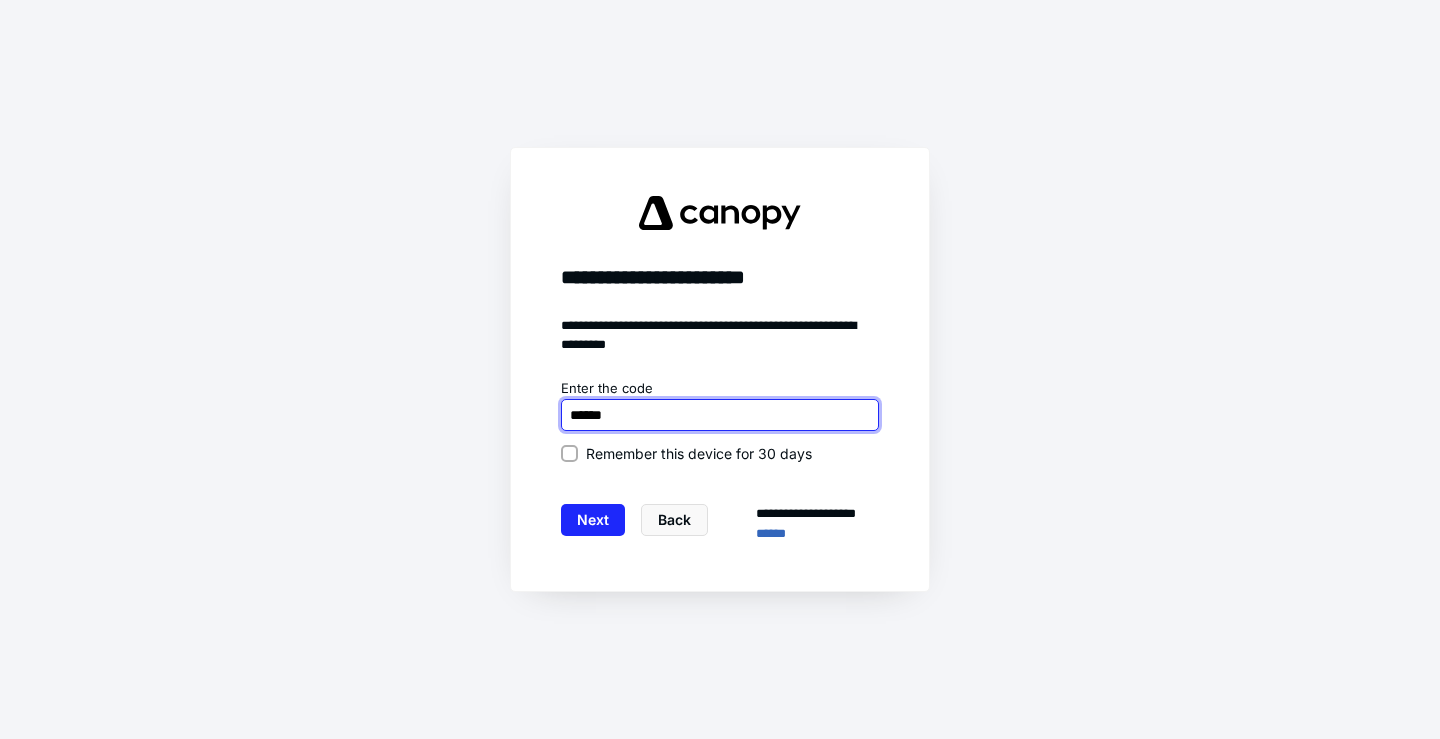 type on "******" 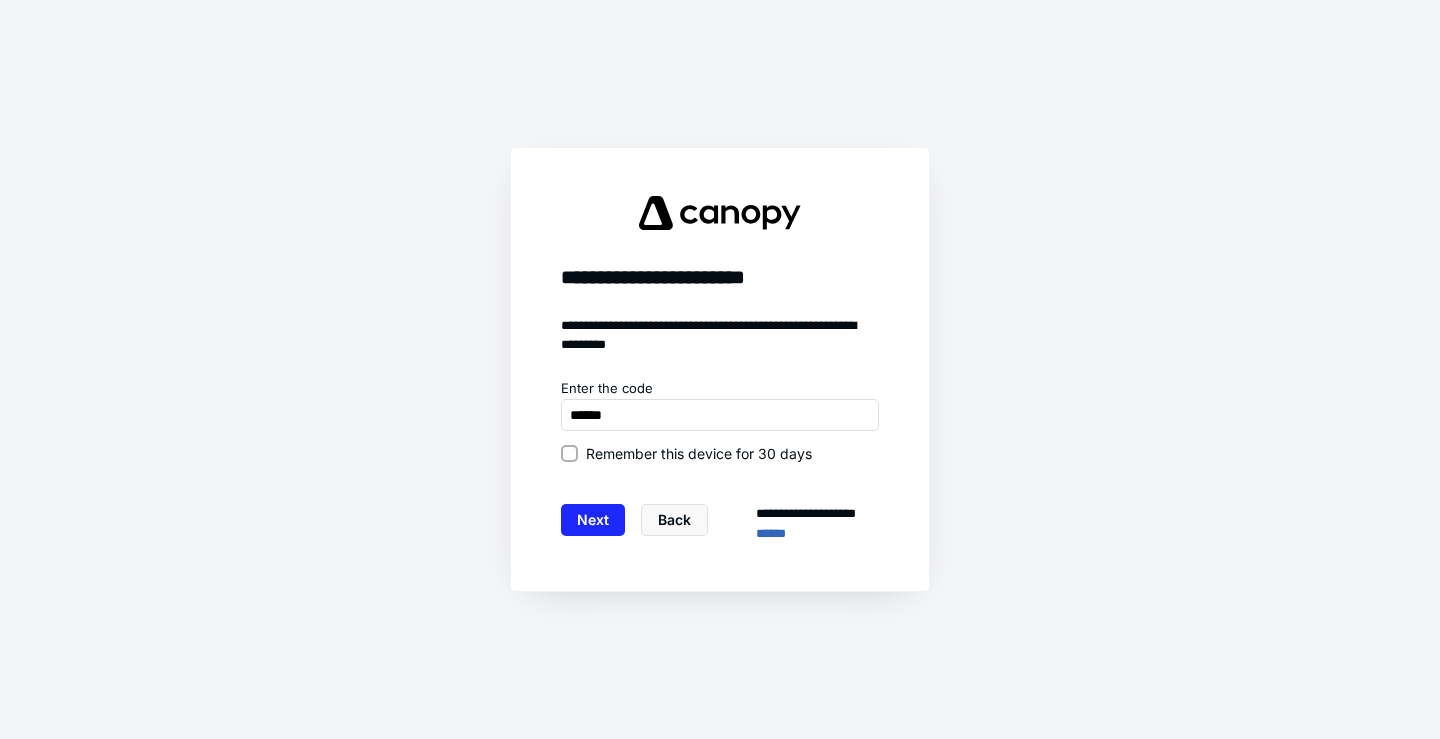click on "Remember this device for 30 days" at bounding box center [699, 453] 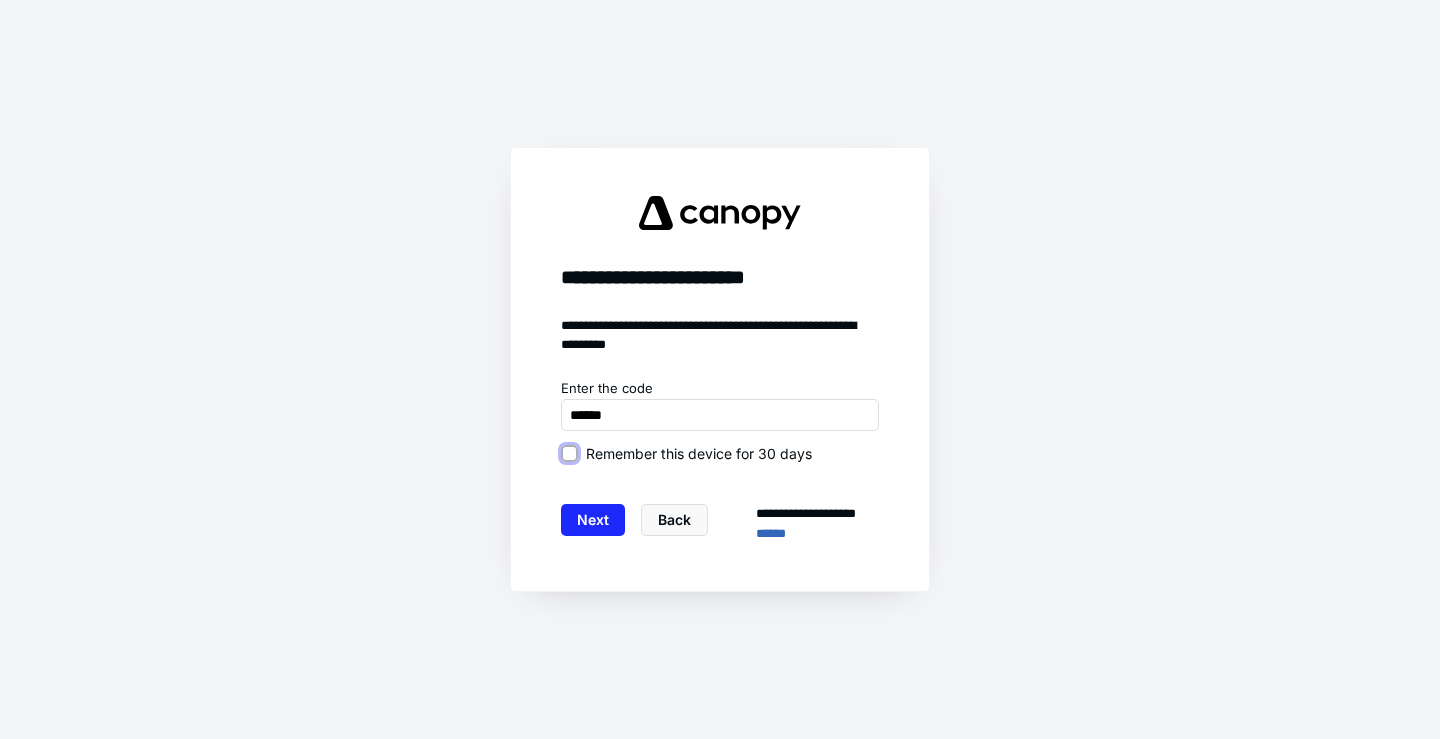 click on "Remember this device for 30 days" at bounding box center [569, 453] 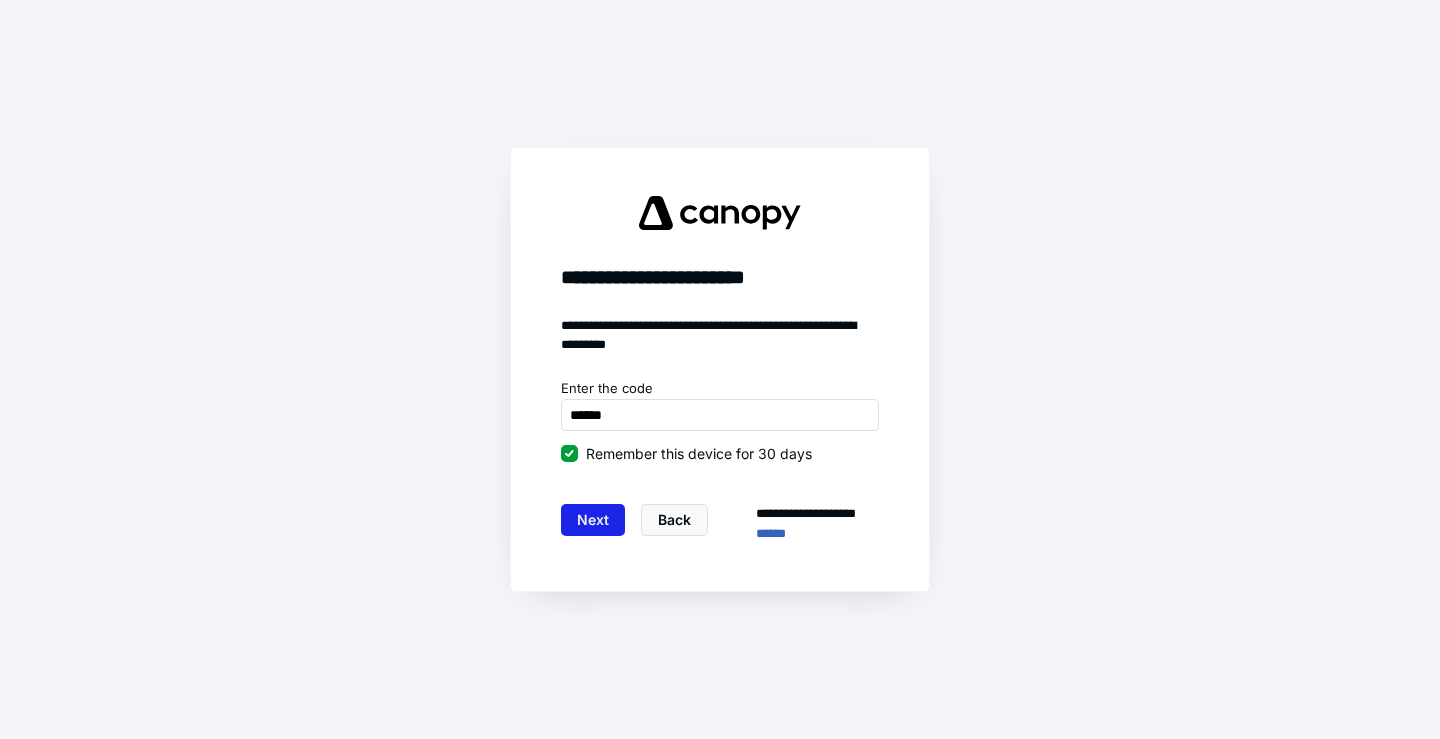 click on "Next" at bounding box center [593, 520] 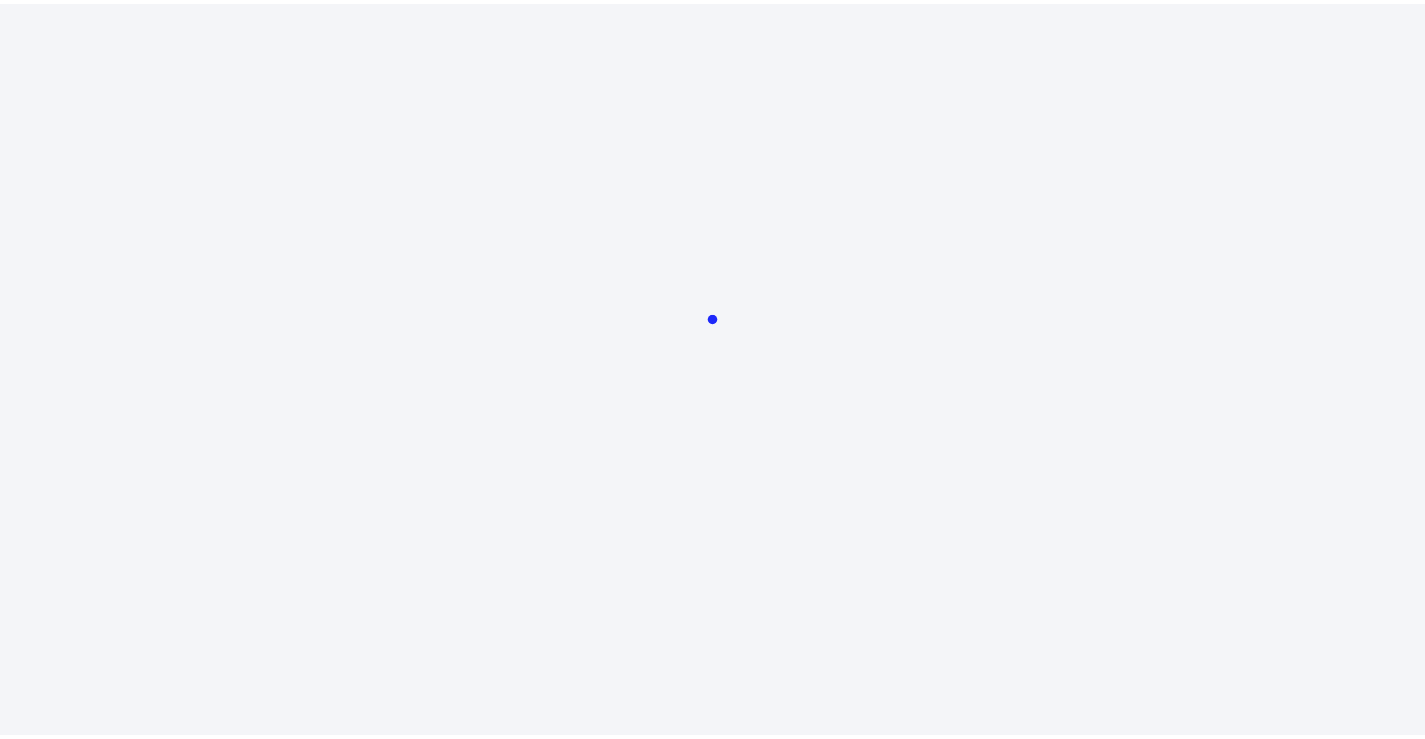 scroll, scrollTop: 0, scrollLeft: 0, axis: both 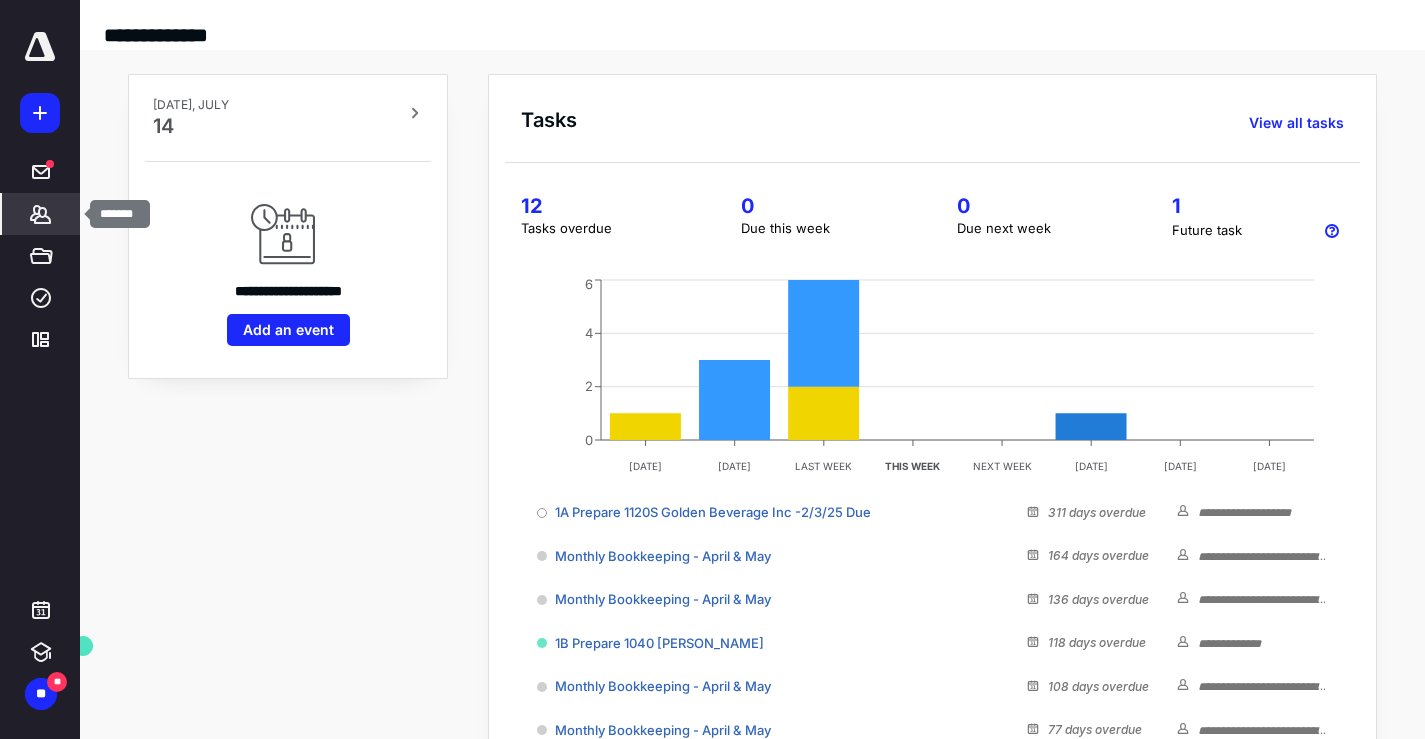 click 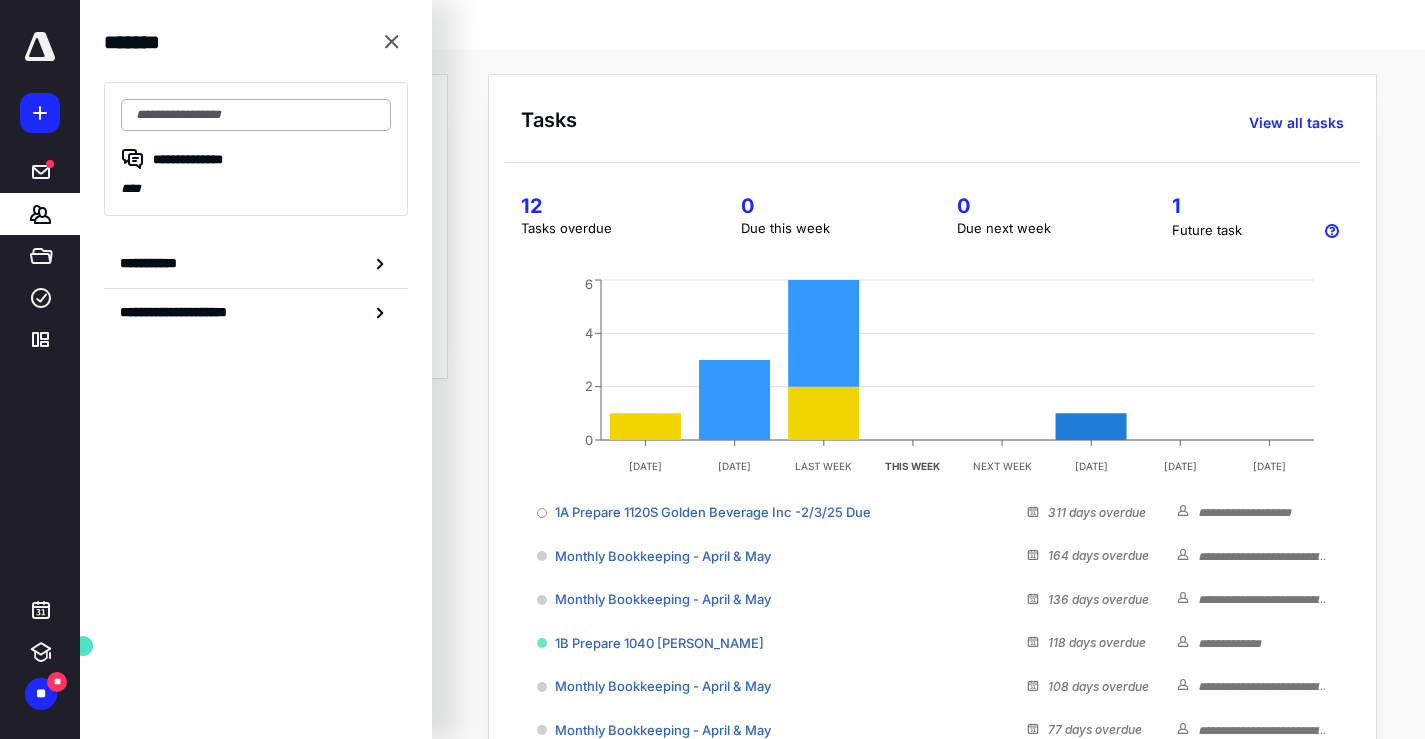 click at bounding box center (256, 115) 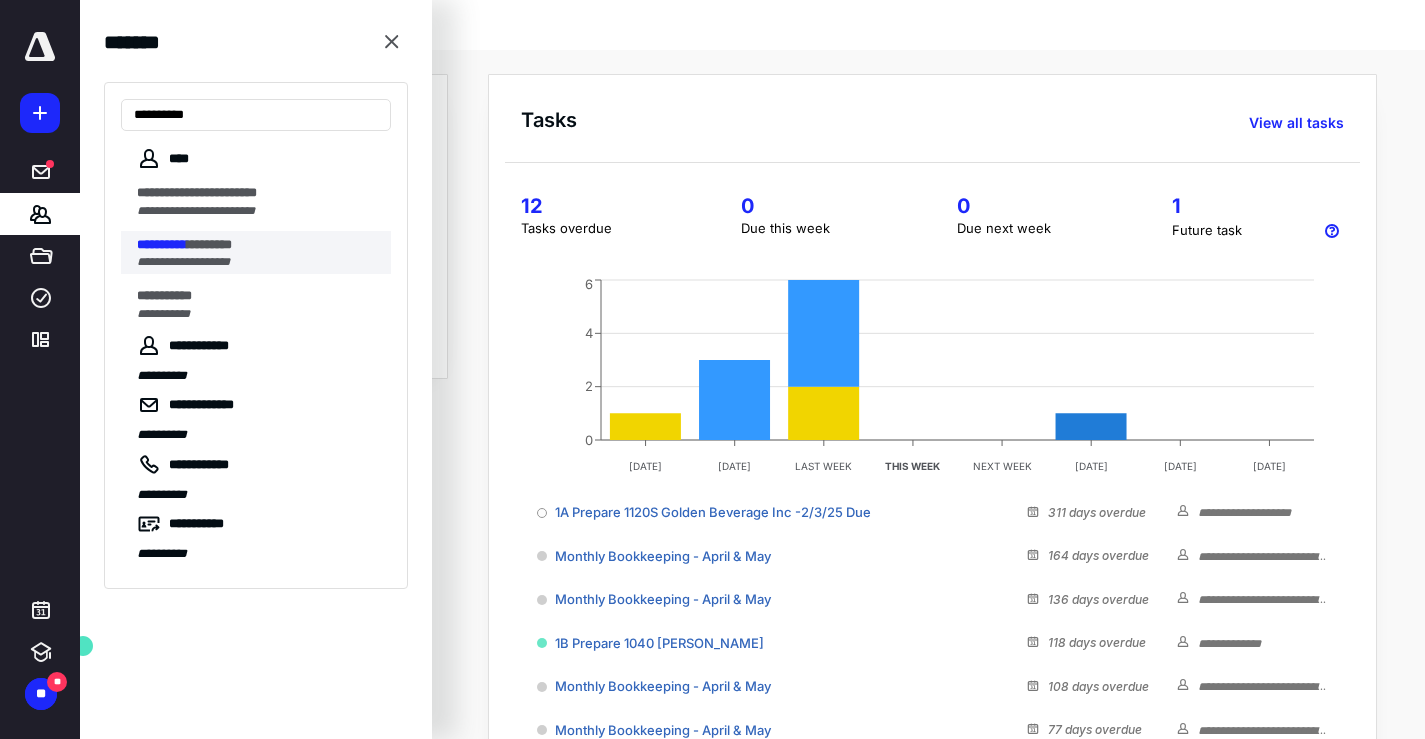 type on "**********" 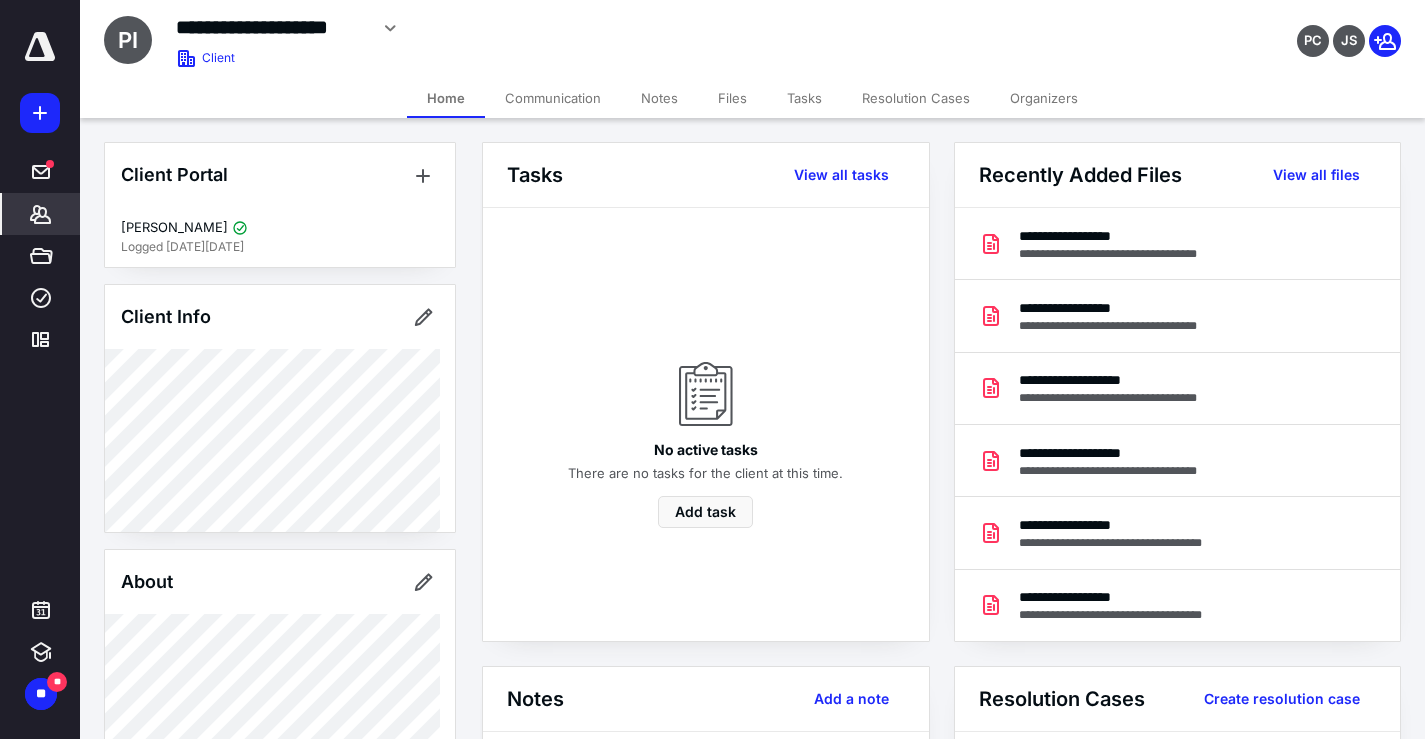 click on "Files" at bounding box center (732, 98) 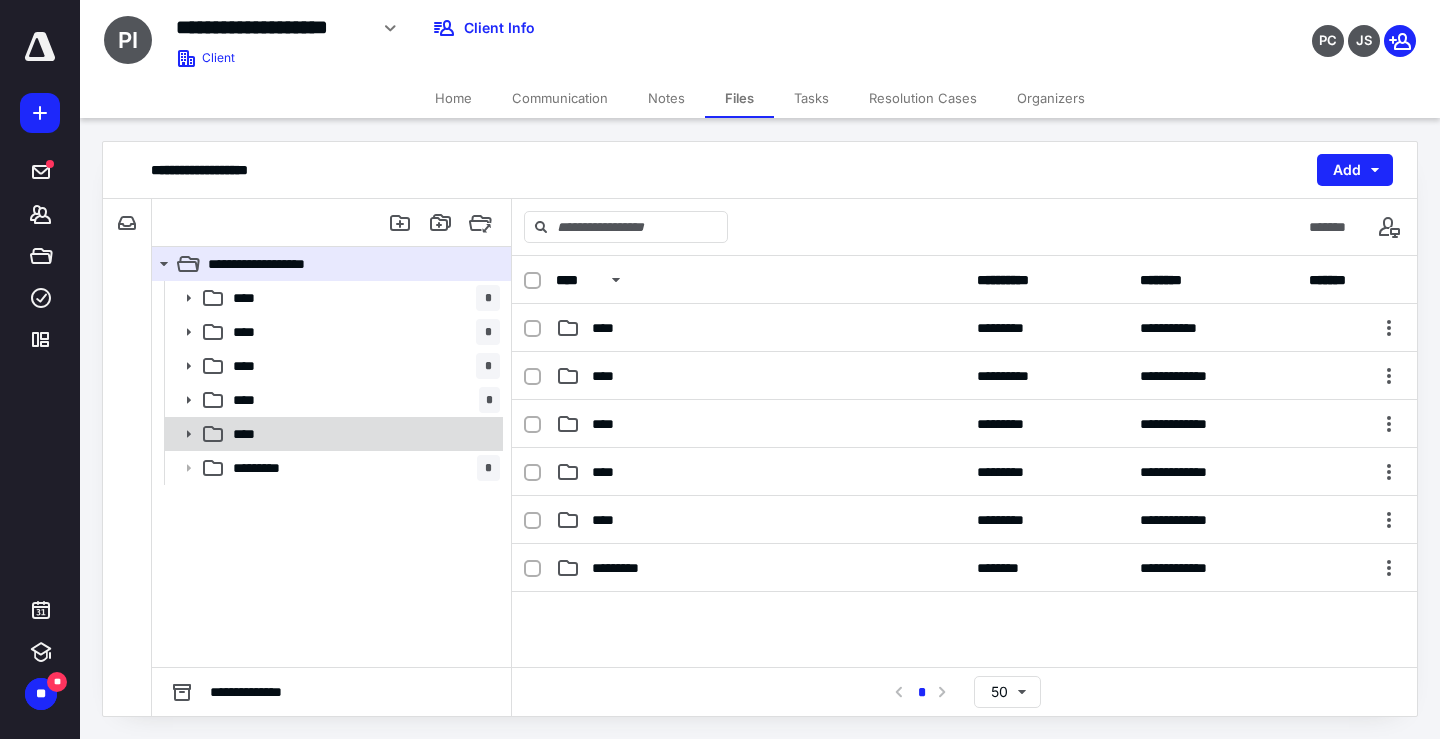 click 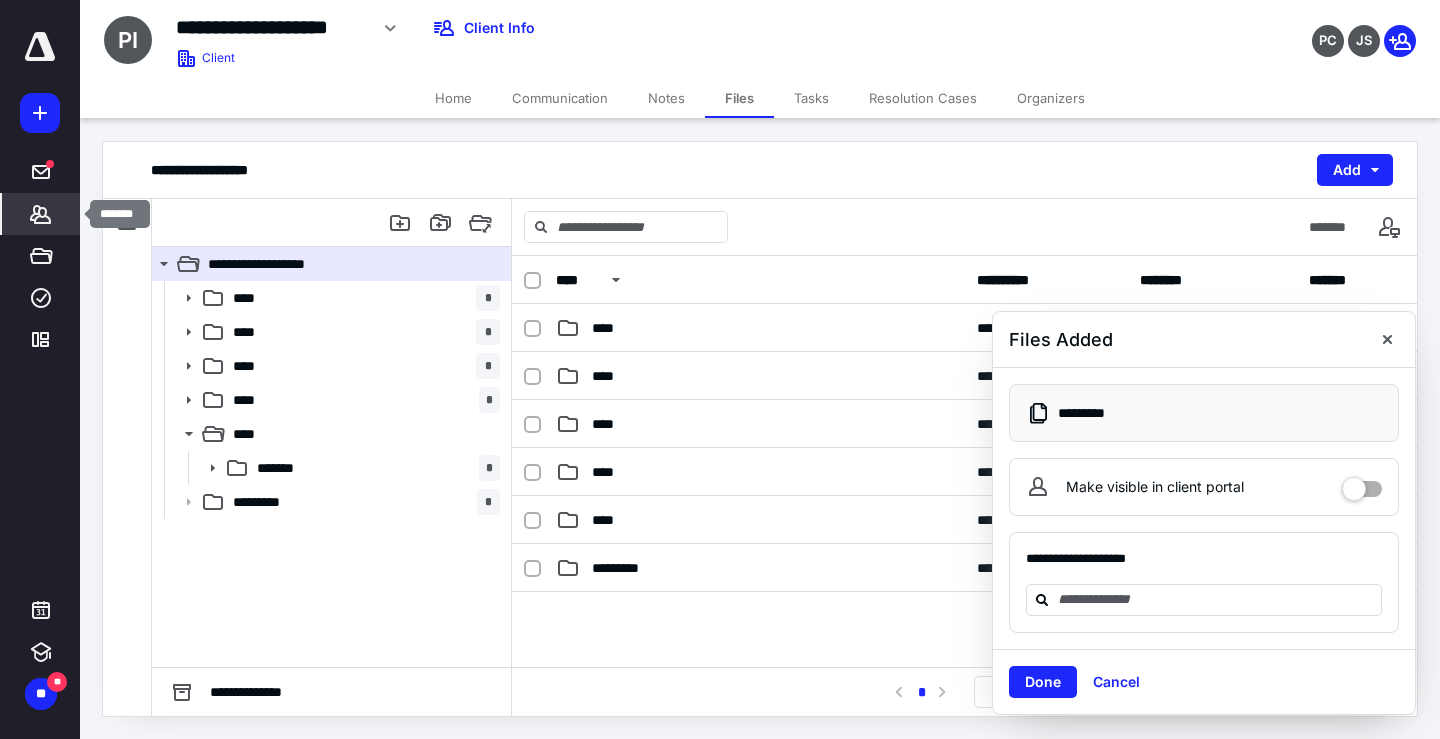 click on "*******" at bounding box center (41, 214) 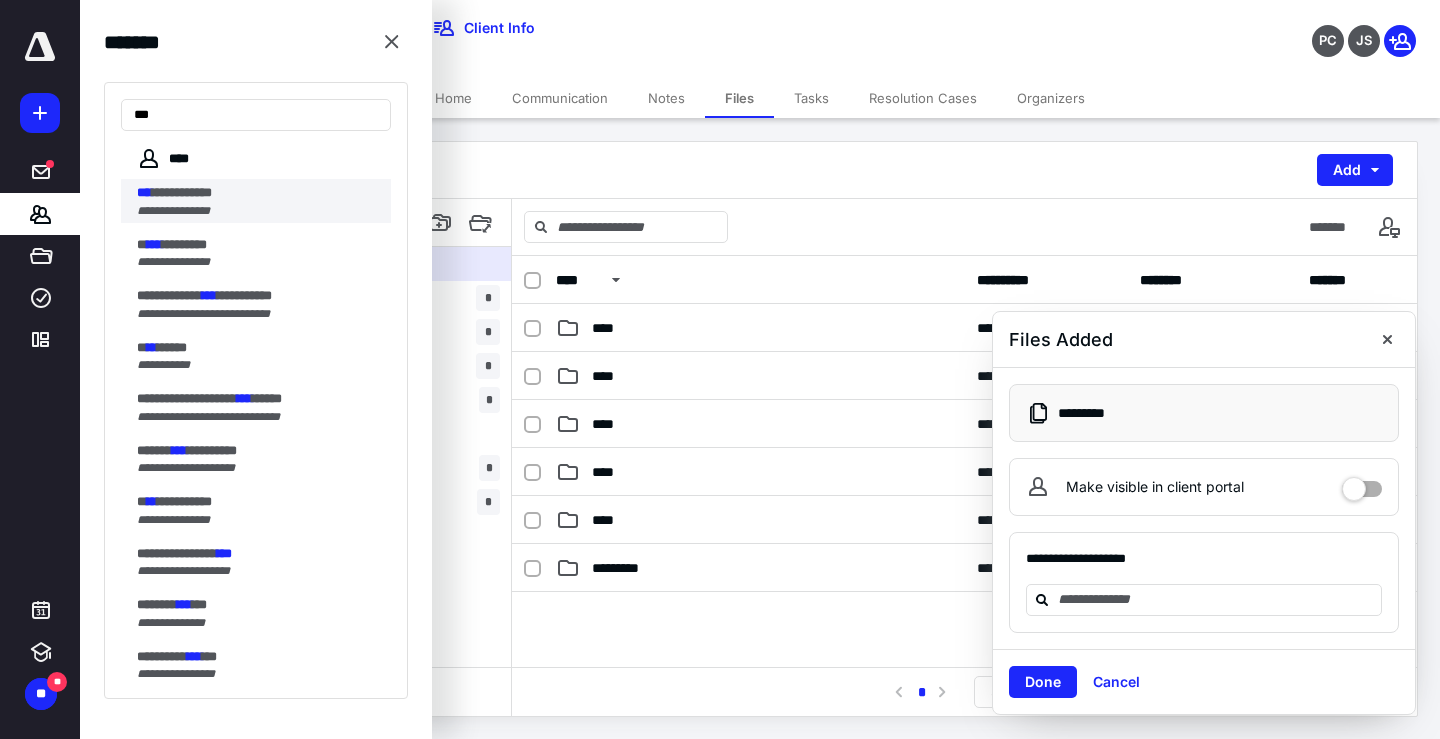 type on "***" 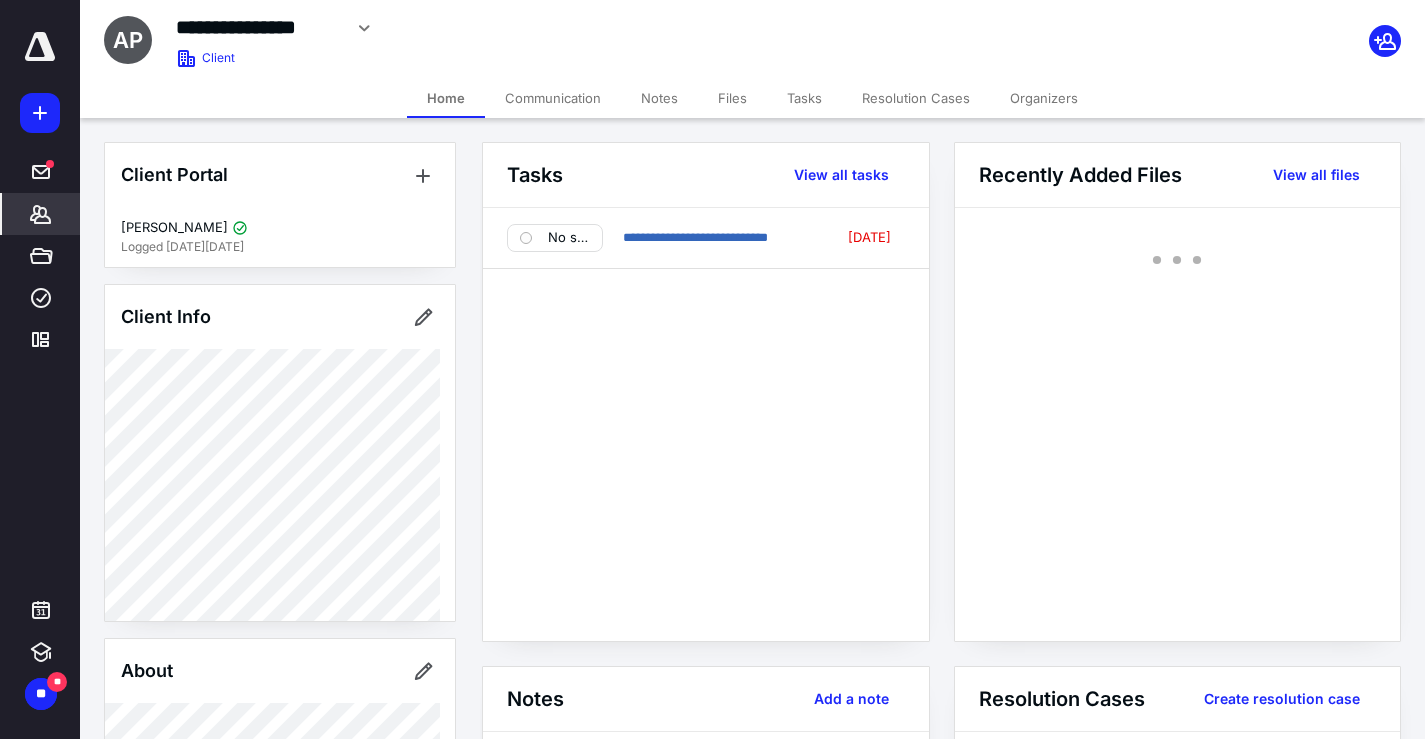 click on "Files" at bounding box center (732, 98) 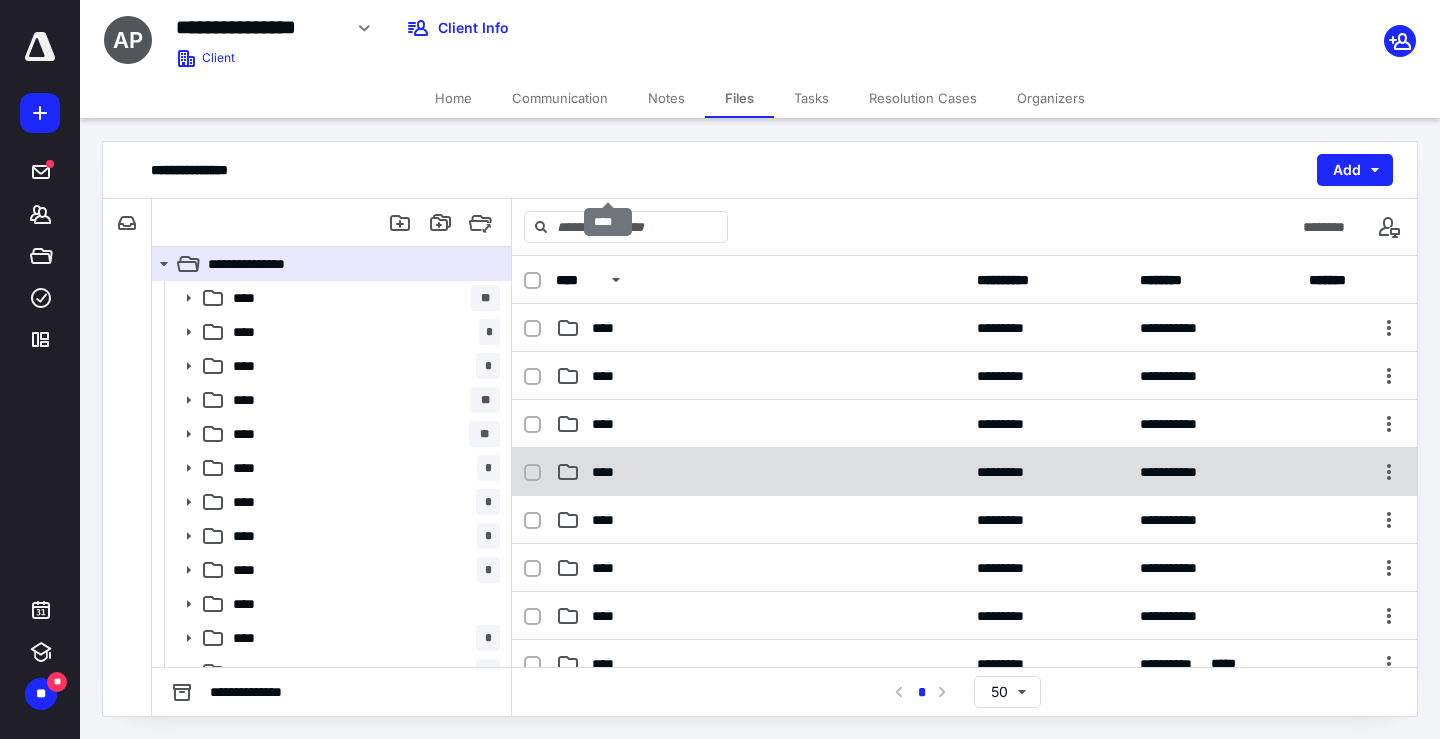scroll, scrollTop: 561, scrollLeft: 0, axis: vertical 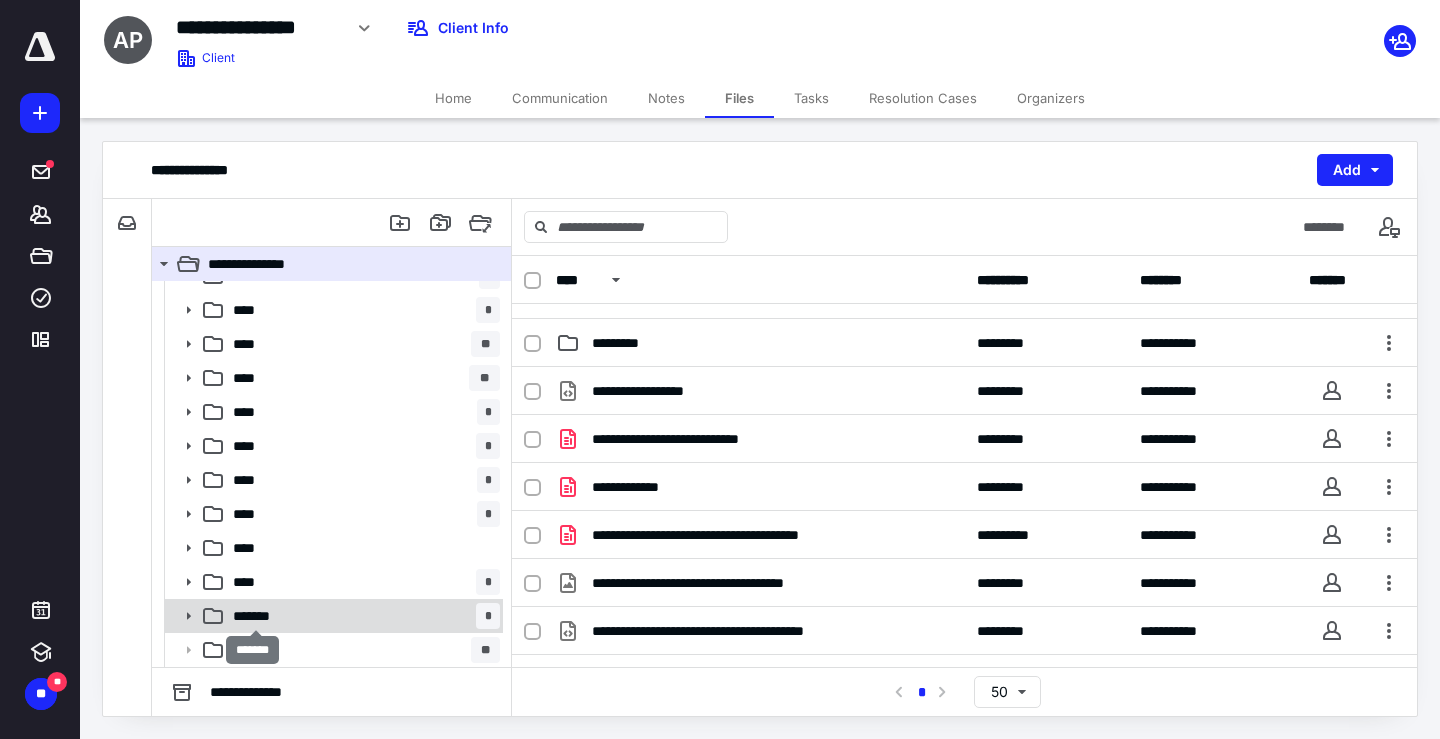 click on "*******" at bounding box center [255, 616] 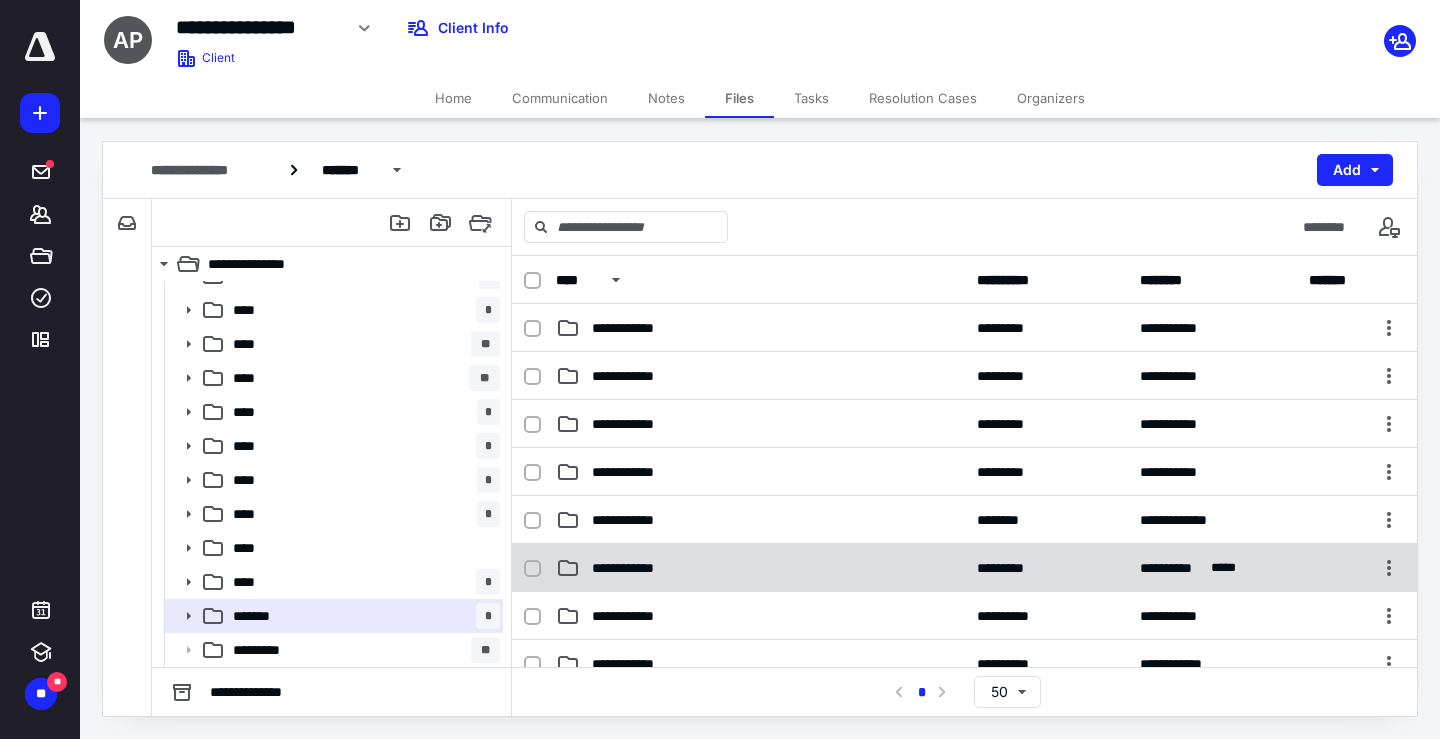 scroll, scrollTop: 321, scrollLeft: 0, axis: vertical 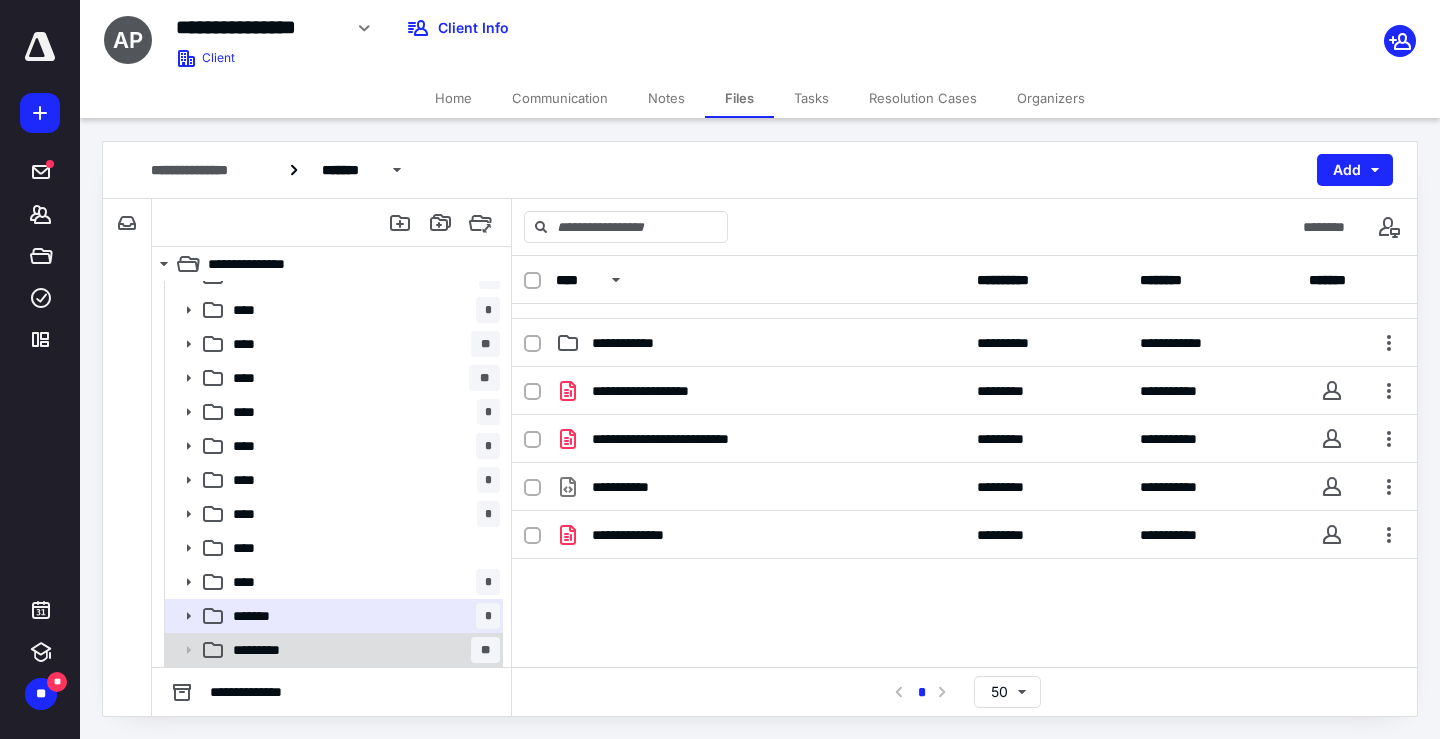 click on "*********" at bounding box center [276, 650] 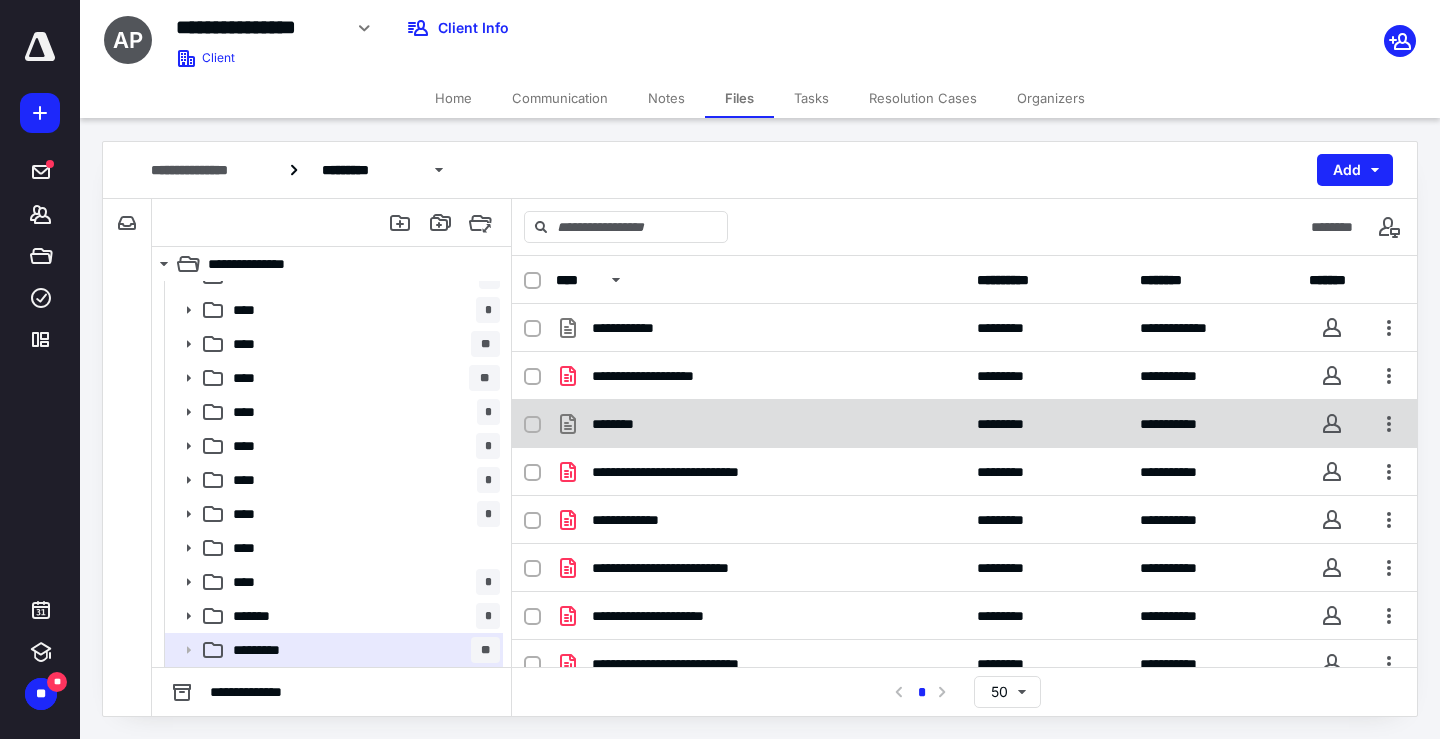 scroll, scrollTop: 309, scrollLeft: 0, axis: vertical 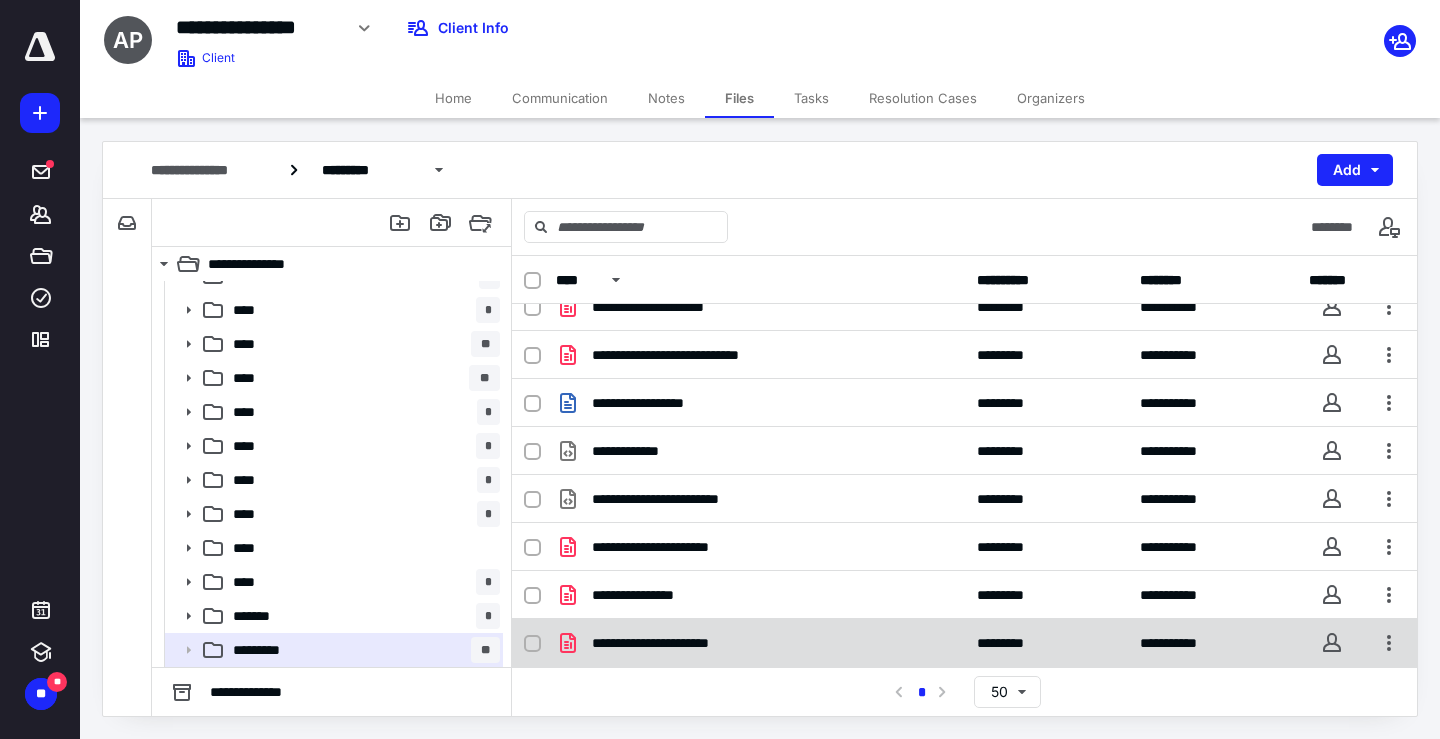 click on "**********" at bounding box center [680, 643] 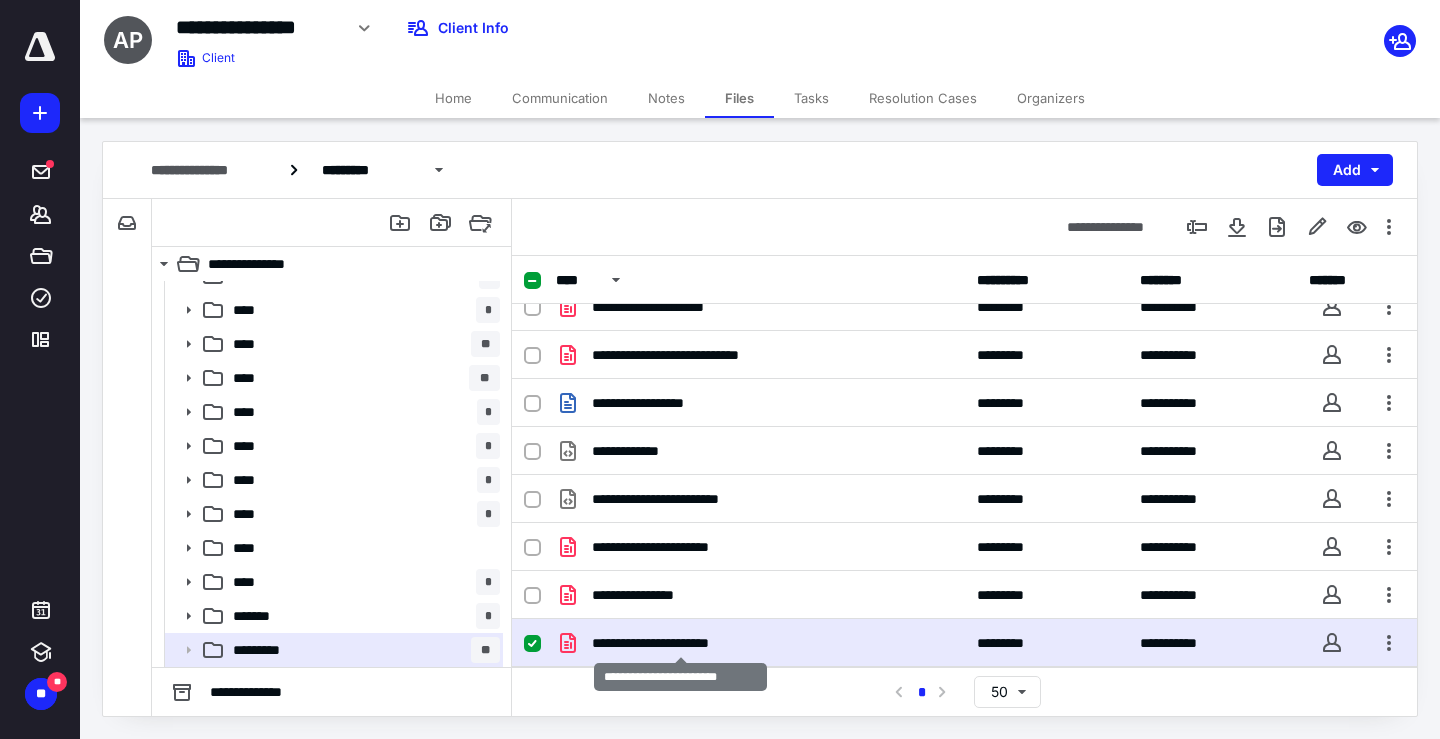 click on "**********" at bounding box center [680, 643] 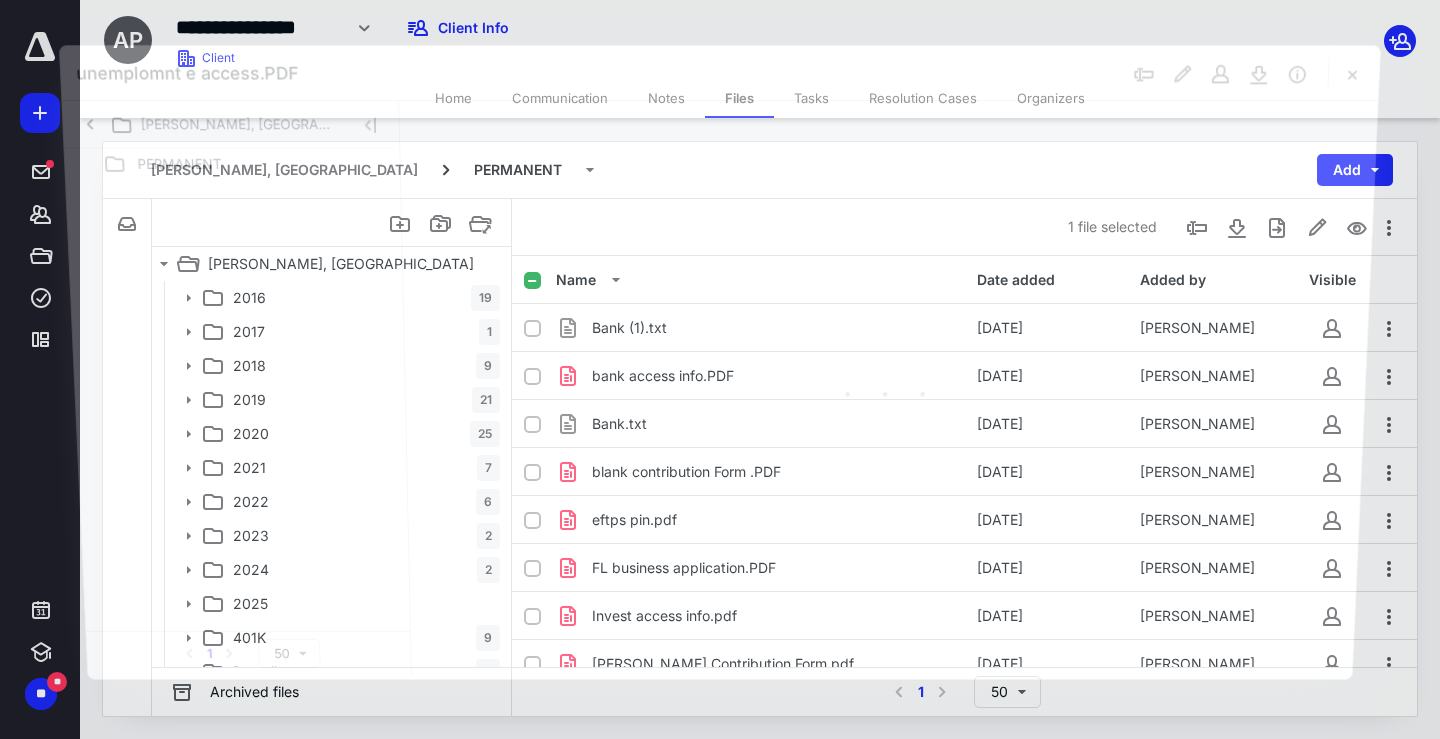 scroll, scrollTop: 56, scrollLeft: 0, axis: vertical 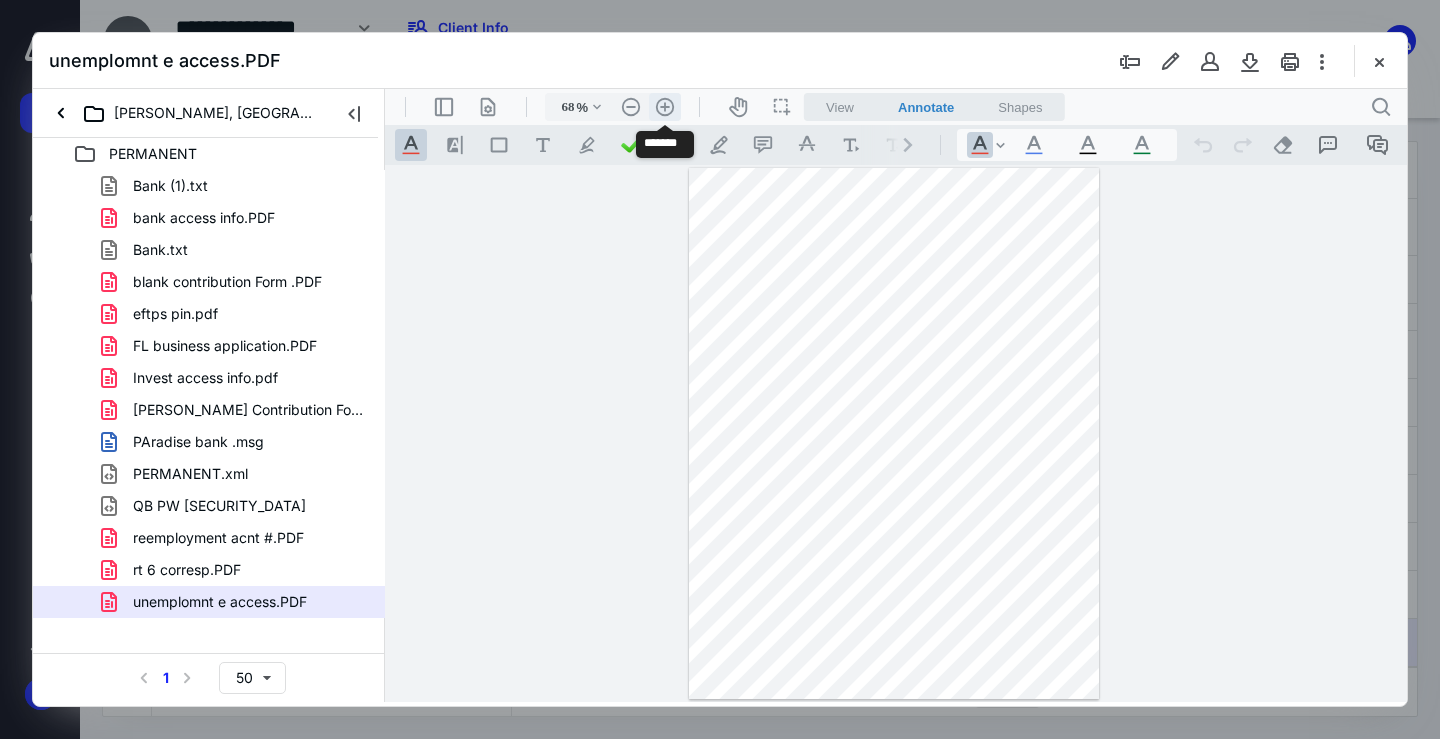 click on ".cls-1{fill:#abb0c4;} icon - header - zoom - in - line" at bounding box center (665, 107) 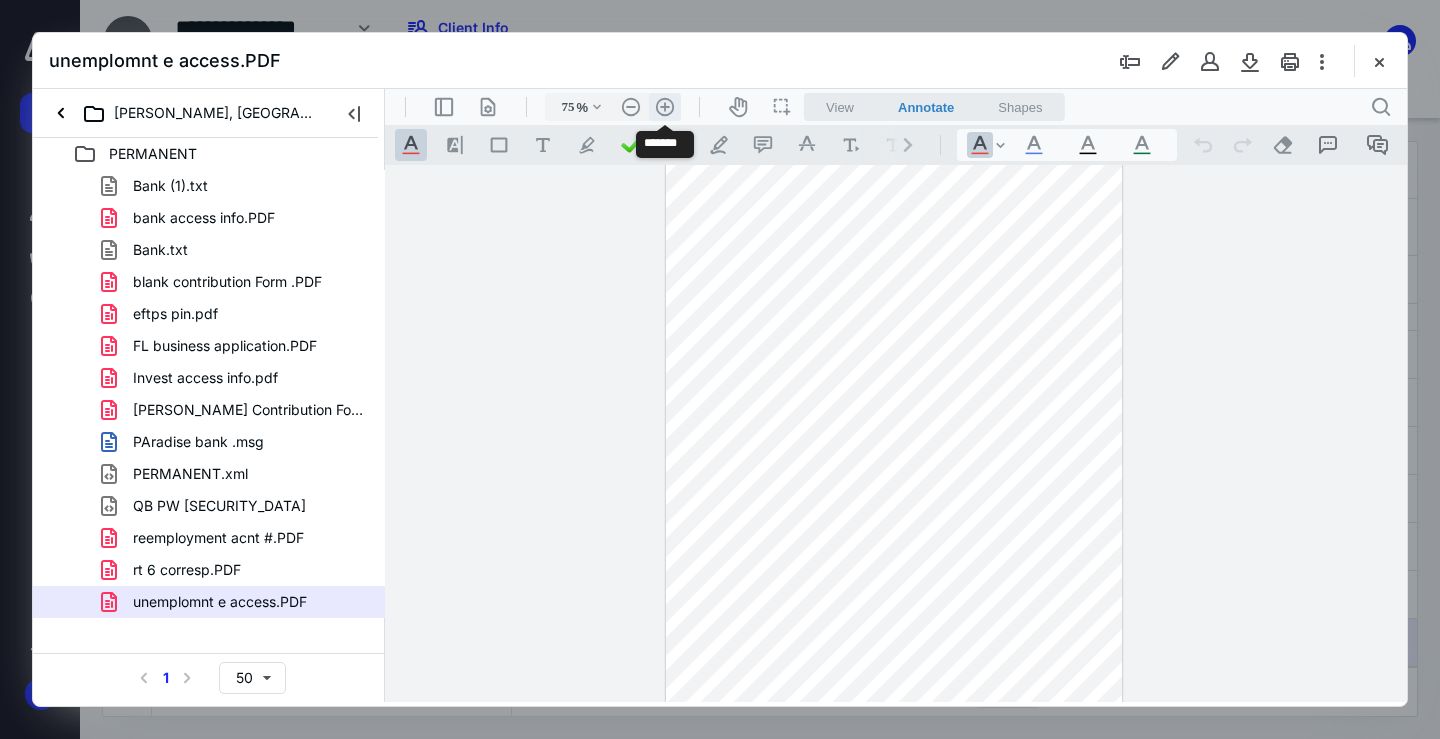 click on ".cls-1{fill:#abb0c4;} icon - header - zoom - in - line" at bounding box center (665, 107) 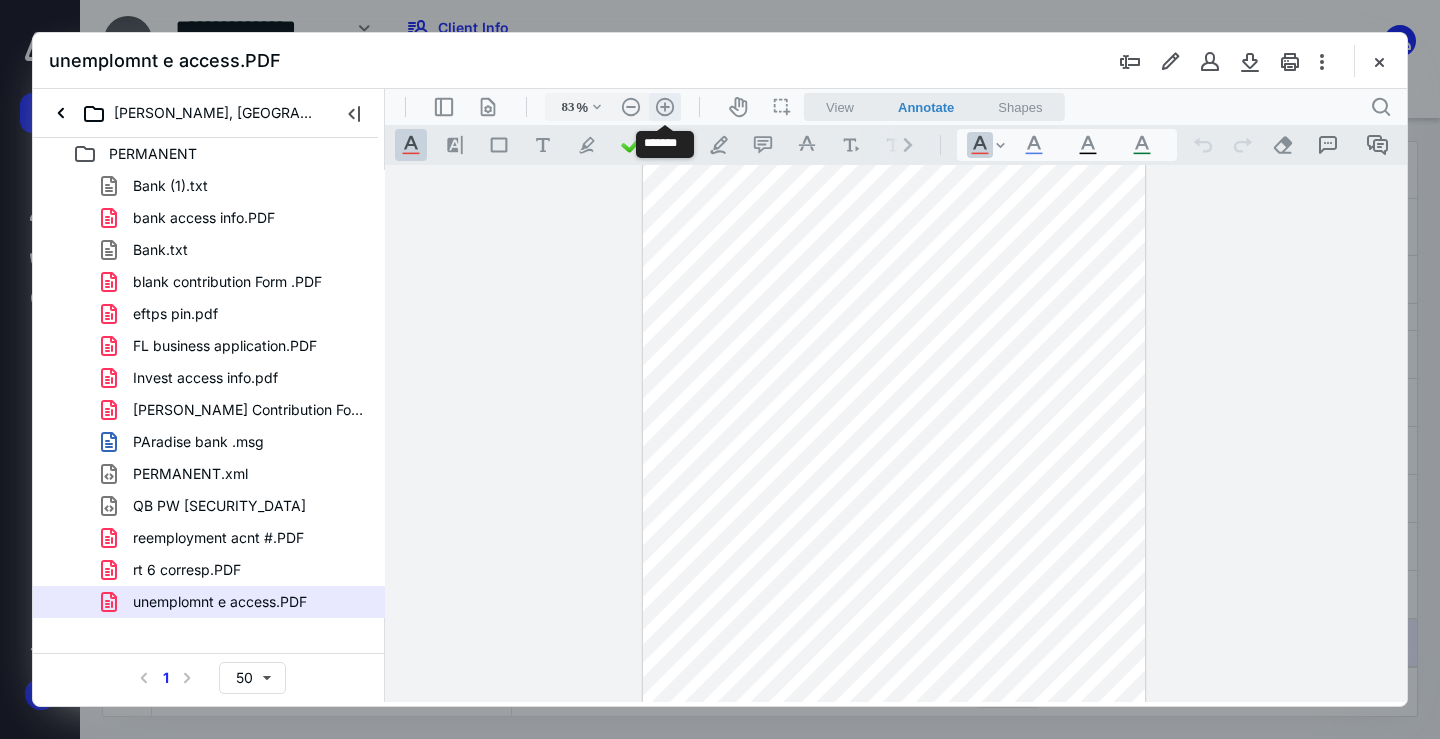 click on ".cls-1{fill:#abb0c4;} icon - header - zoom - in - line" at bounding box center [665, 107] 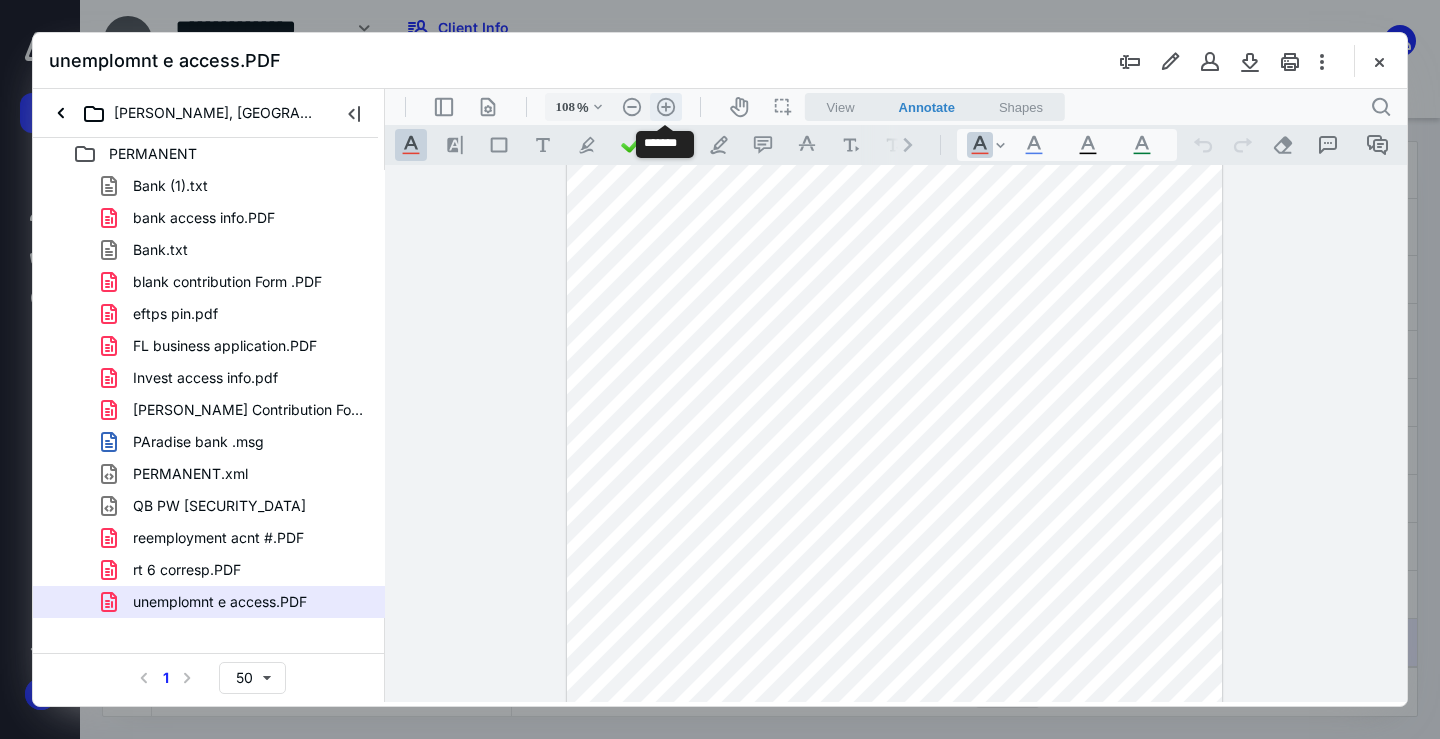 click on ".cls-1{fill:#abb0c4;} icon - header - zoom - in - line" at bounding box center [666, 107] 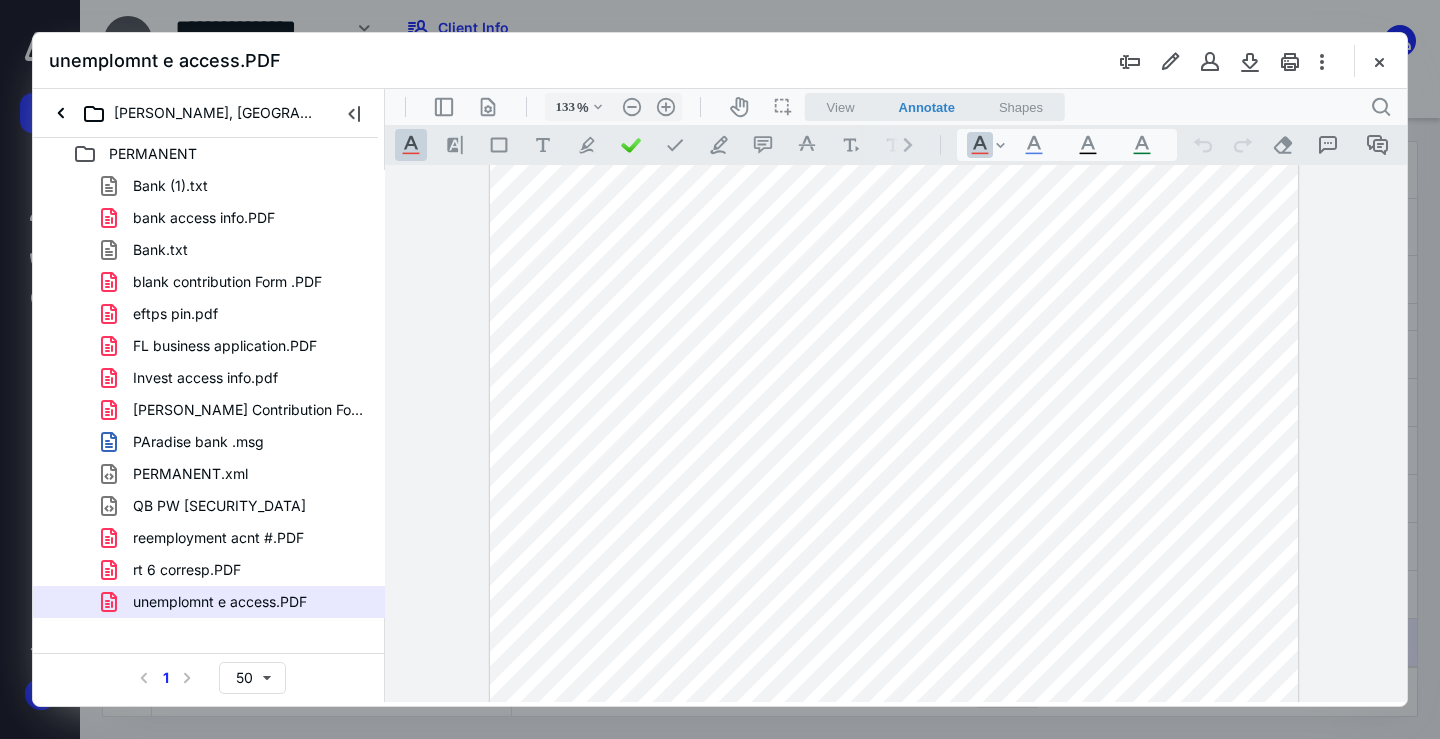scroll, scrollTop: 519, scrollLeft: 0, axis: vertical 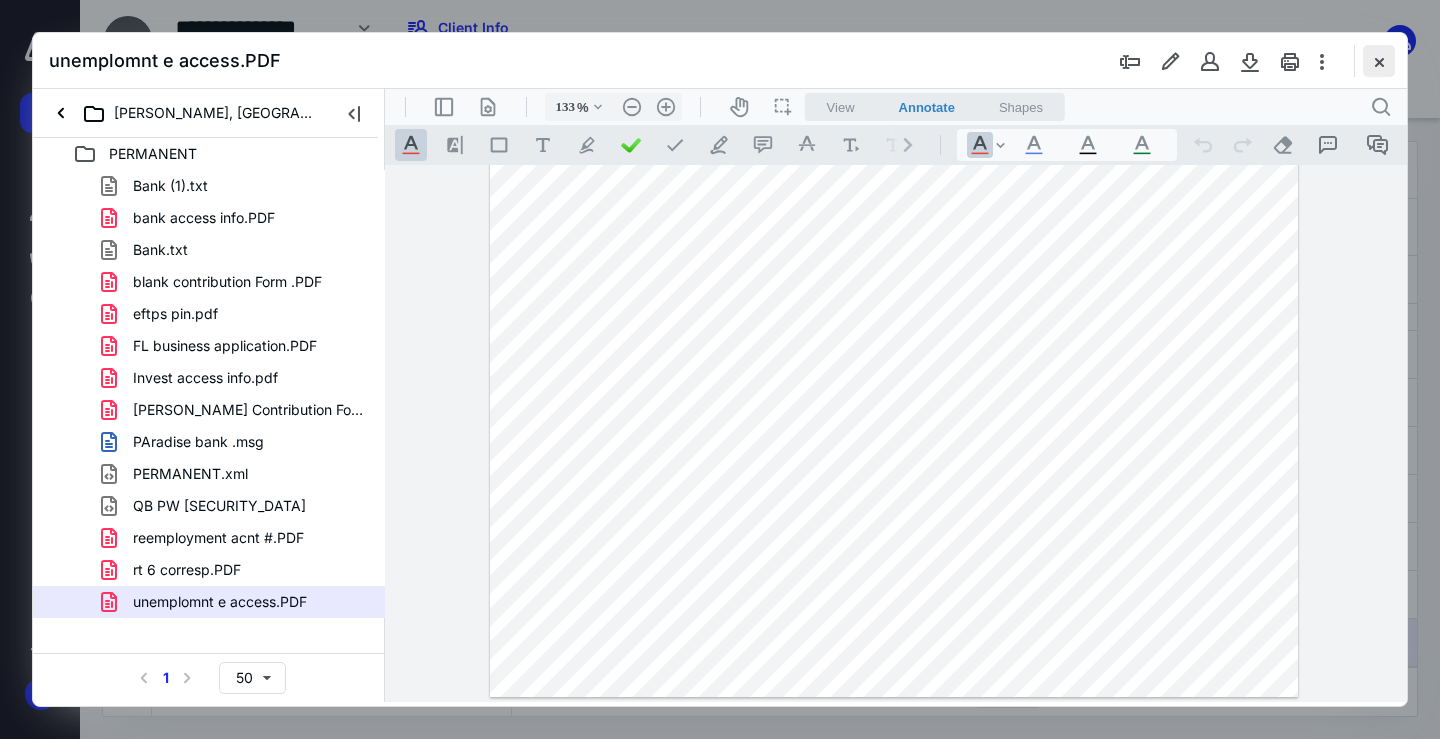 click at bounding box center [1379, 61] 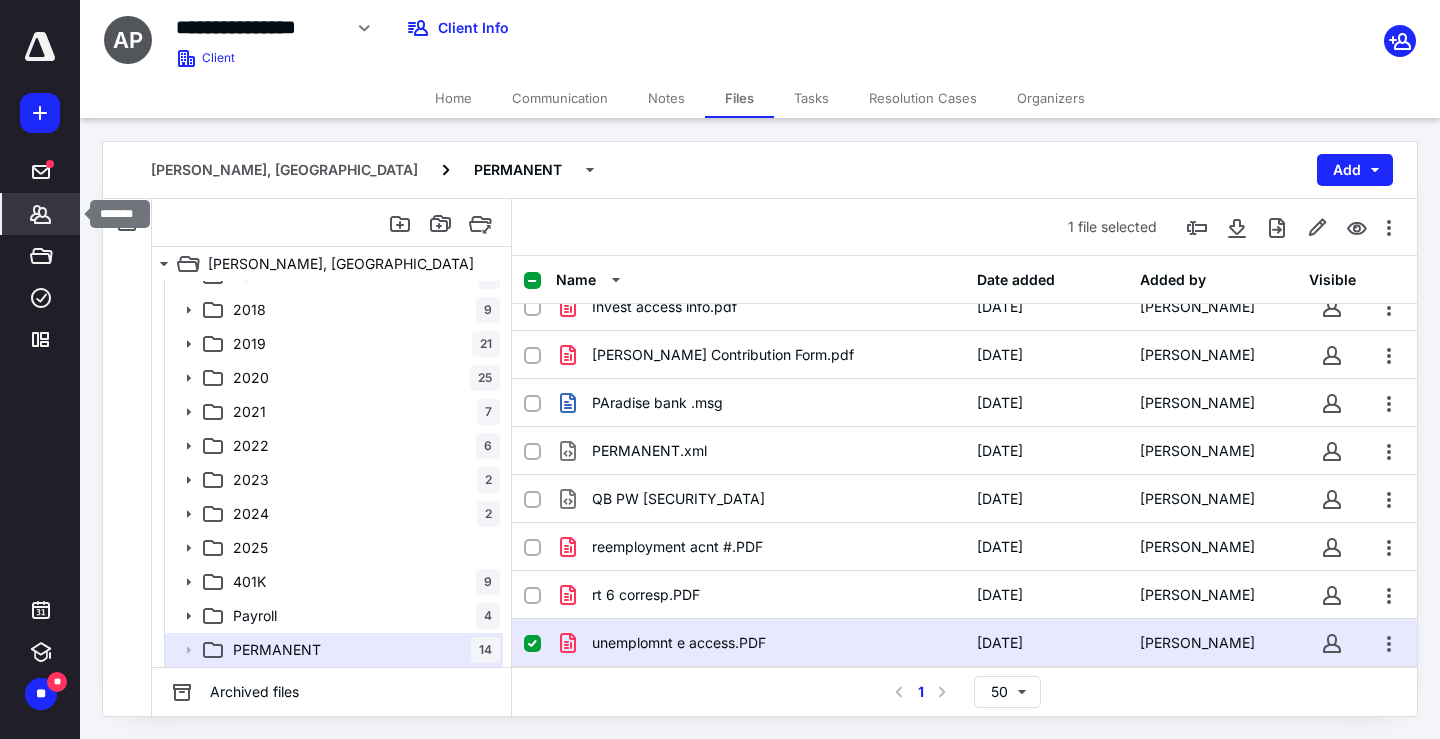 click on "*******" at bounding box center (41, 214) 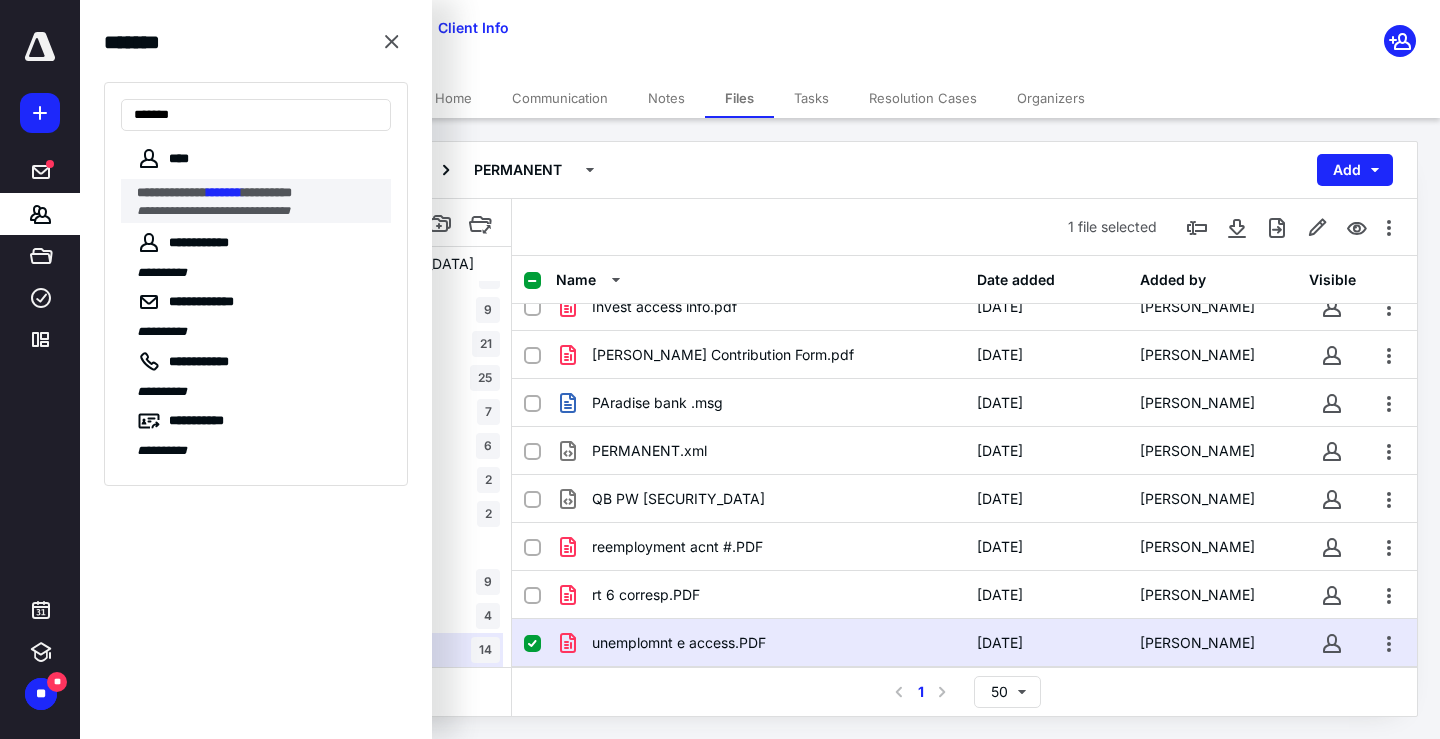 type on "*******" 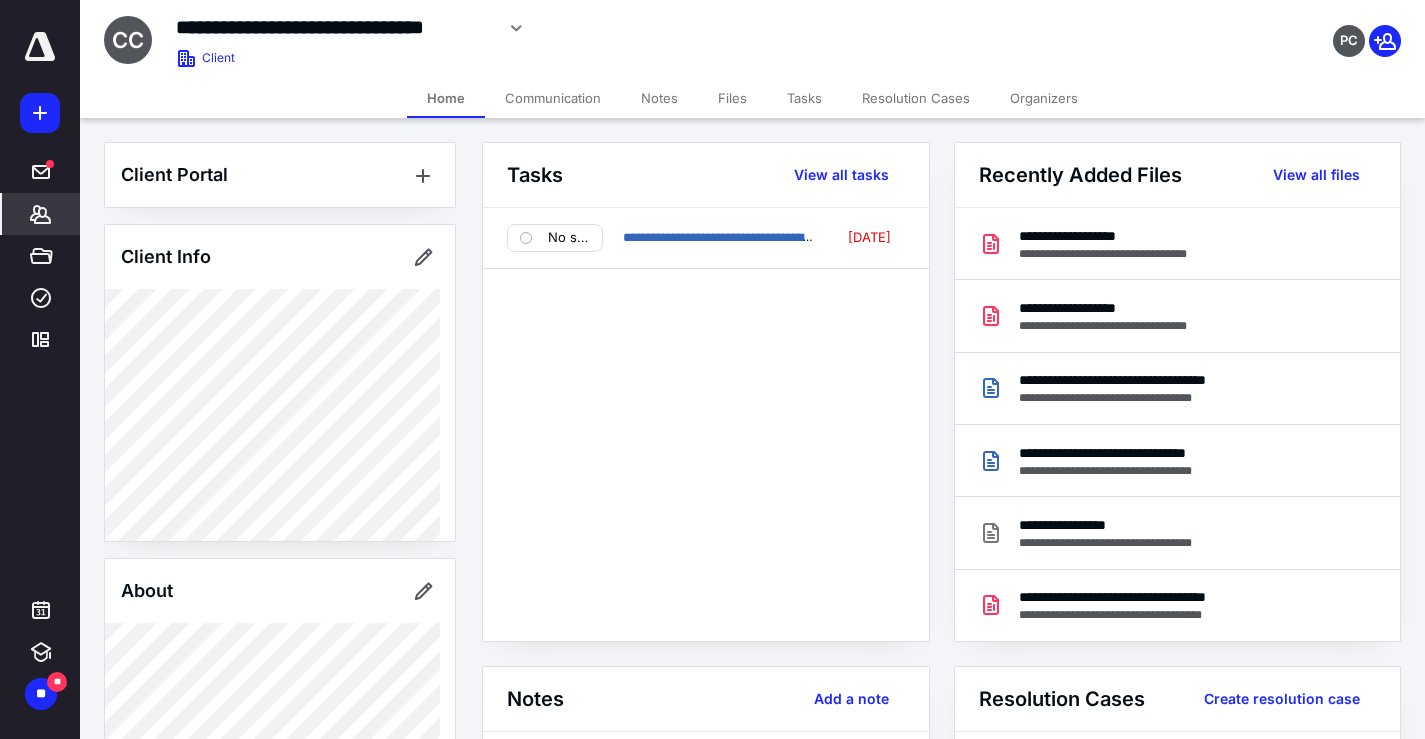 click on "Files" at bounding box center [732, 98] 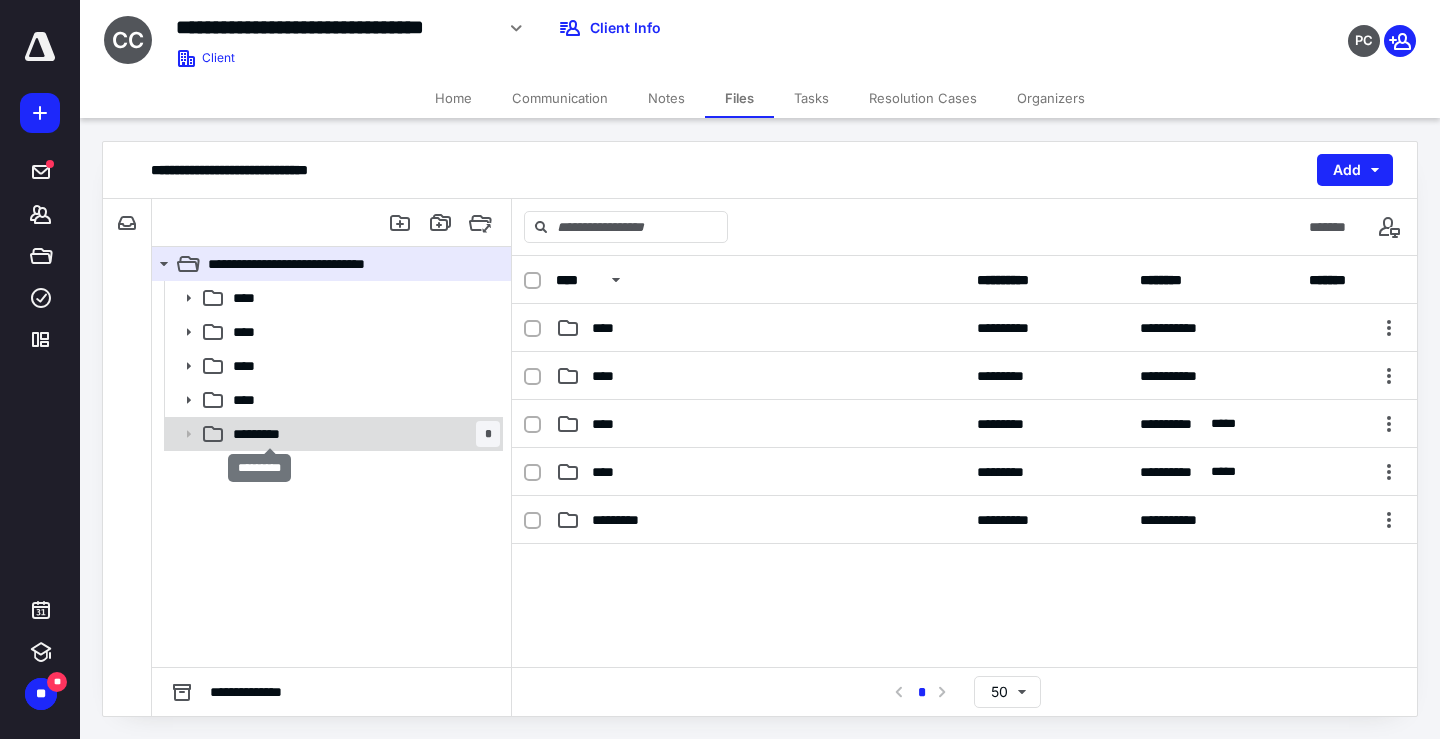 click on "*********" at bounding box center (269, 434) 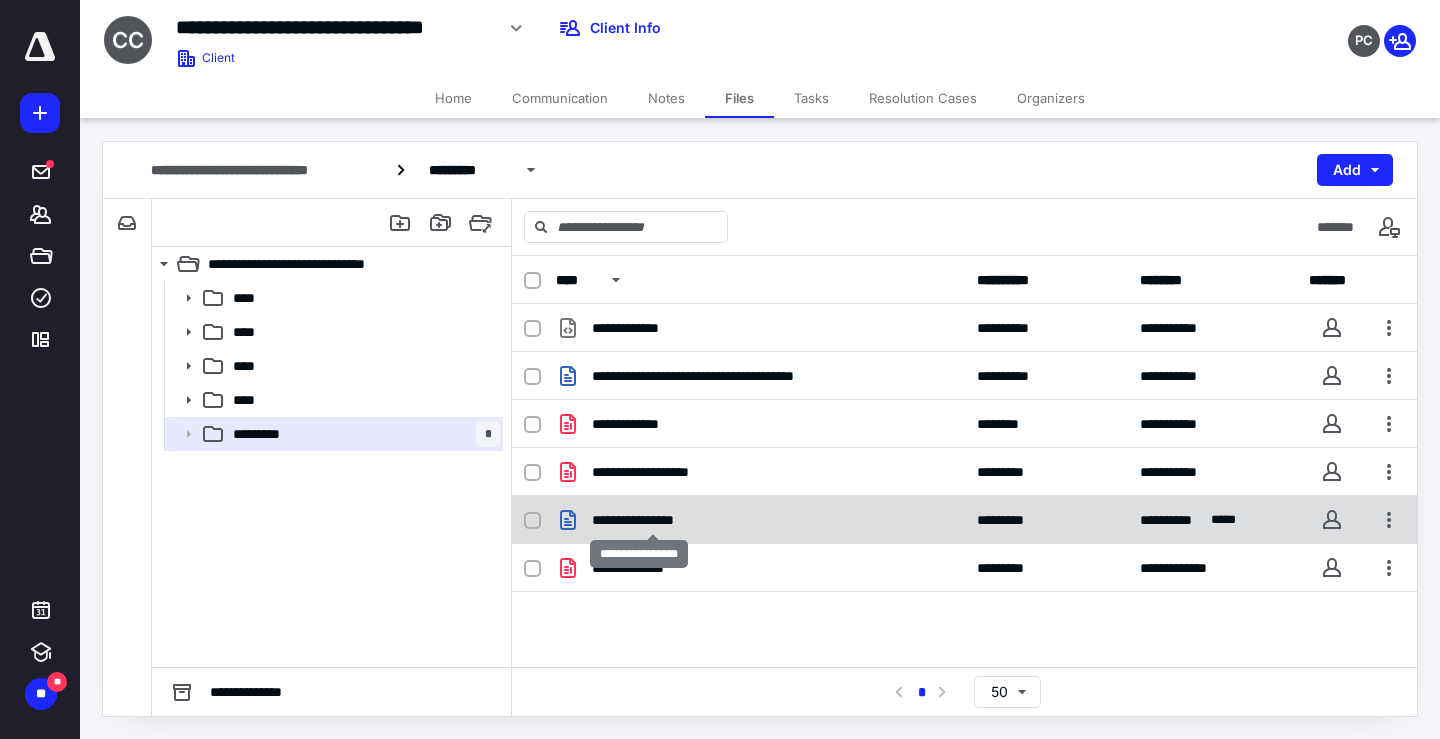 click on "**********" at bounding box center [653, 520] 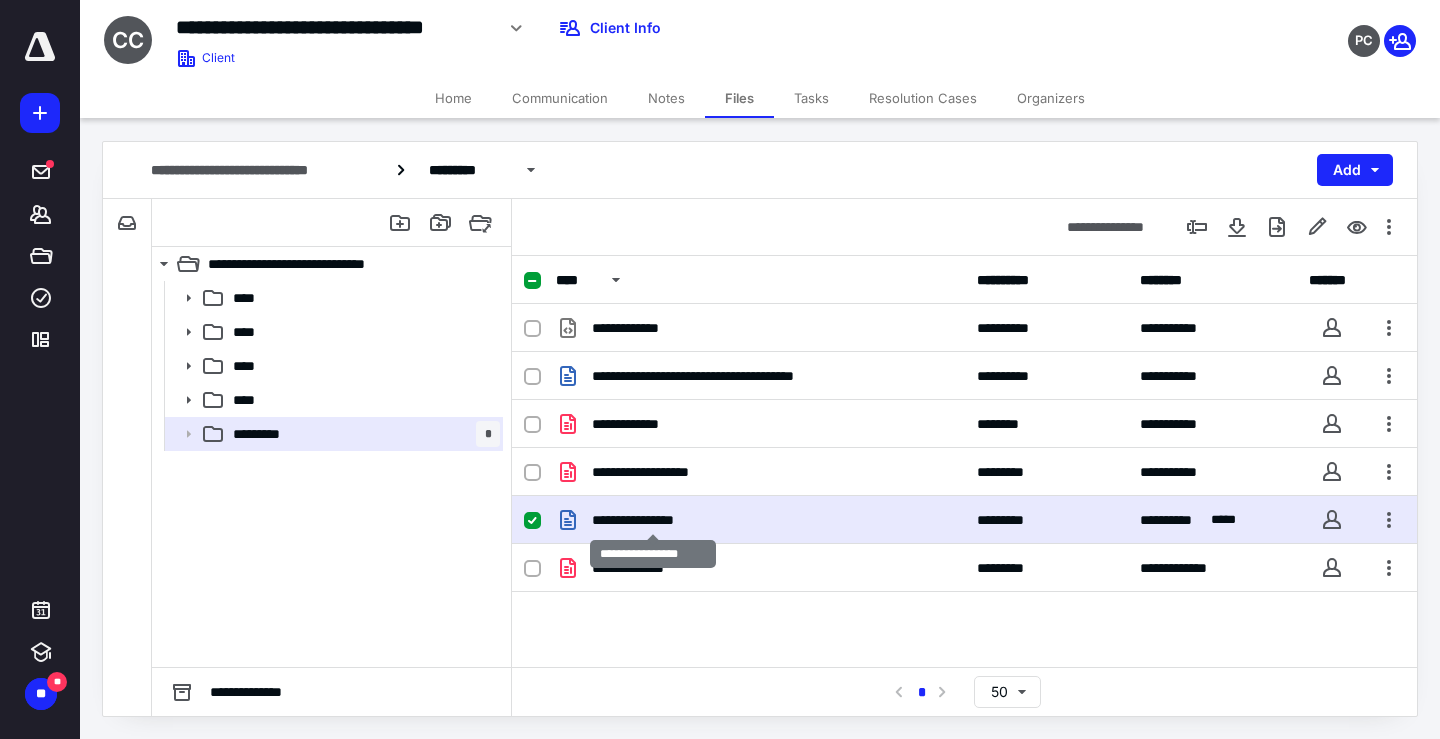click on "**********" at bounding box center [653, 520] 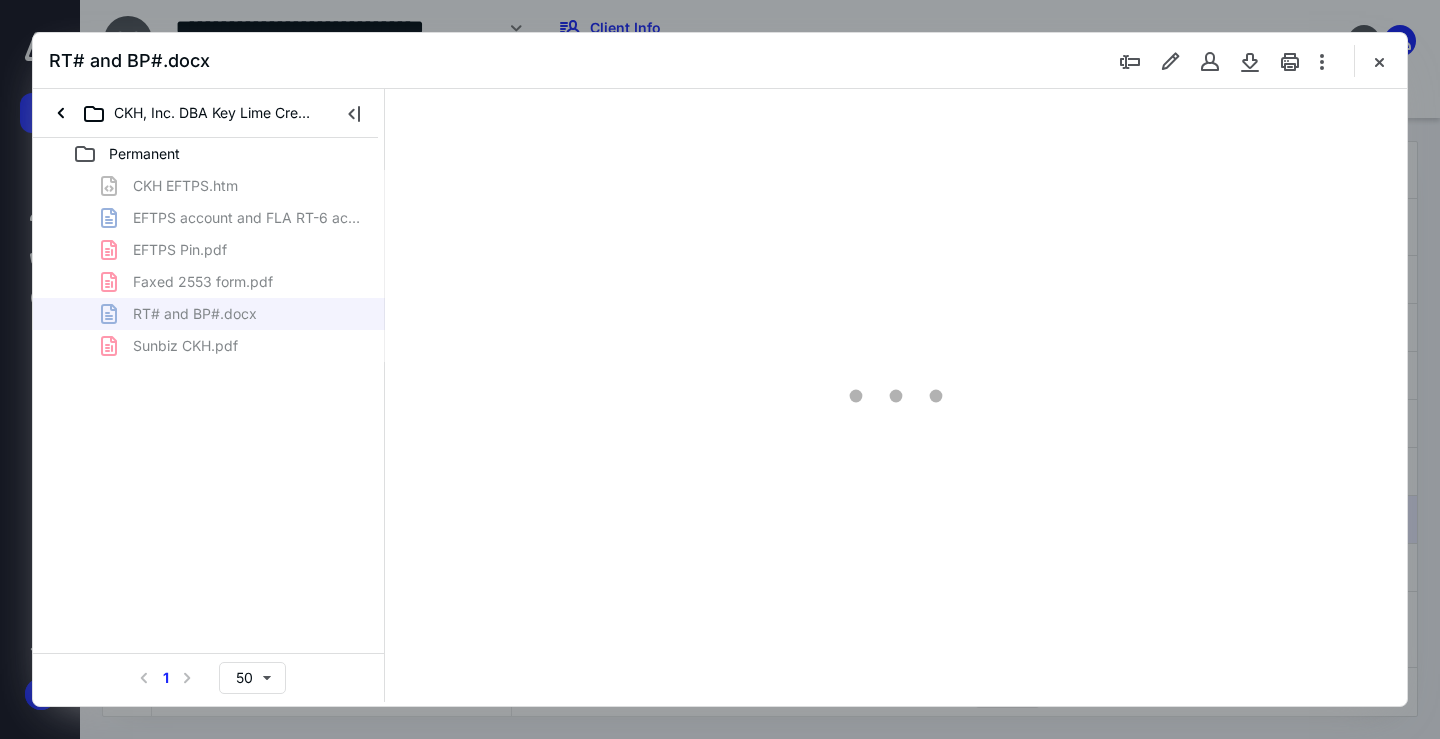 scroll, scrollTop: 0, scrollLeft: 0, axis: both 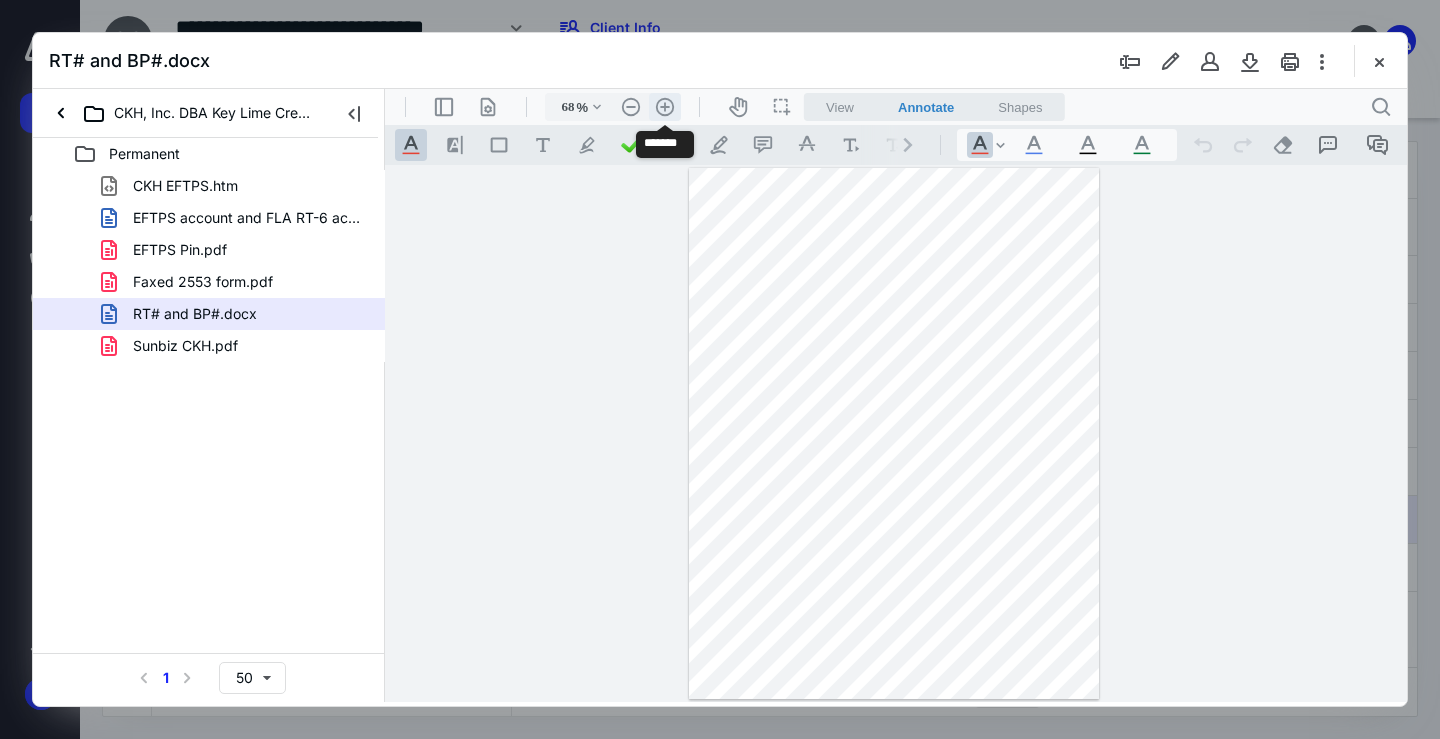 click on ".cls-1{fill:#abb0c4;} icon - header - zoom - in - line" at bounding box center (665, 107) 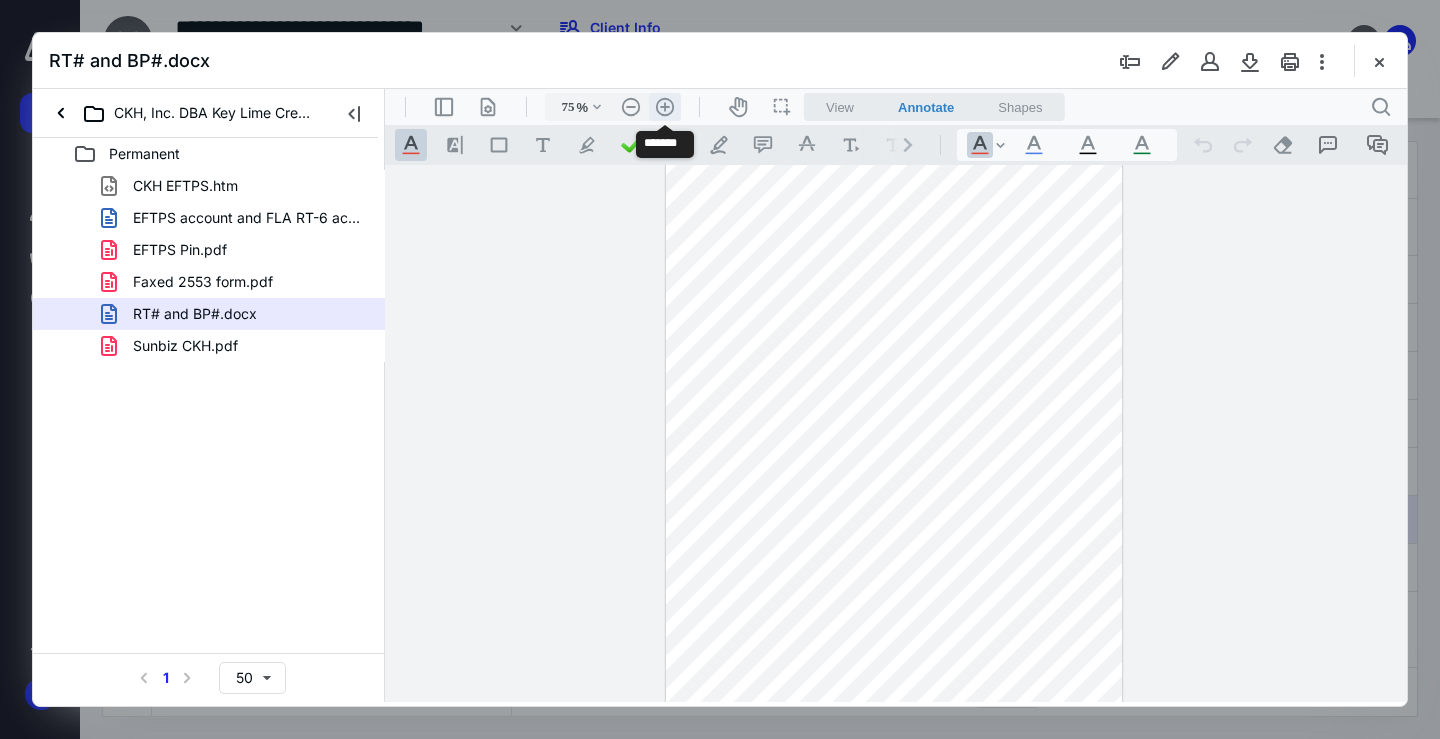 click on ".cls-1{fill:#abb0c4;} icon - header - zoom - in - line" at bounding box center [665, 107] 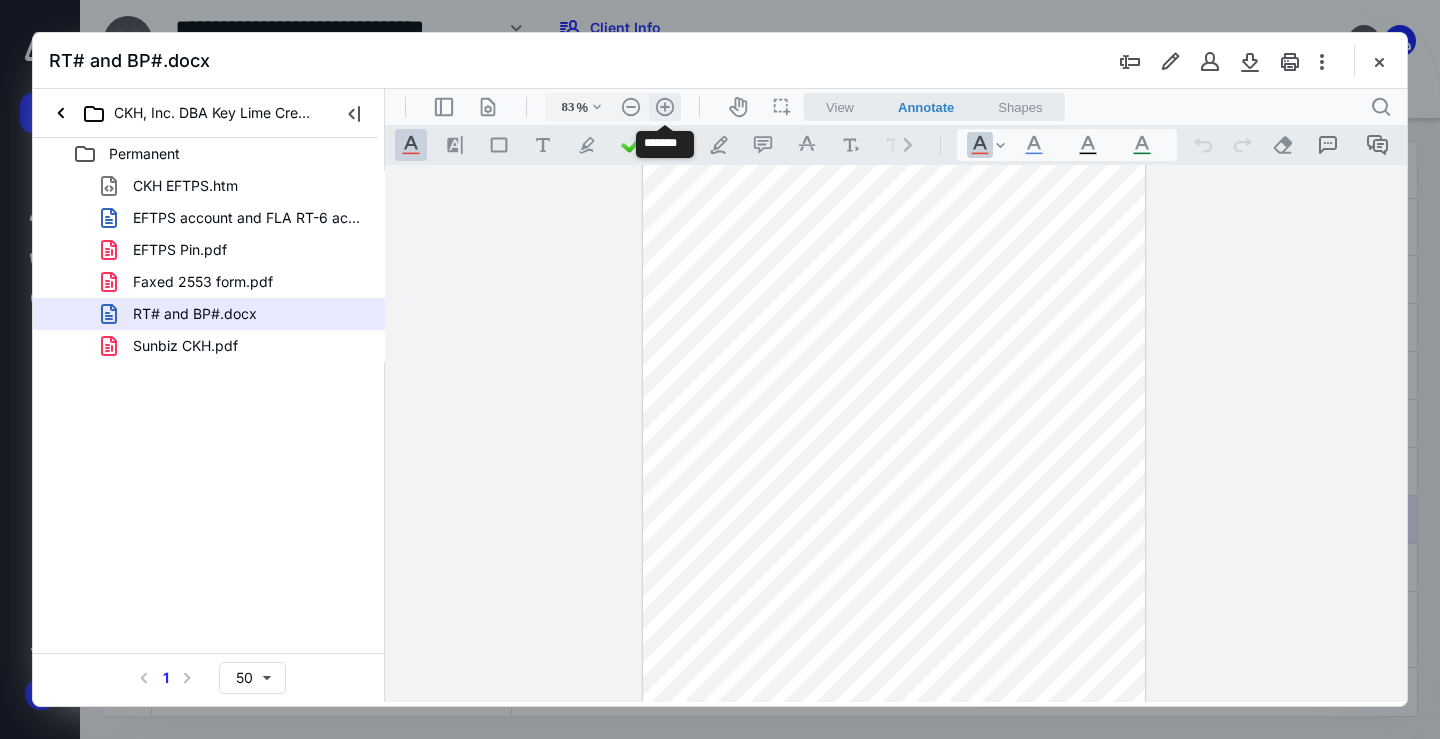 click on ".cls-1{fill:#abb0c4;} icon - header - zoom - in - line" at bounding box center [665, 107] 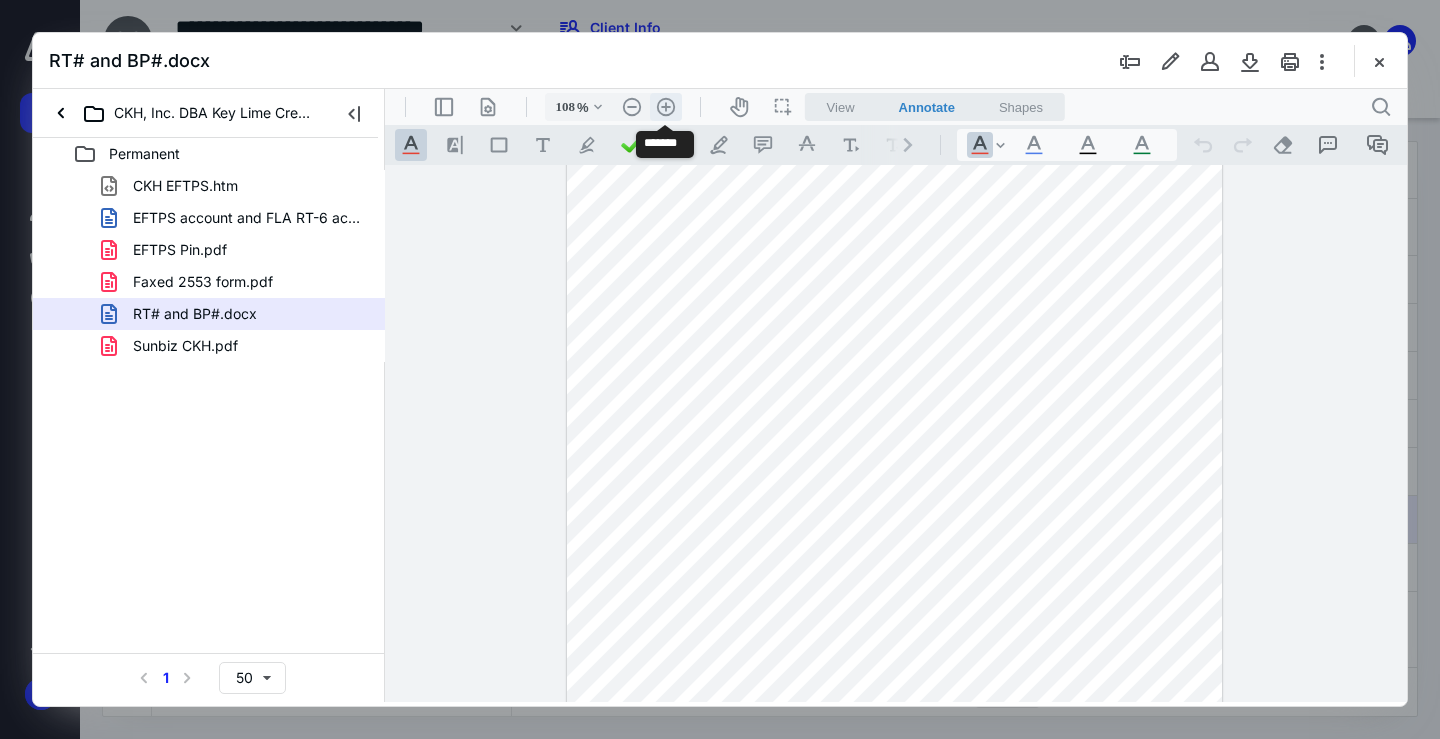 click on ".cls-1{fill:#abb0c4;} icon - header - zoom - in - line" at bounding box center [666, 107] 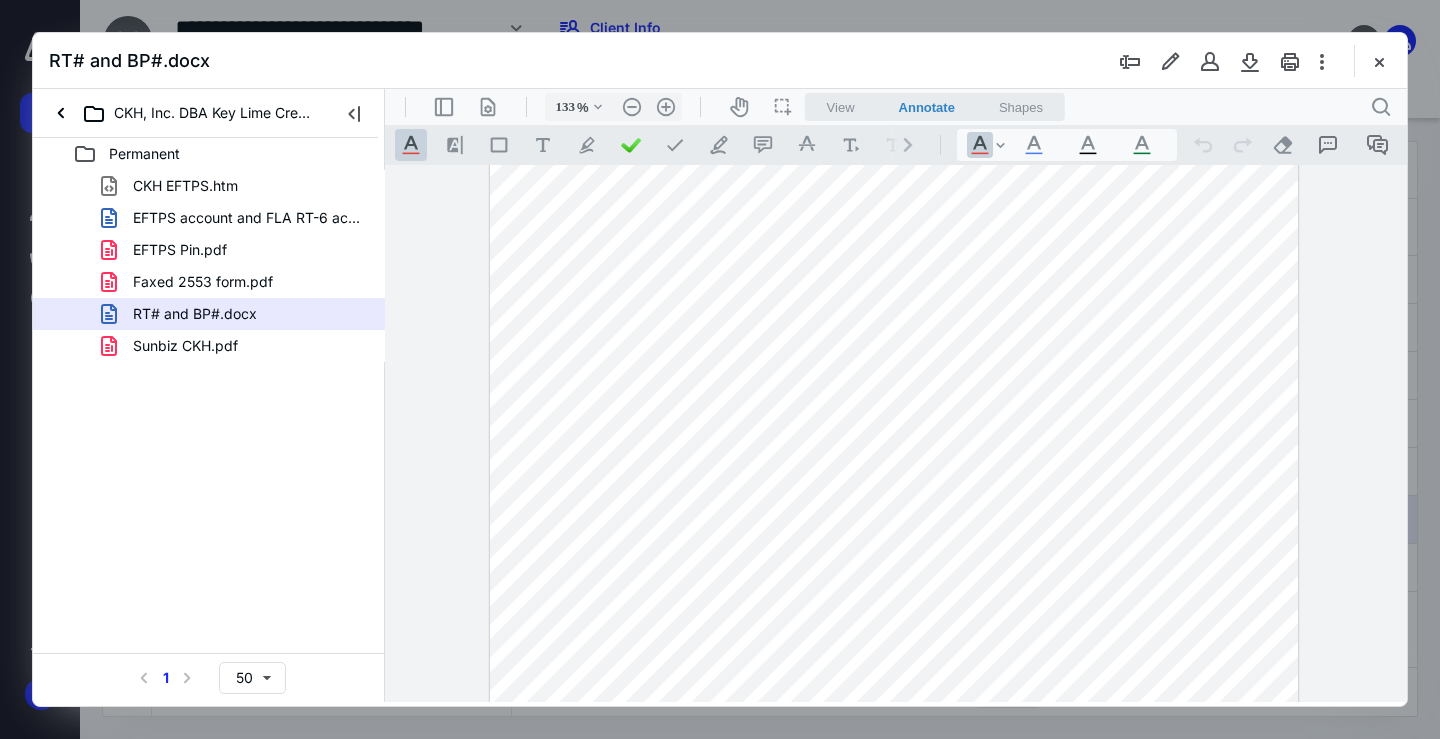 scroll, scrollTop: 0, scrollLeft: 0, axis: both 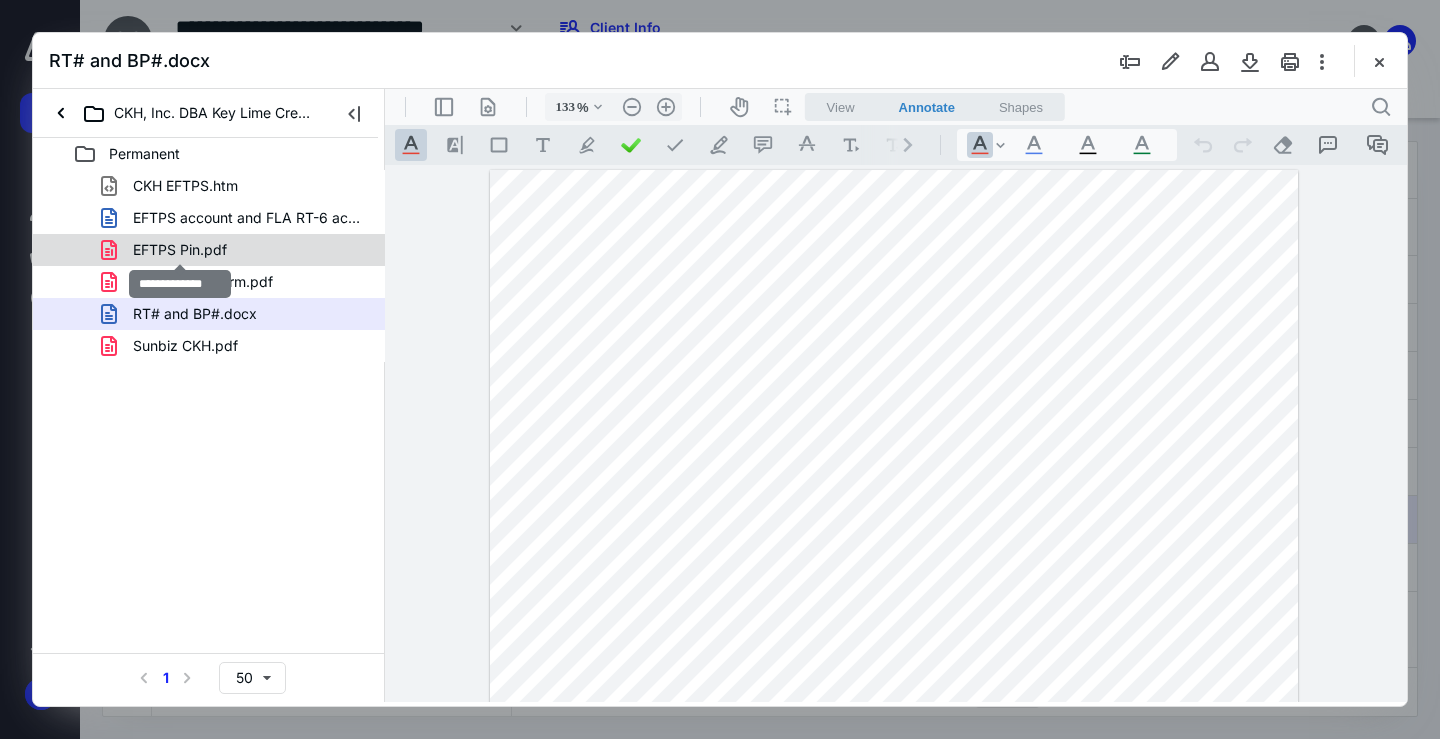 click on "EFTPS Pin.pdf" at bounding box center (180, 250) 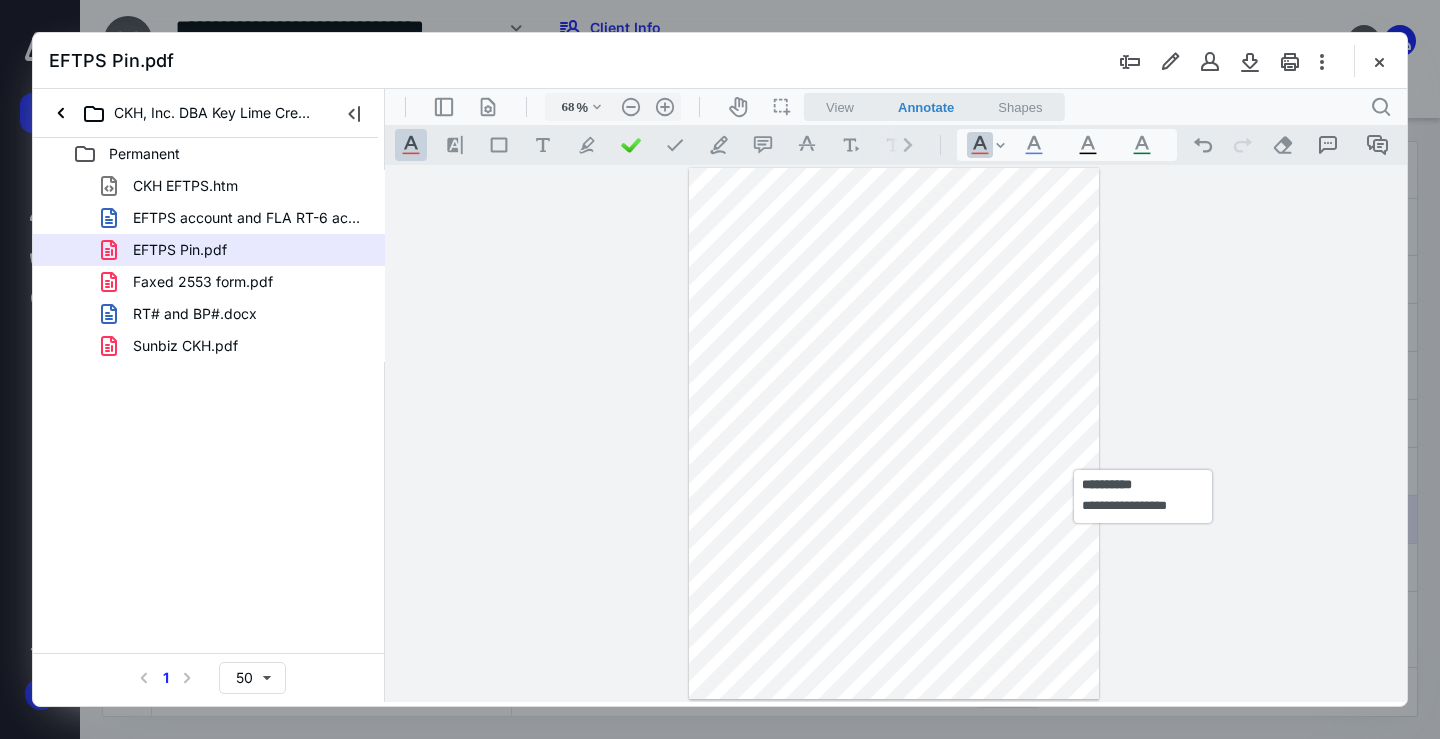 click at bounding box center (894, 434) 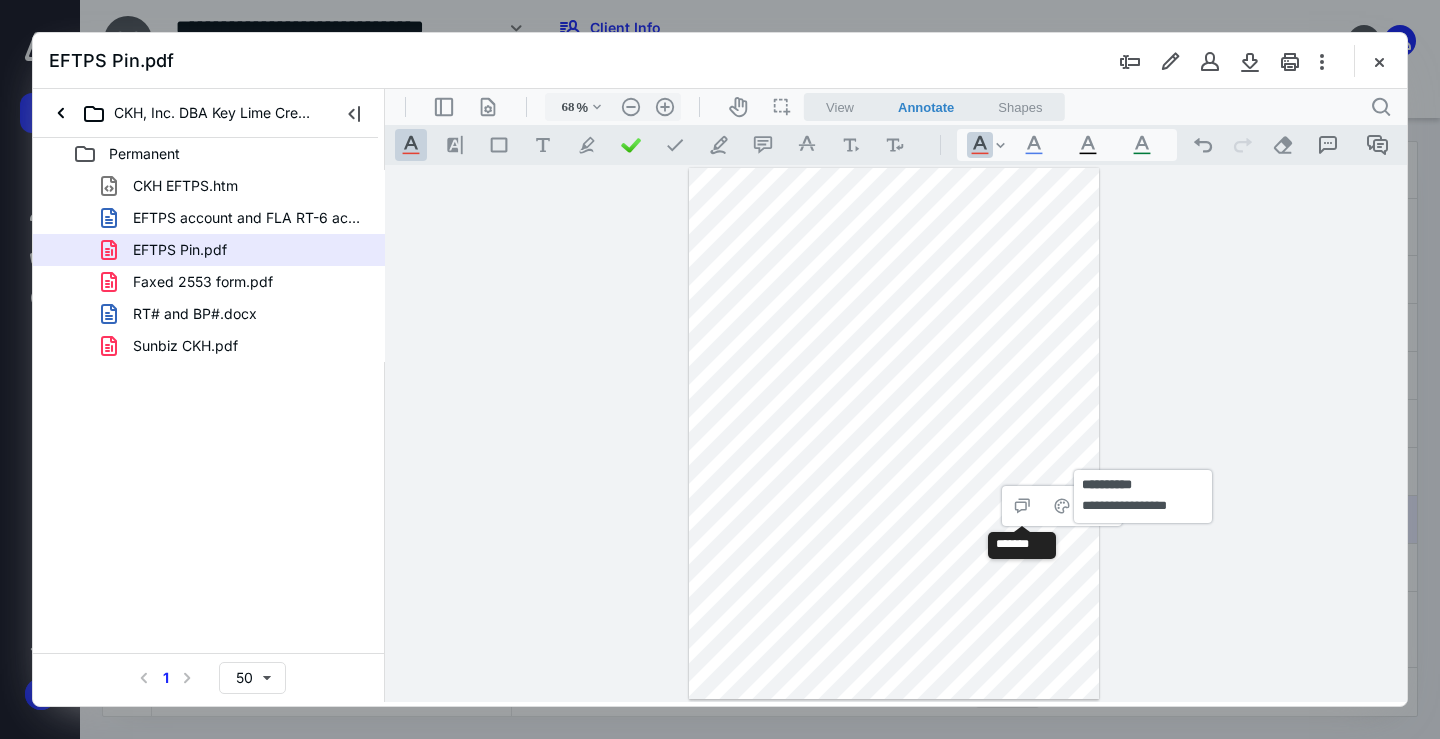 click at bounding box center [894, 434] 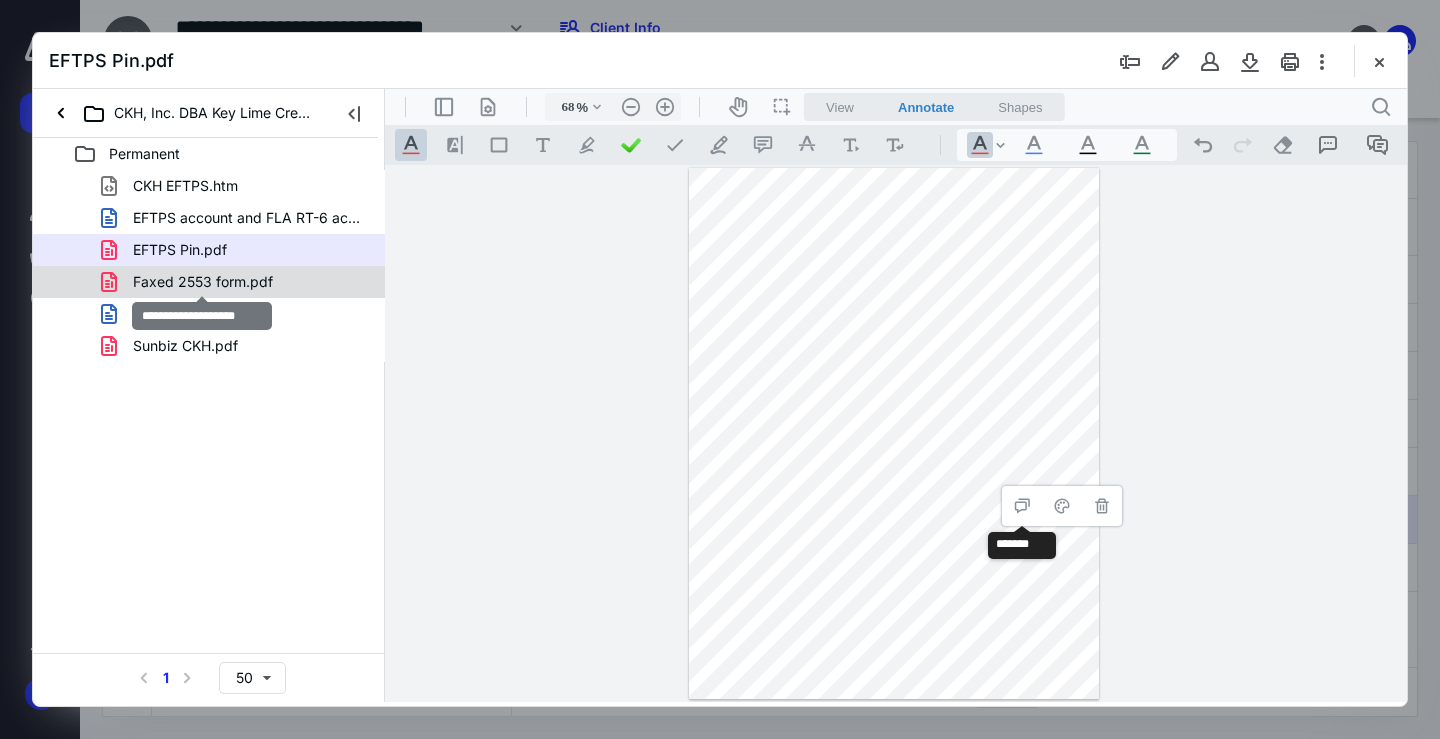 click on "Faxed 2553 form.pdf" at bounding box center (203, 282) 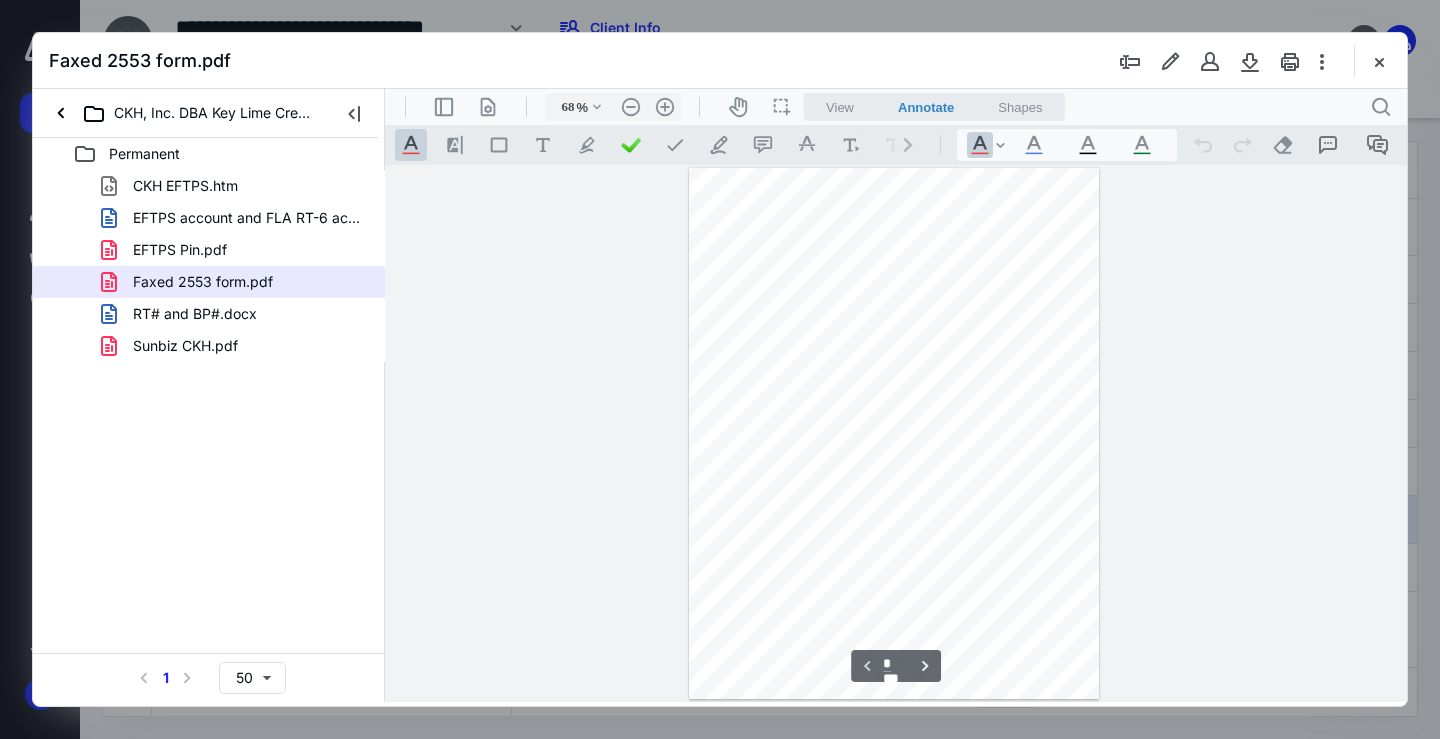 scroll, scrollTop: 79, scrollLeft: 0, axis: vertical 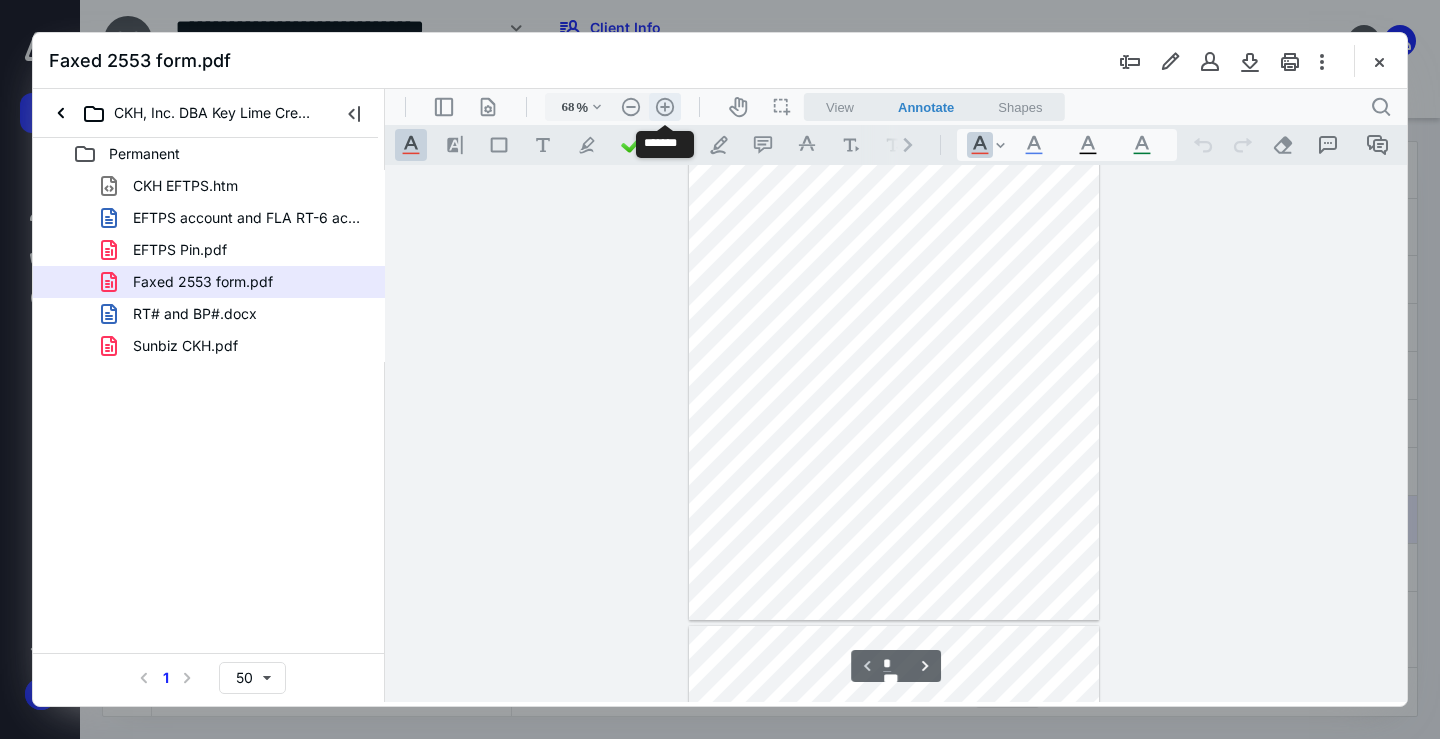click on ".cls-1{fill:#abb0c4;} icon - header - zoom - in - line" at bounding box center [665, 107] 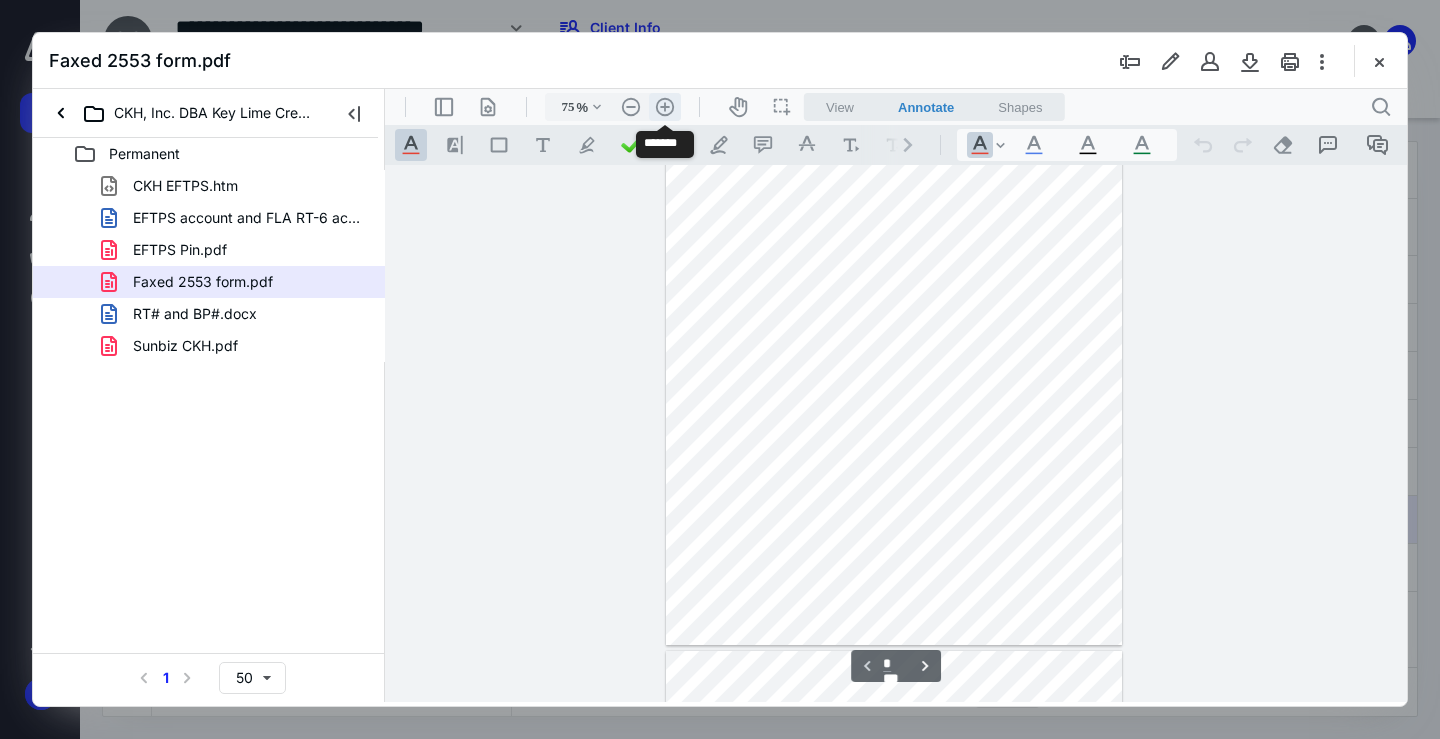 click on ".cls-1{fill:#abb0c4;} icon - header - zoom - in - line" at bounding box center (665, 107) 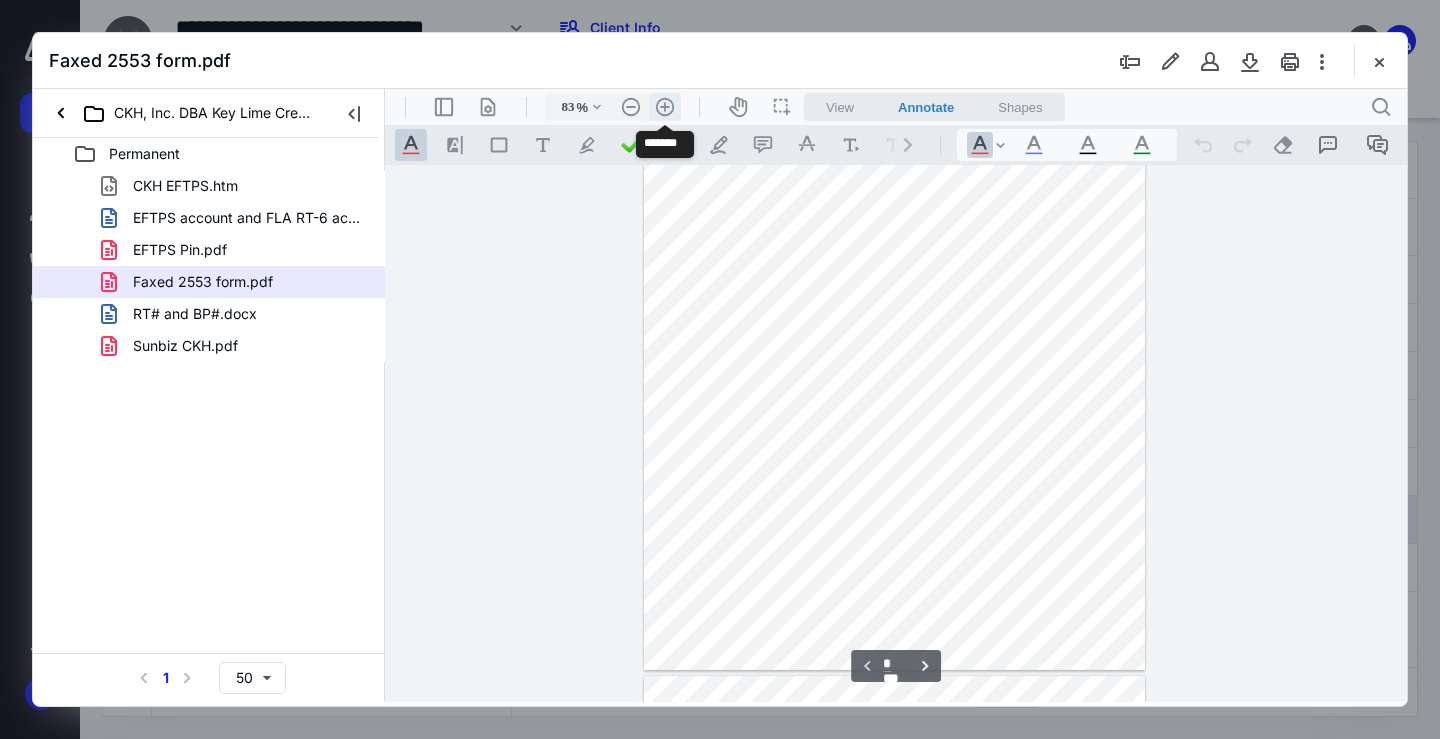 click on ".cls-1{fill:#abb0c4;} icon - header - zoom - in - line" at bounding box center (665, 107) 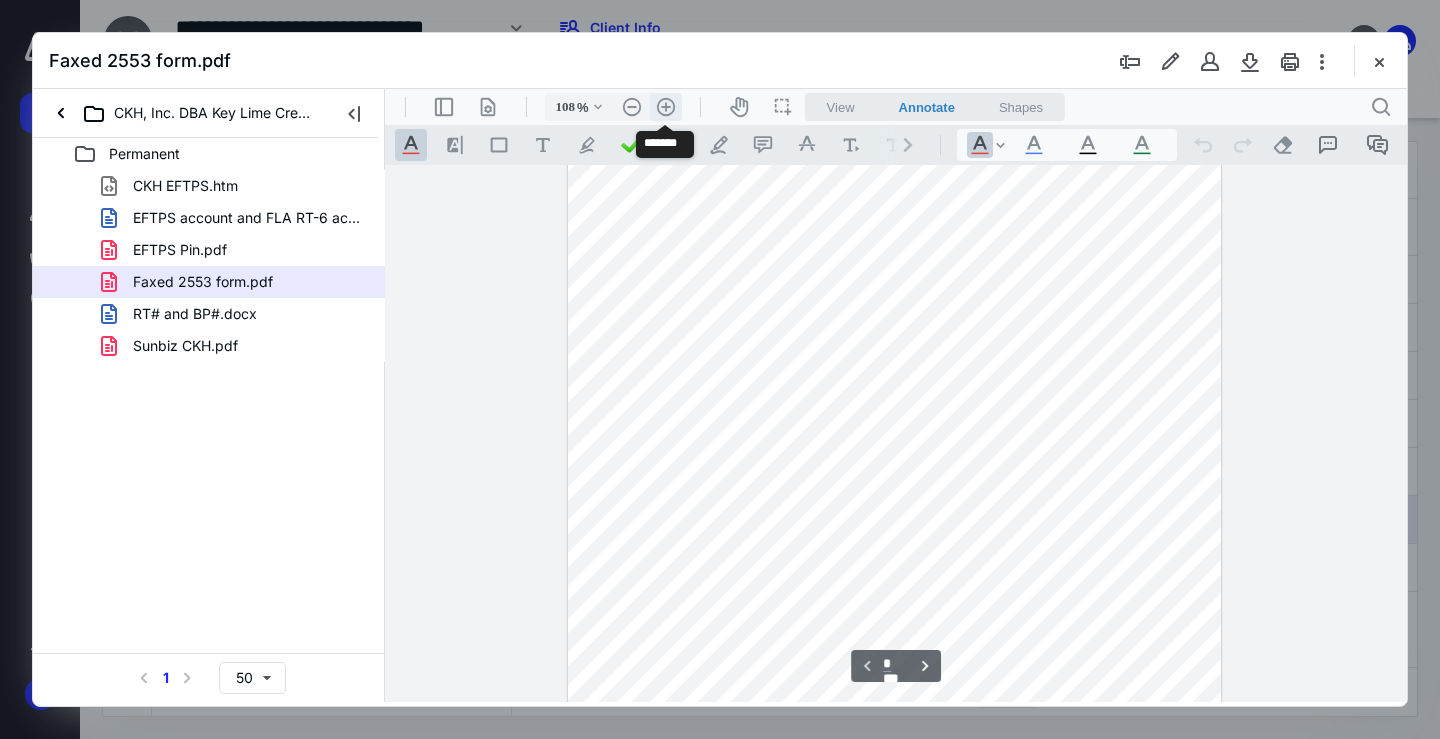click on ".cls-1{fill:#abb0c4;} icon - header - zoom - in - line" at bounding box center (666, 107) 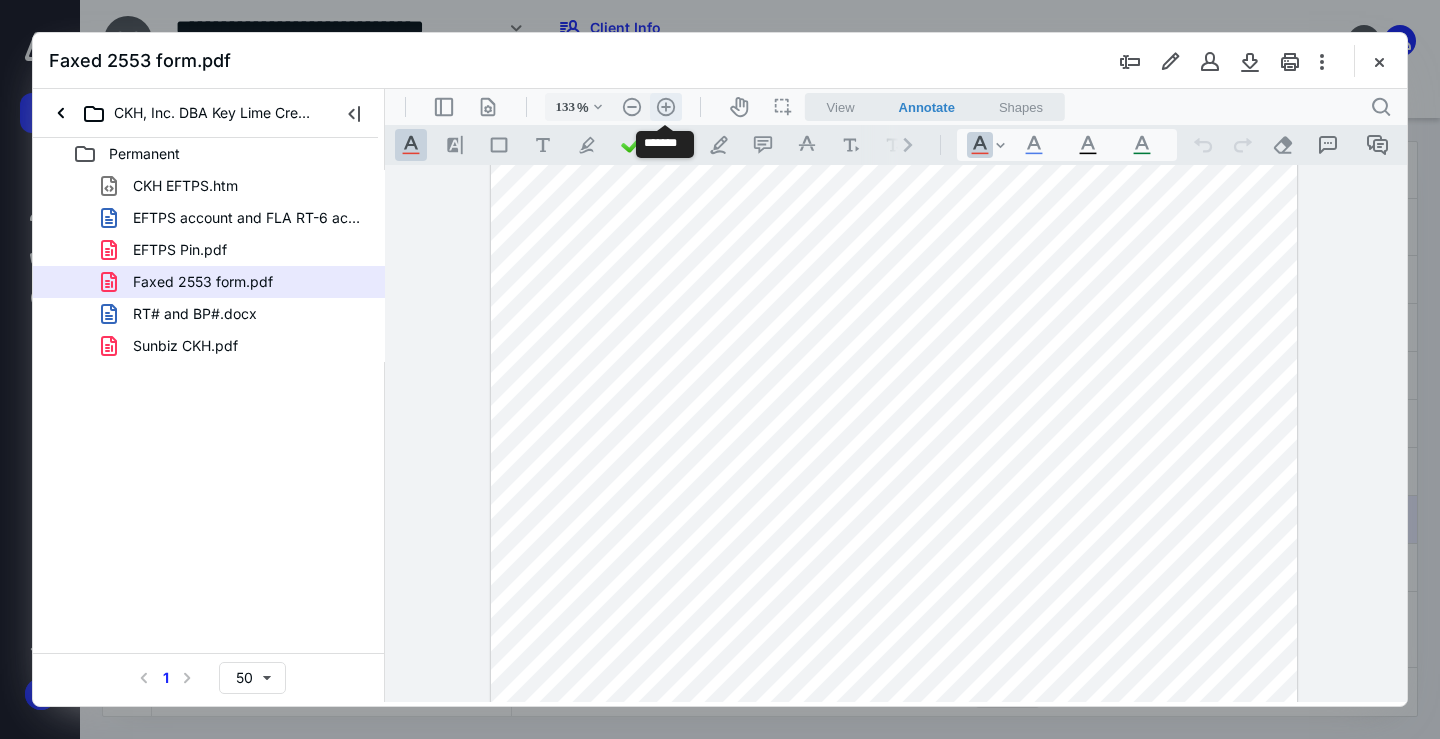click on ".cls-1{fill:#abb0c4;} icon - header - zoom - in - line" at bounding box center (666, 107) 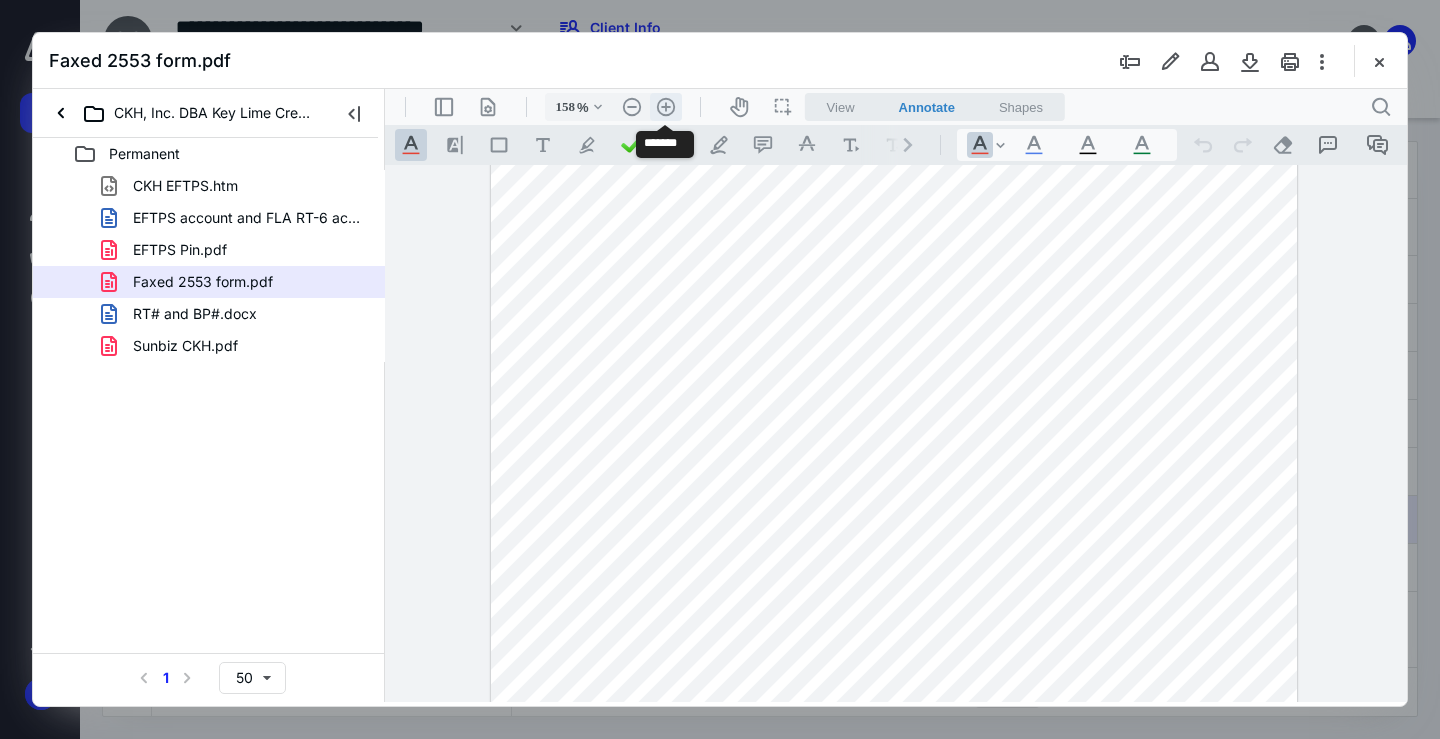 scroll, scrollTop: 492, scrollLeft: 0, axis: vertical 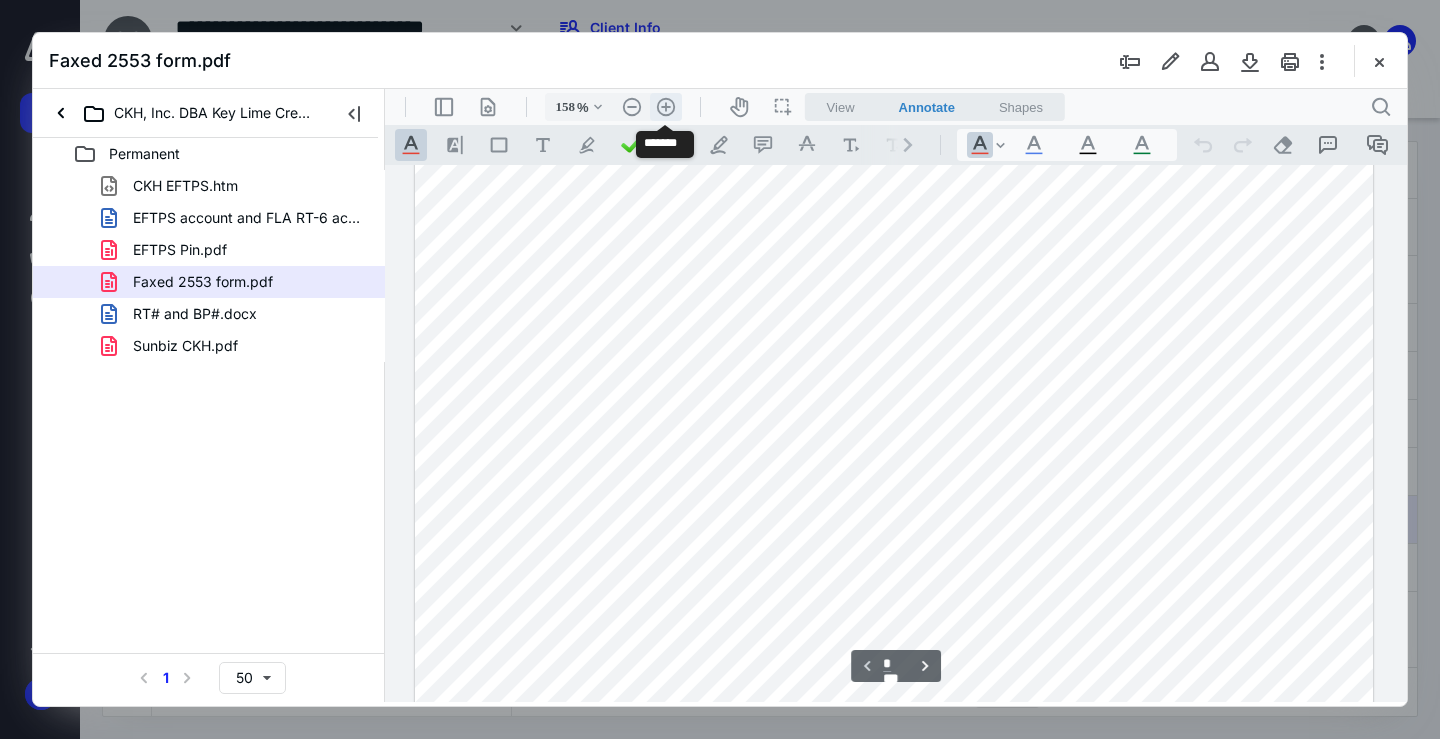 click on ".cls-1{fill:#abb0c4;} icon - header - zoom - in - line" at bounding box center [666, 107] 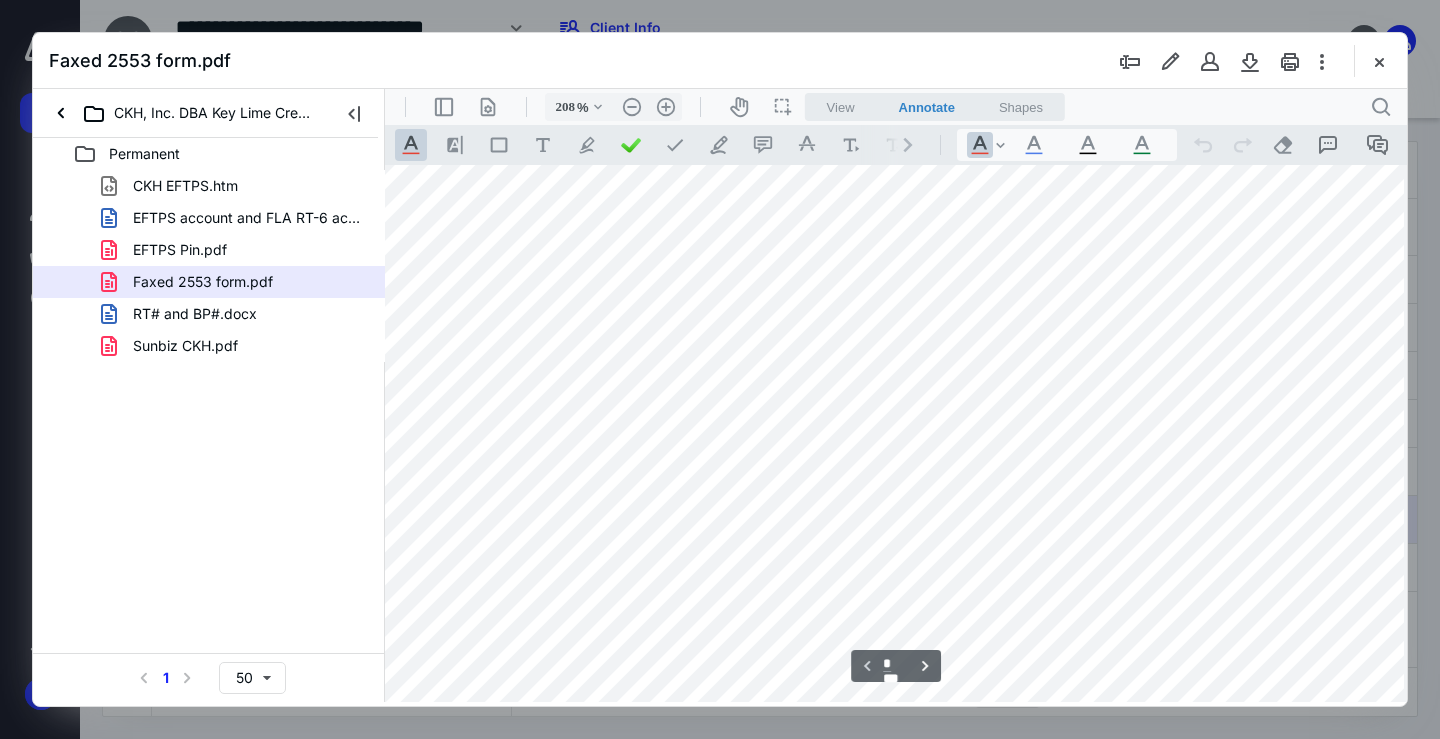 scroll, scrollTop: 505, scrollLeft: 135, axis: both 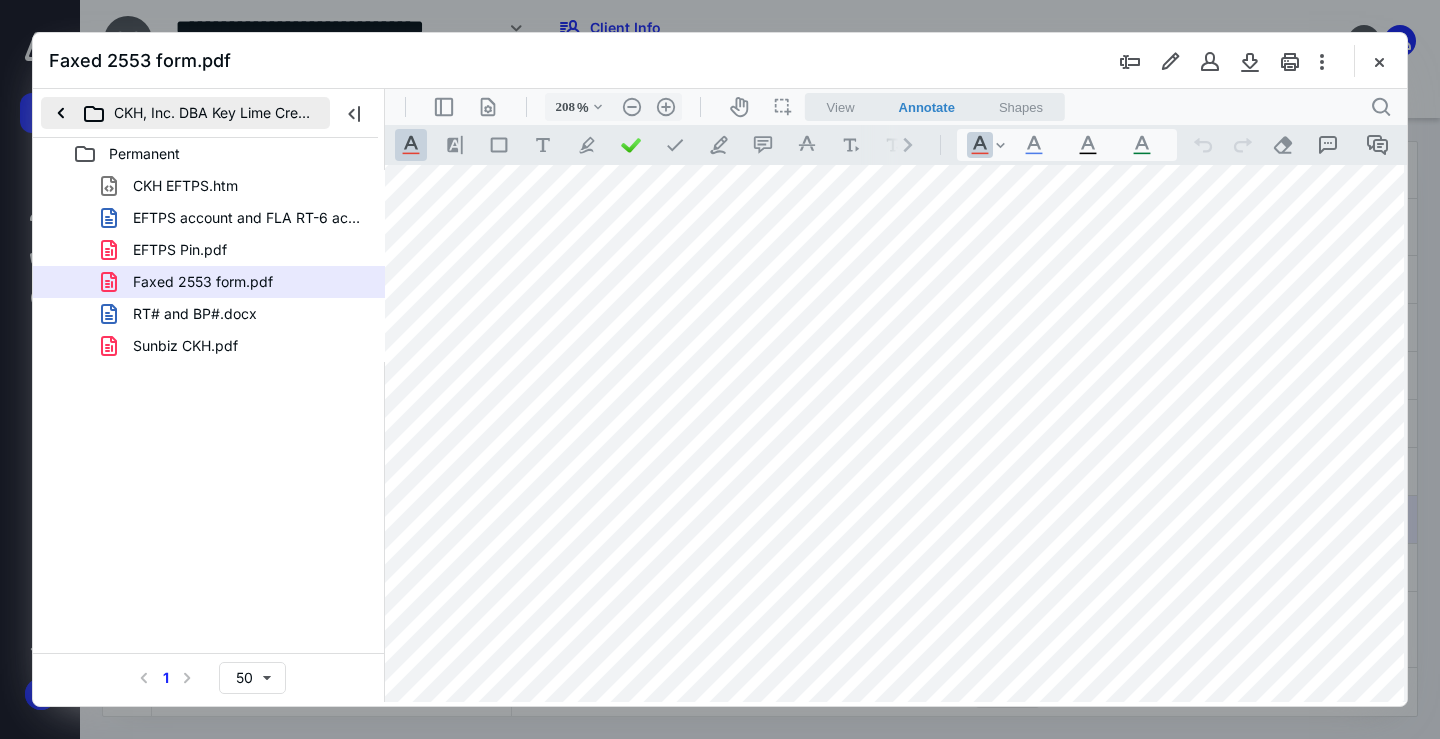 click on "CKH, Inc. DBA Key Lime Creative" at bounding box center (185, 113) 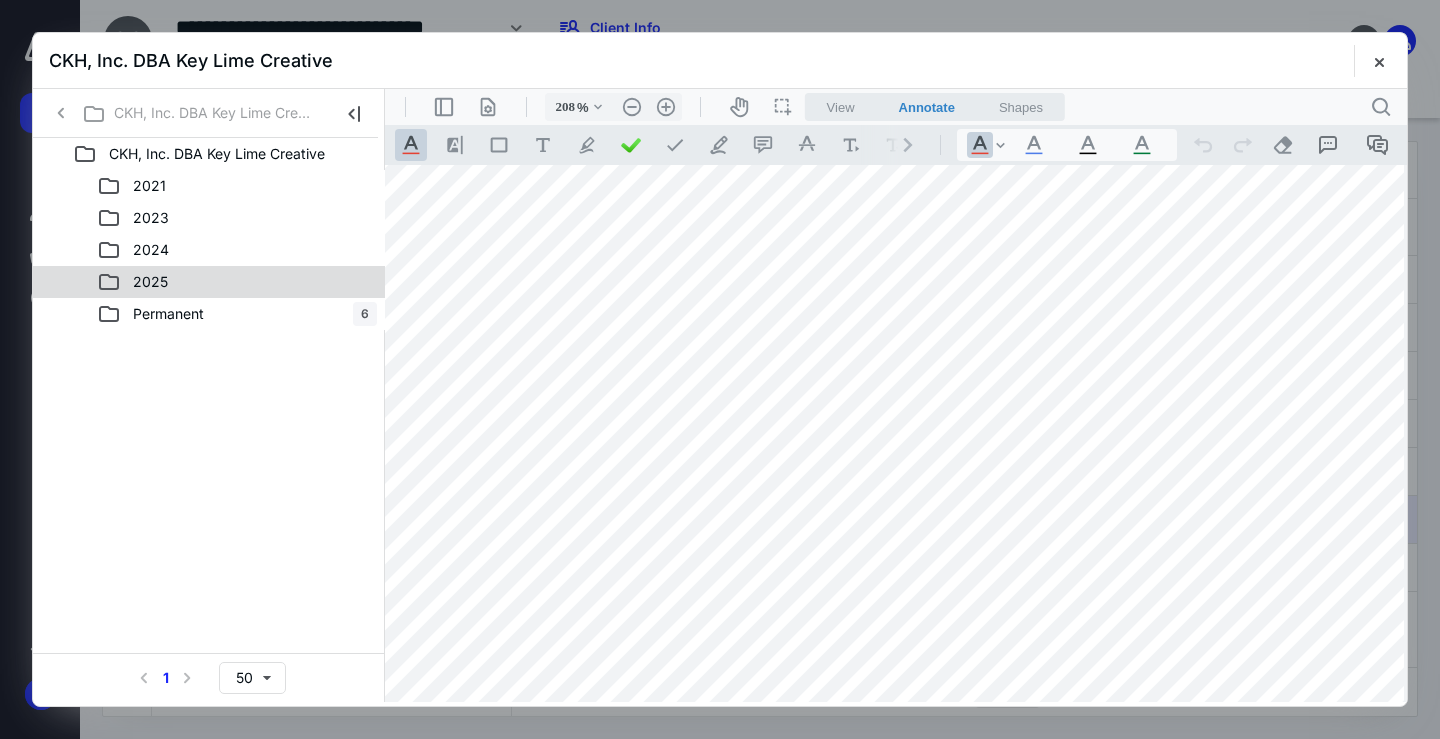 click on "2025" at bounding box center (150, 282) 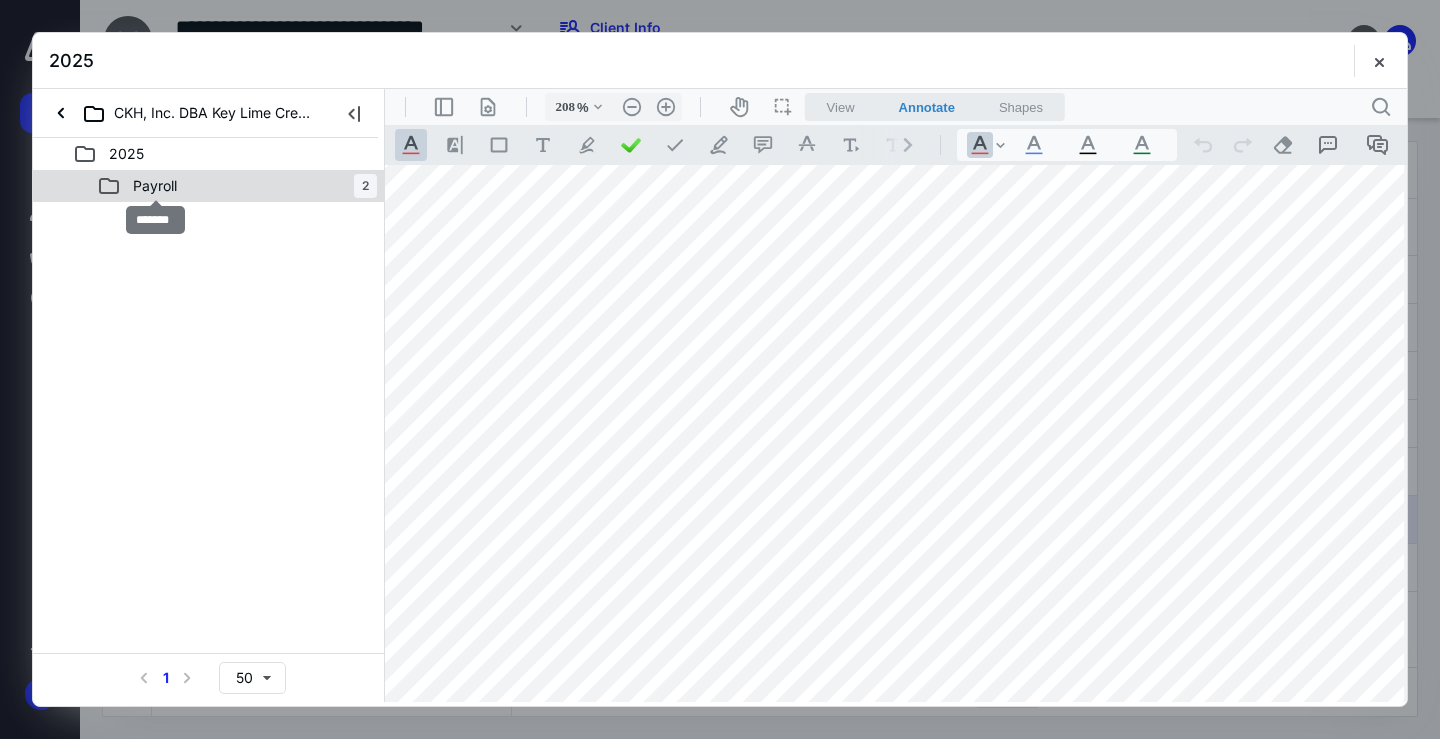click on "Payroll" at bounding box center [155, 186] 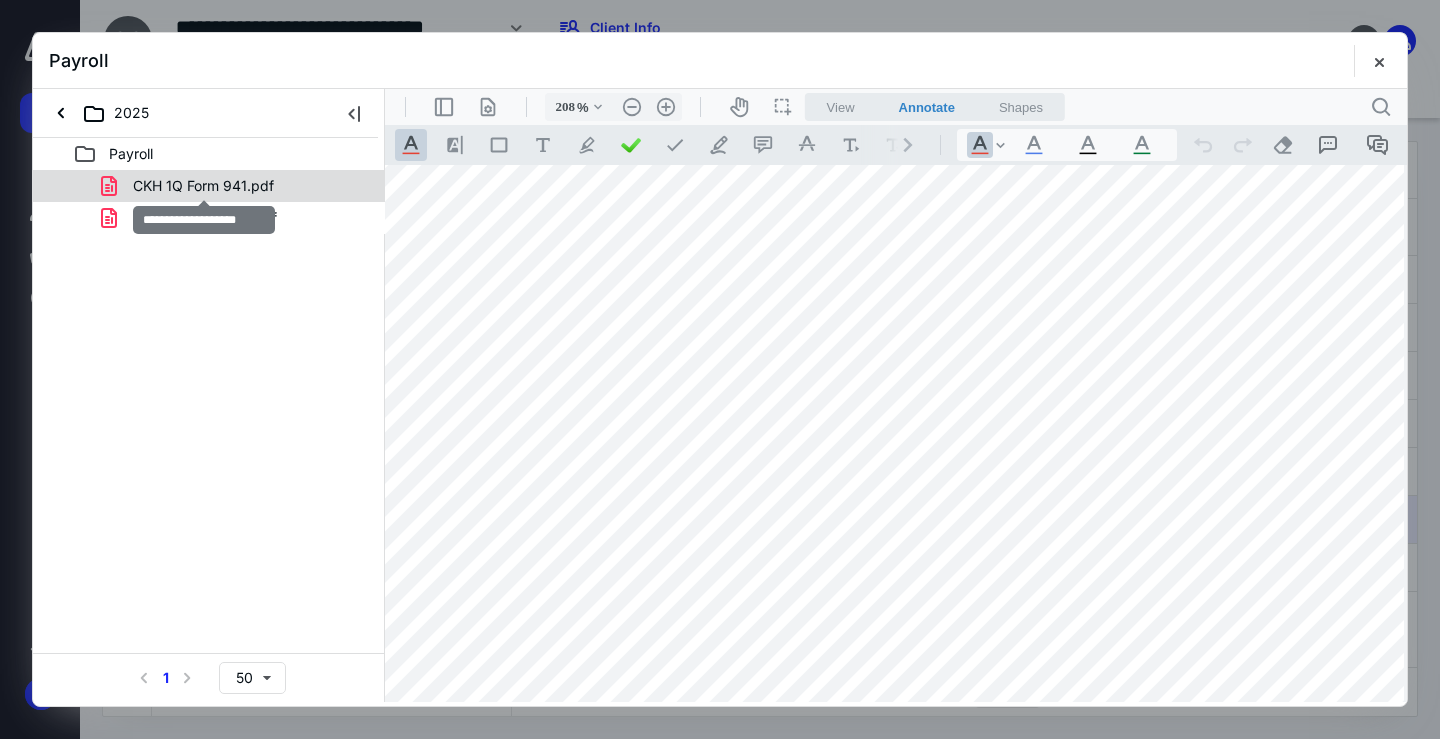 click on "CKH 1Q Form 941.pdf" at bounding box center (203, 186) 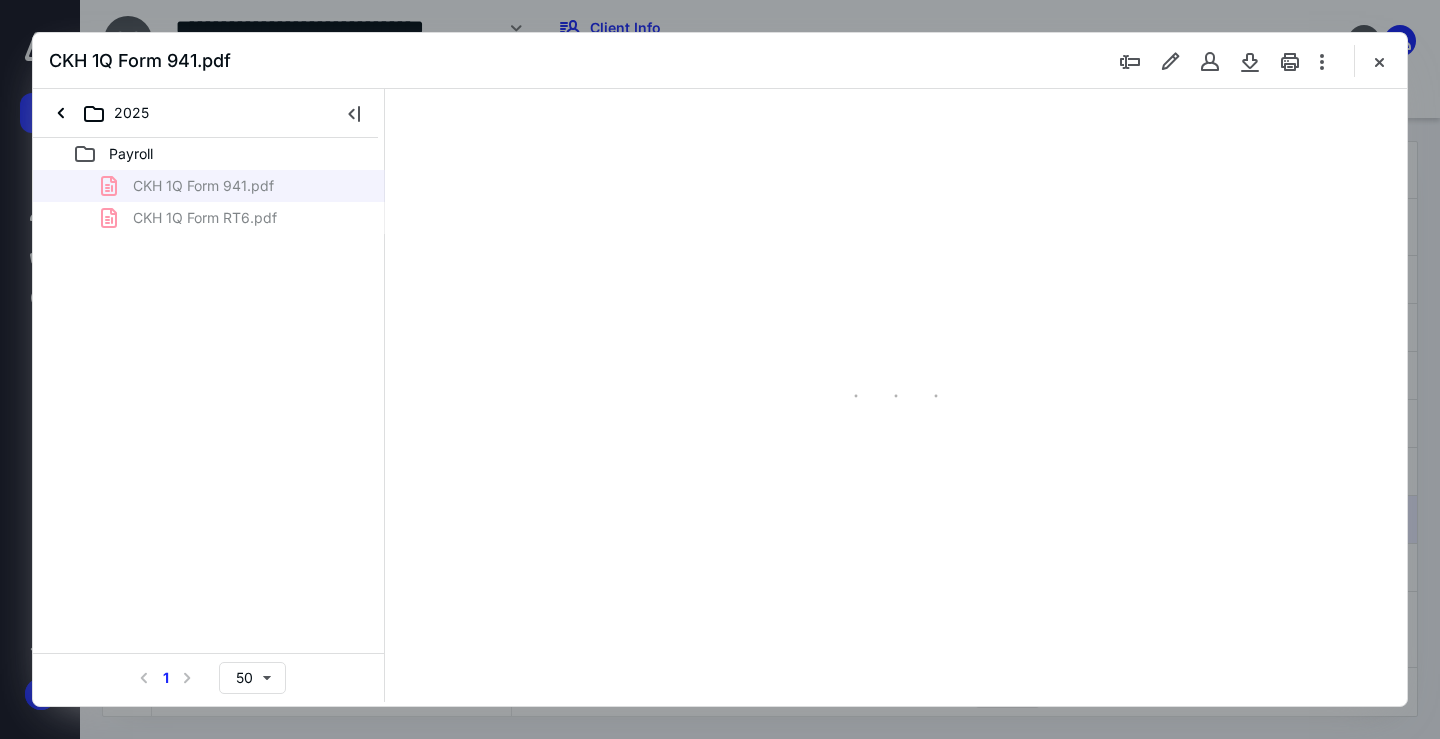 type on "68" 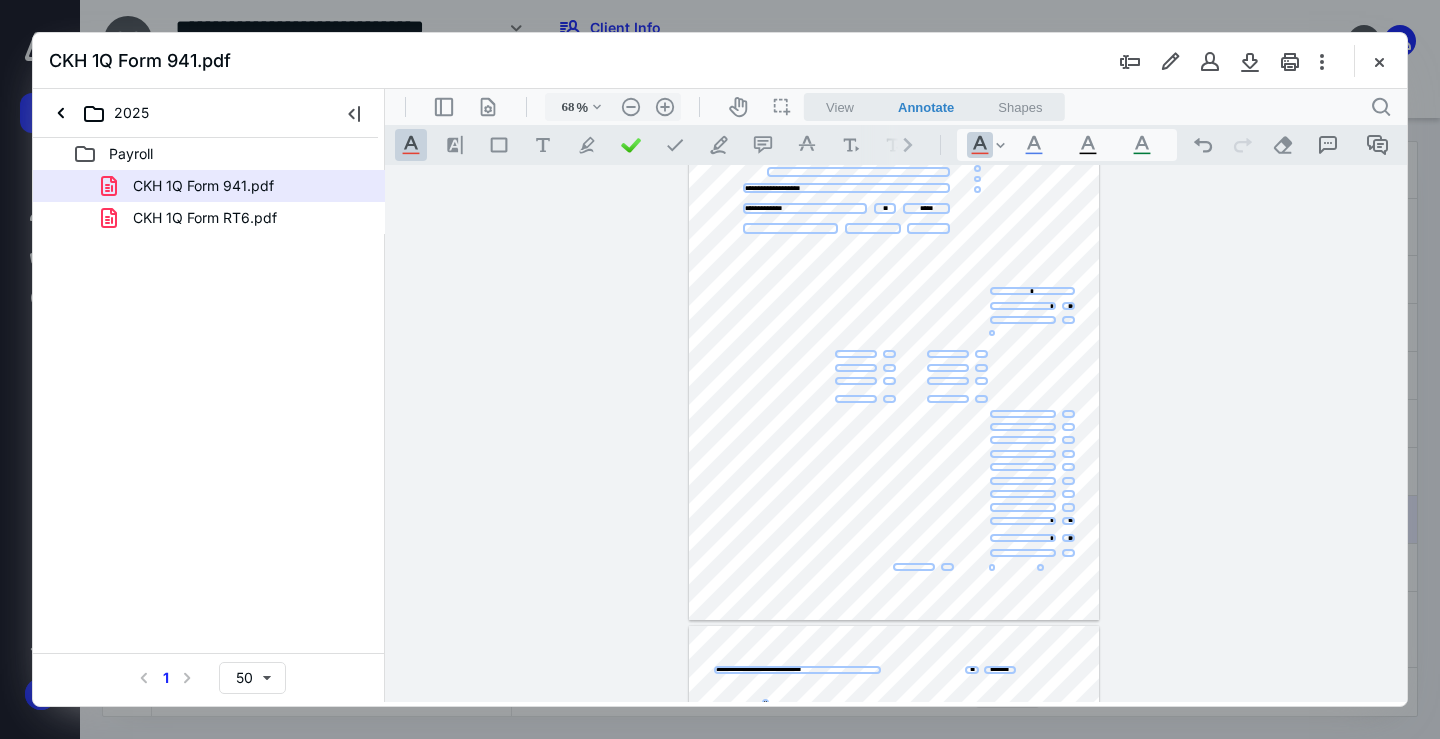 click at bounding box center (1379, 61) 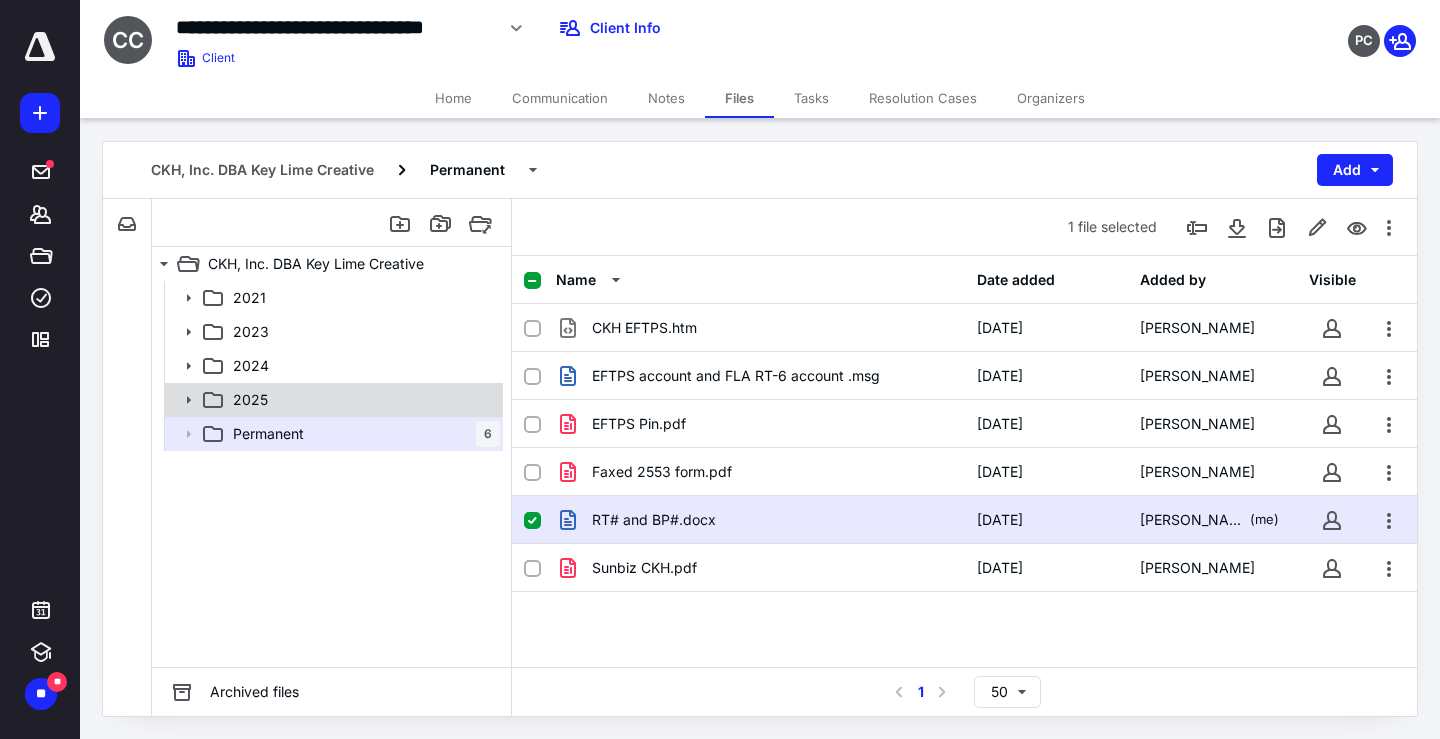 click on "2025" at bounding box center (362, 400) 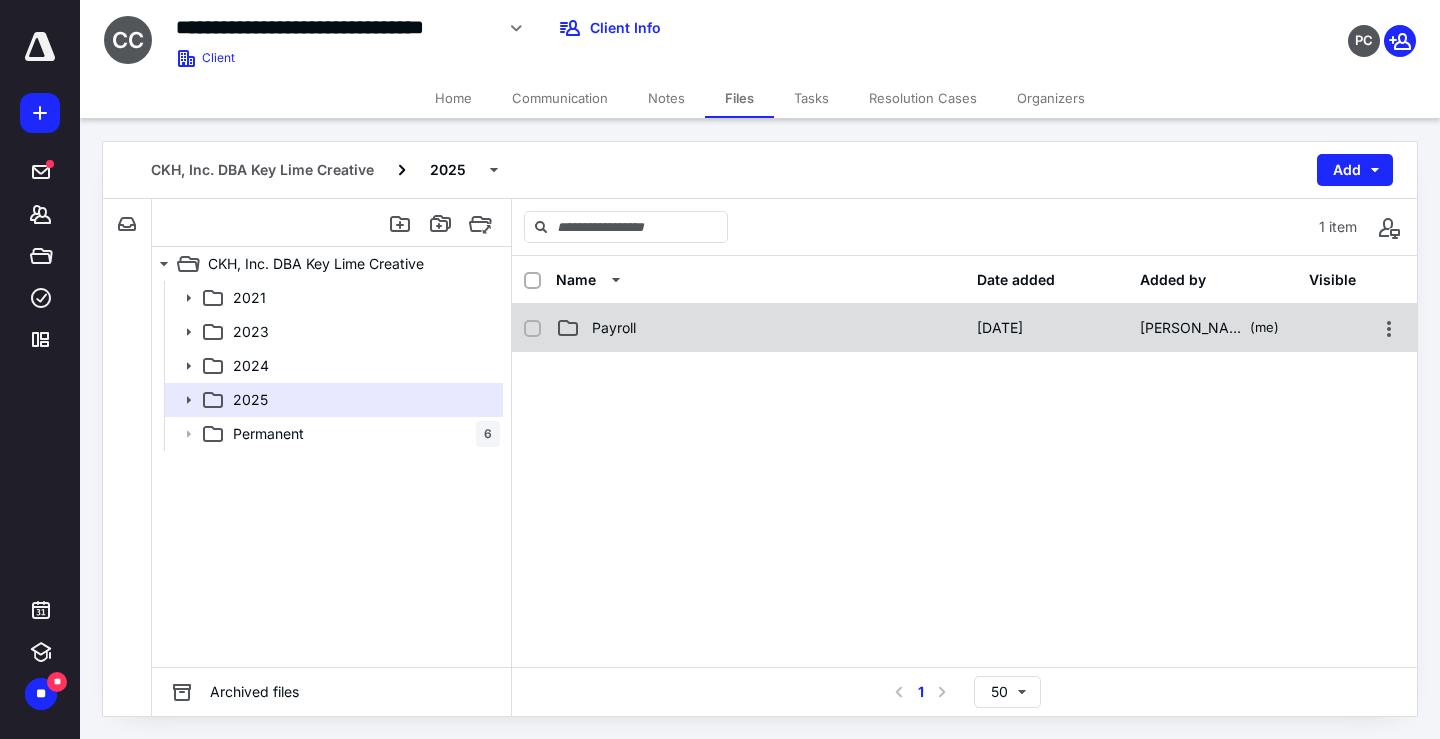 click on "Payroll" at bounding box center [760, 328] 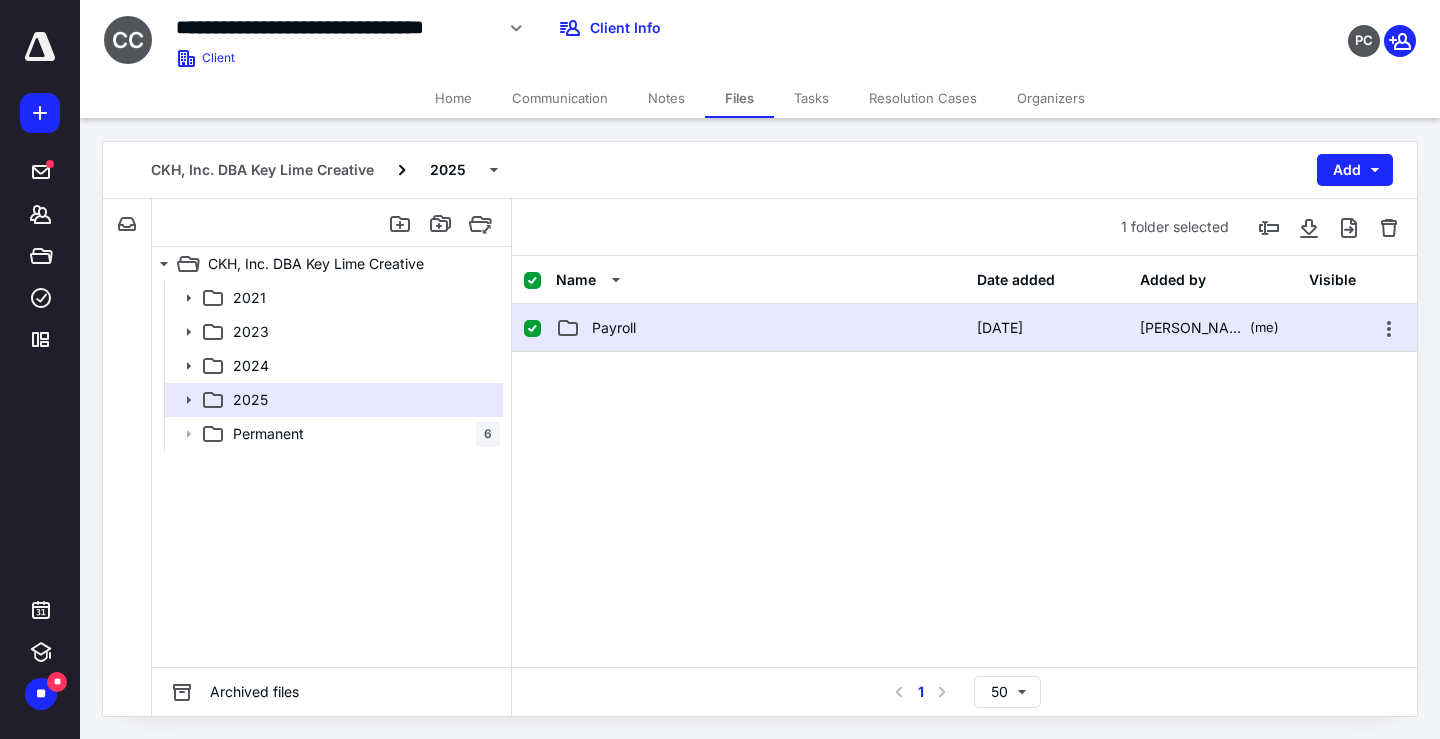 click on "Payroll" at bounding box center (760, 328) 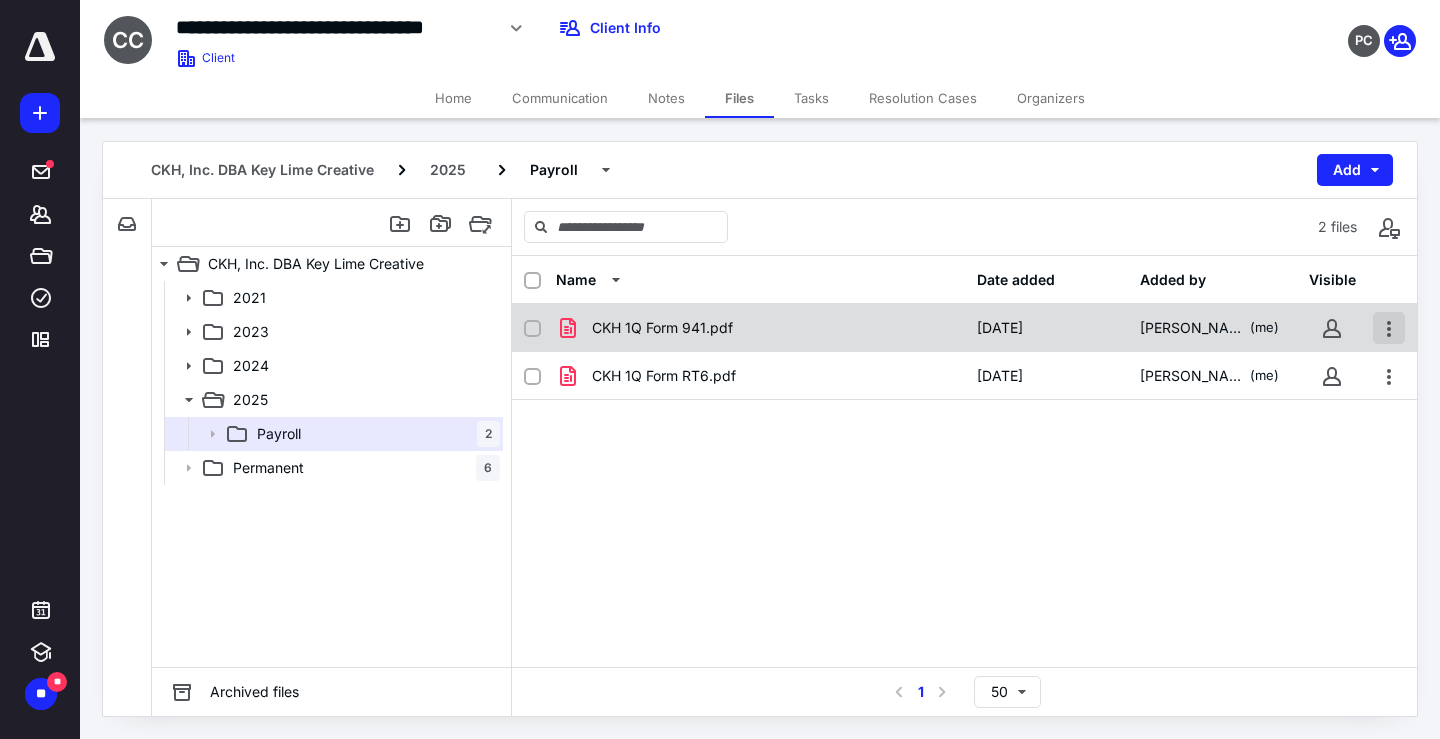 click at bounding box center [1389, 328] 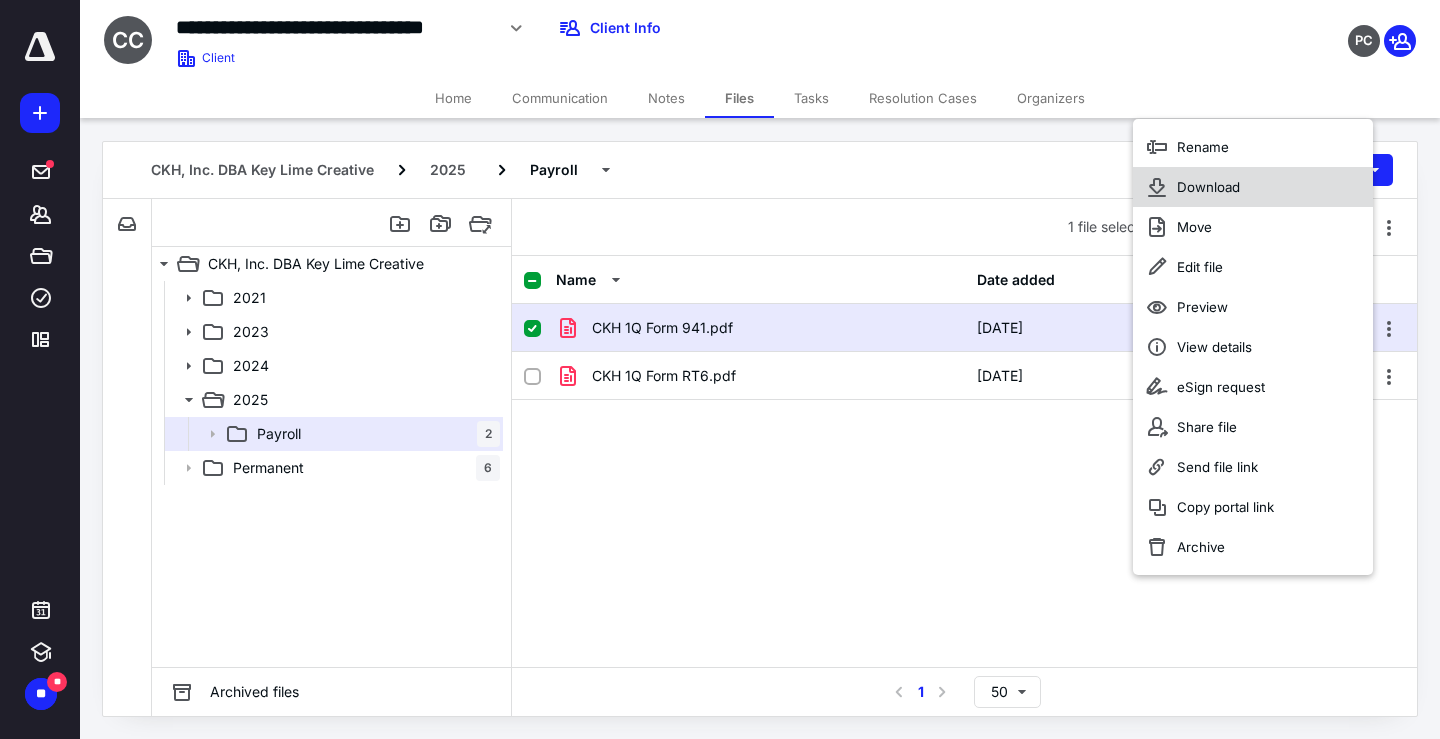 click on "Download" at bounding box center (1208, 187) 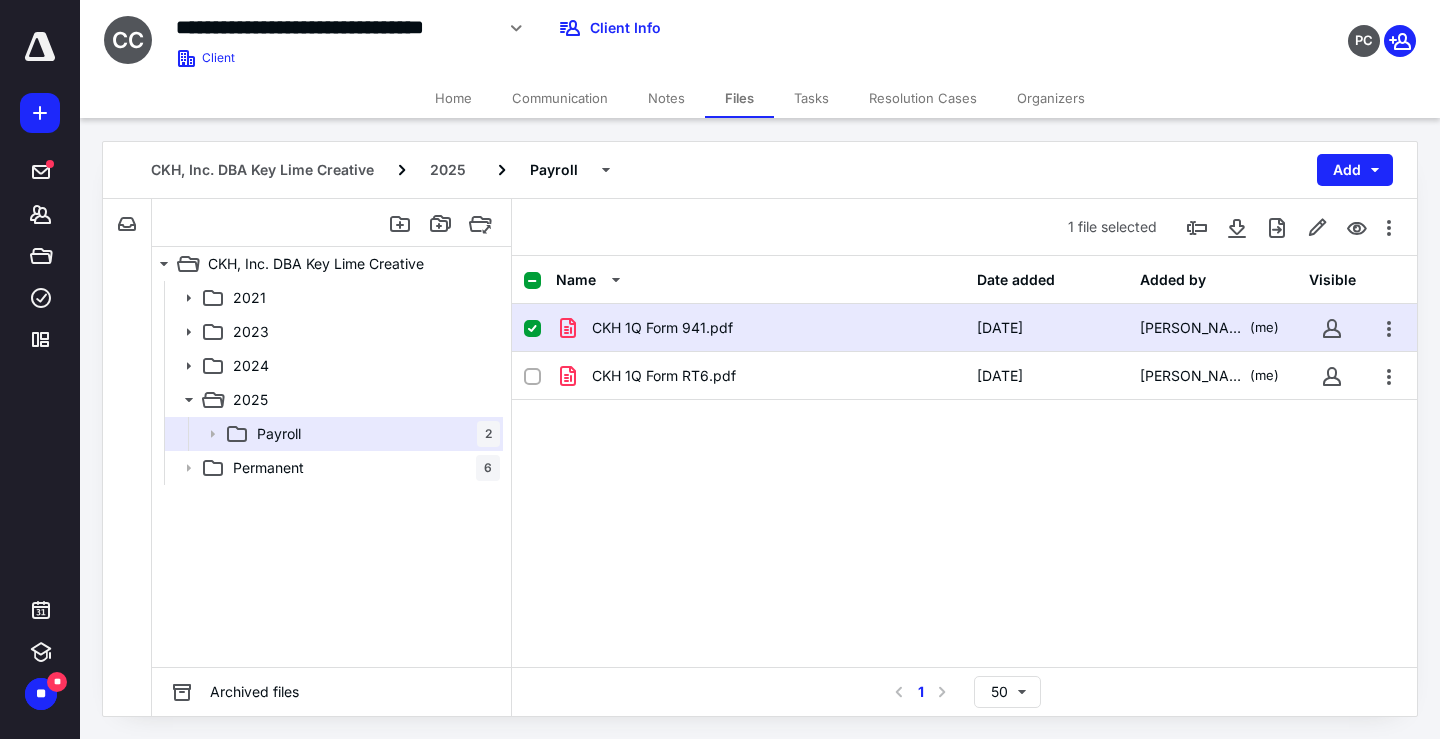 click 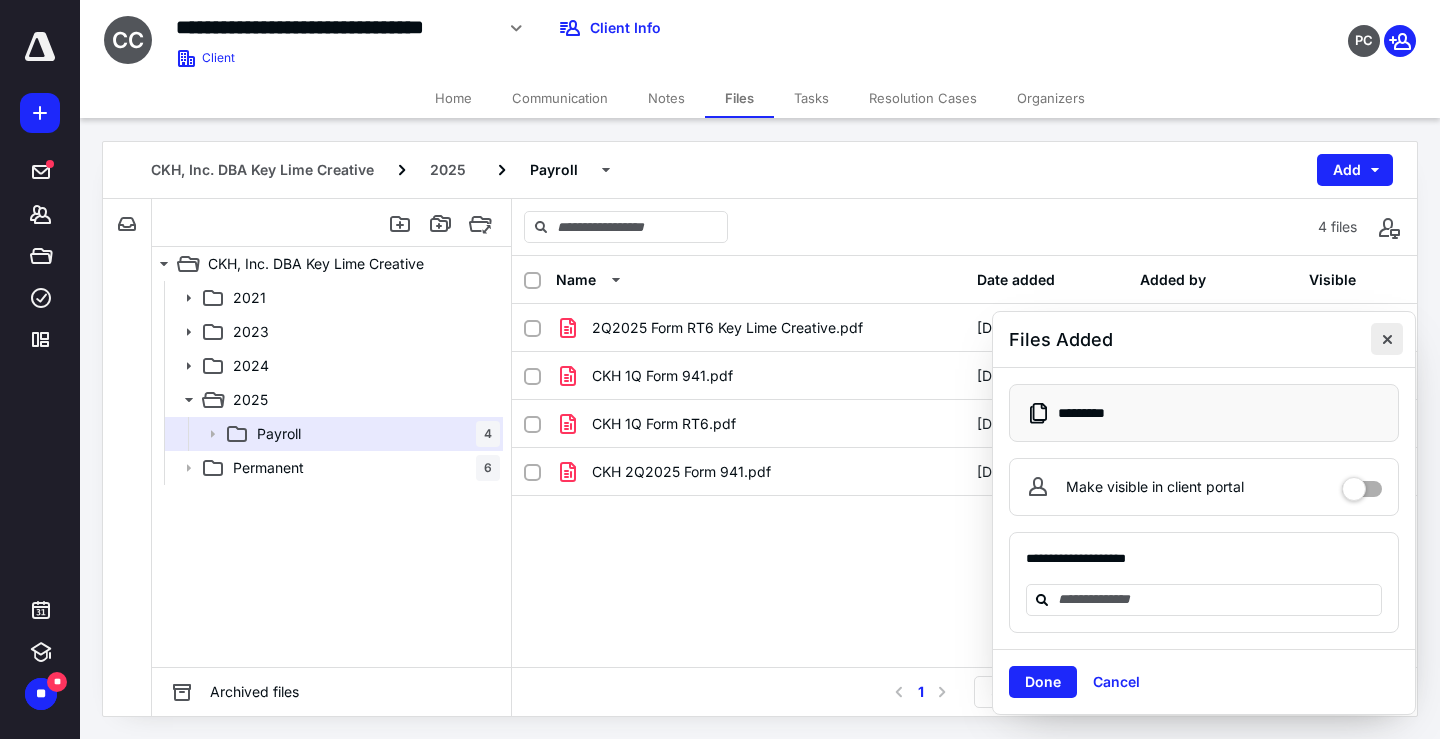 click at bounding box center [1387, 339] 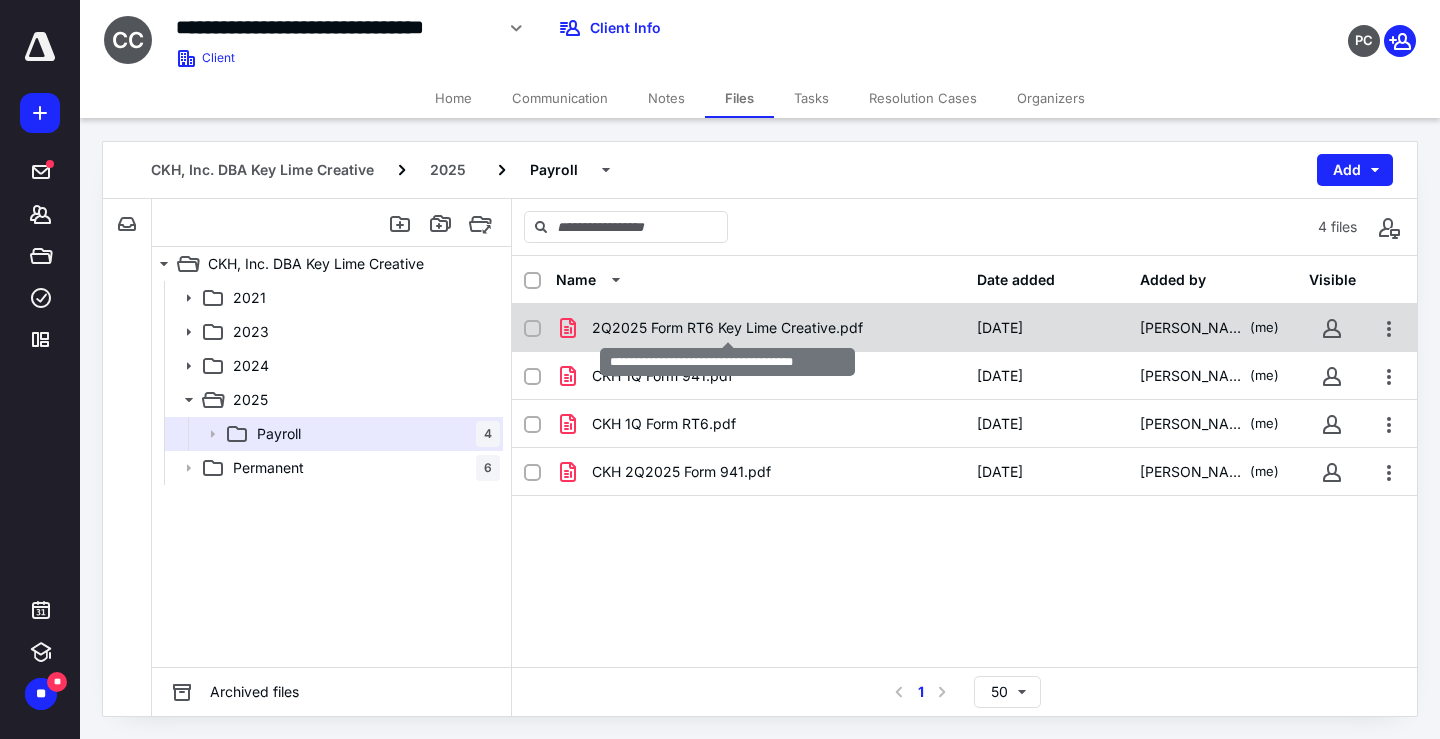 checkbox on "true" 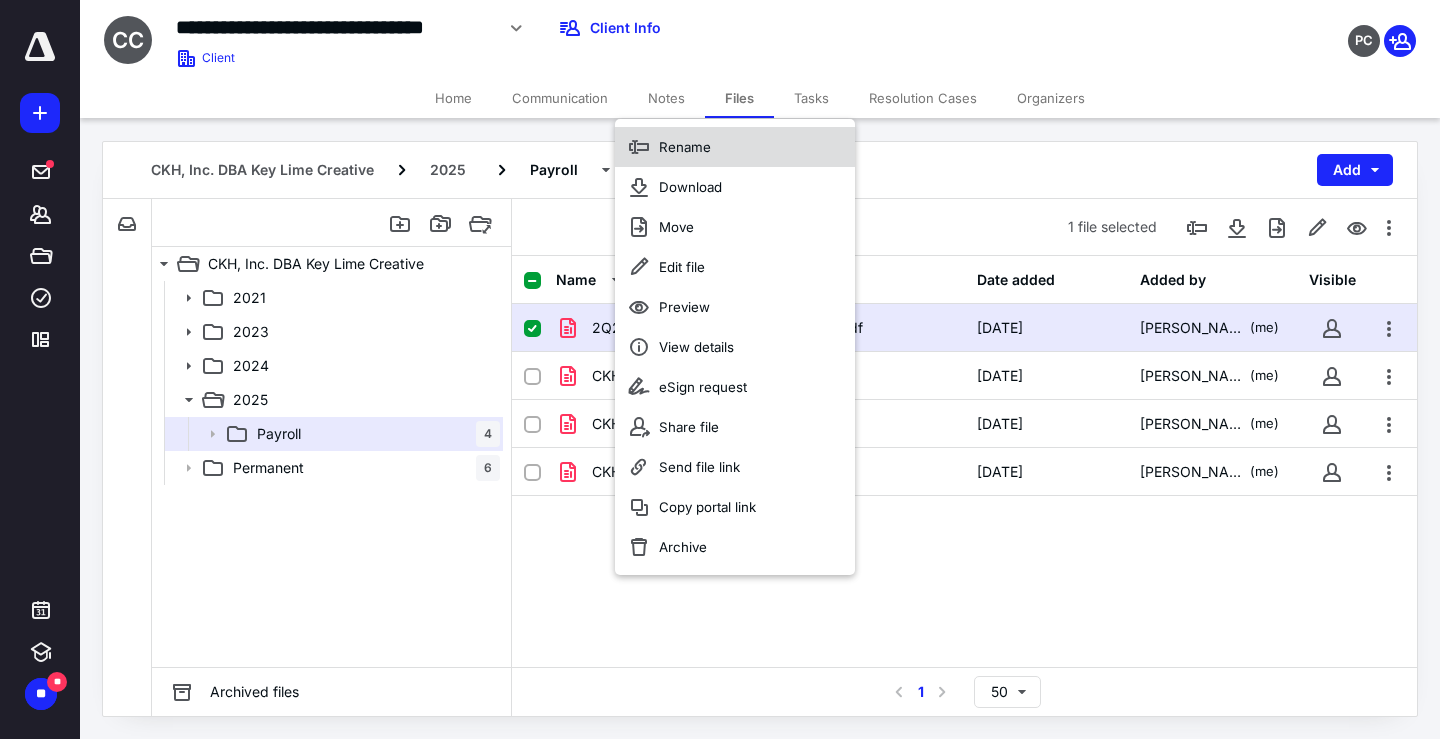 click on "Rename" at bounding box center (685, 147) 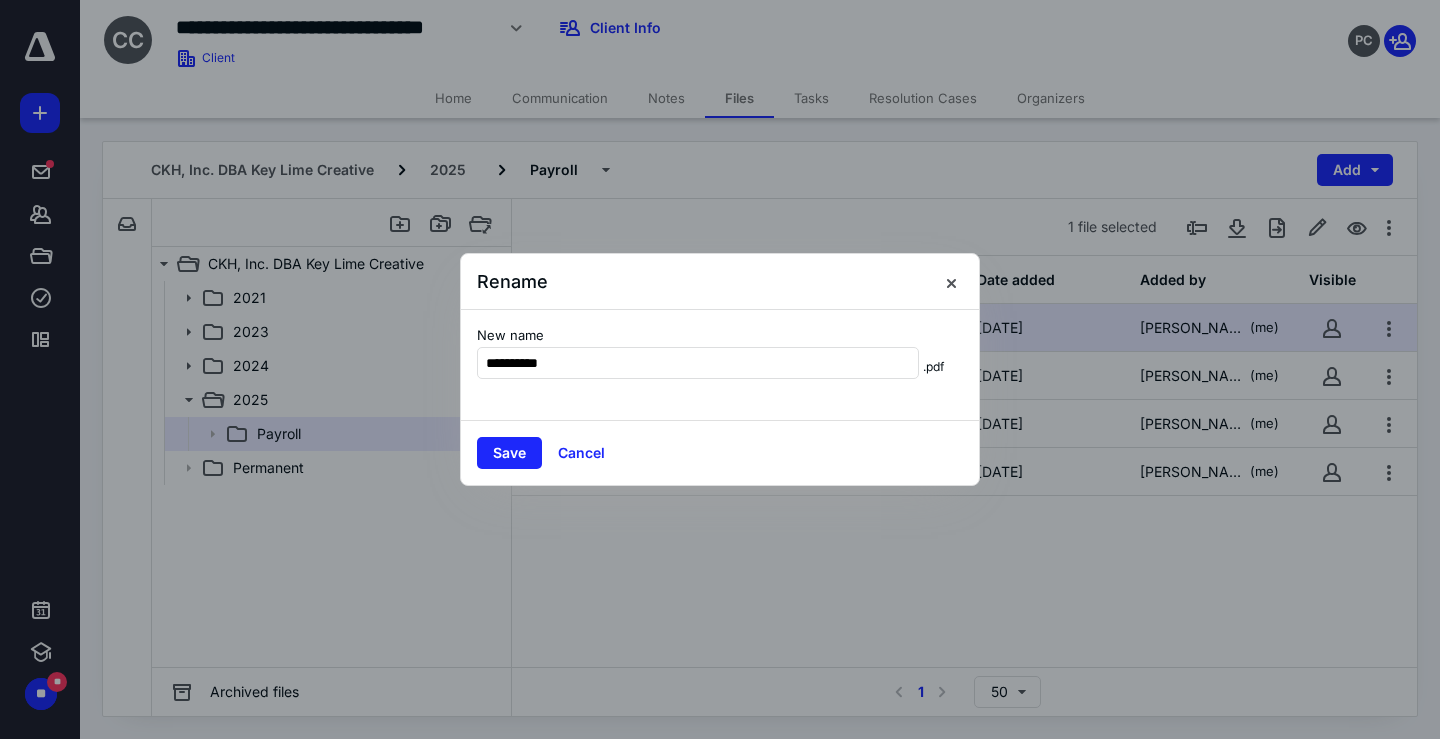 type on "**********" 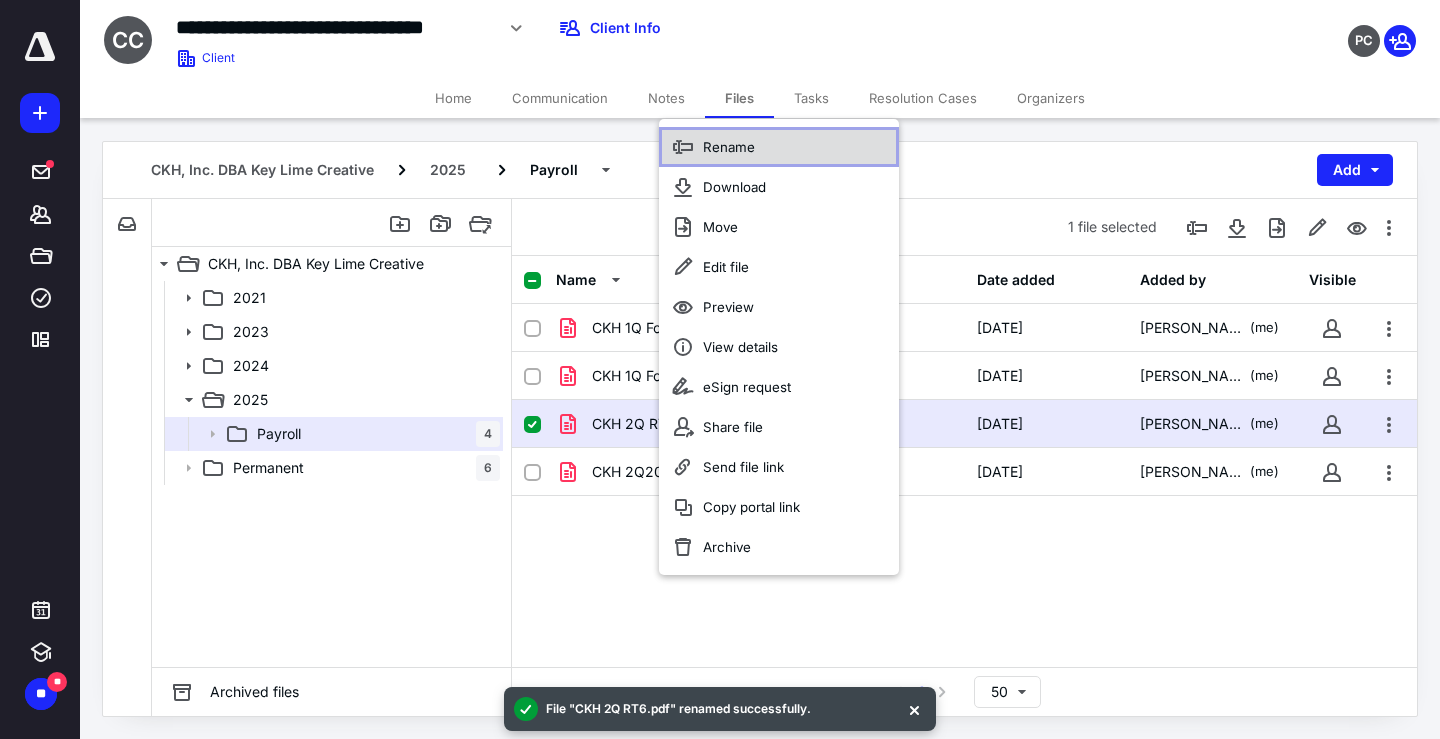 click on "Rename" at bounding box center (729, 147) 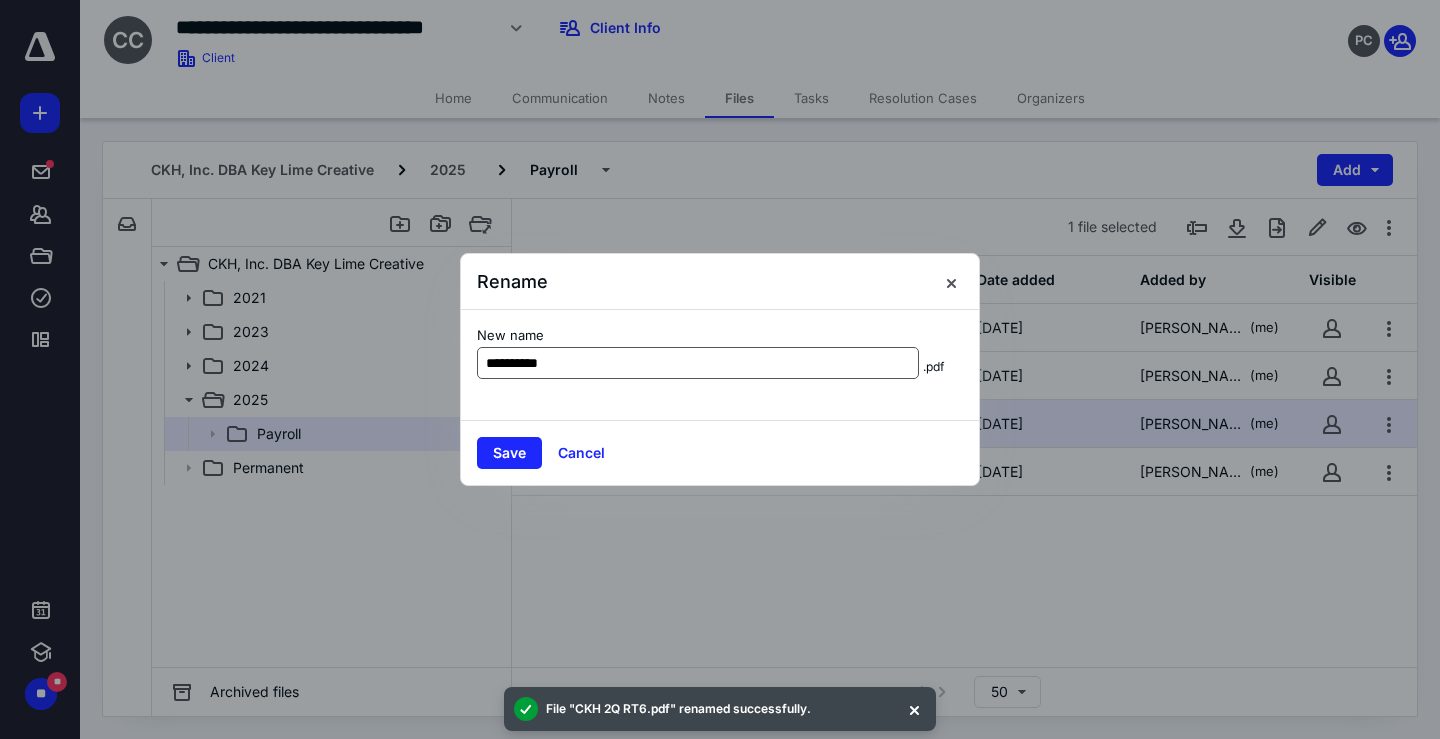 drag, startPoint x: 537, startPoint y: 366, endPoint x: 617, endPoint y: 354, distance: 80.895 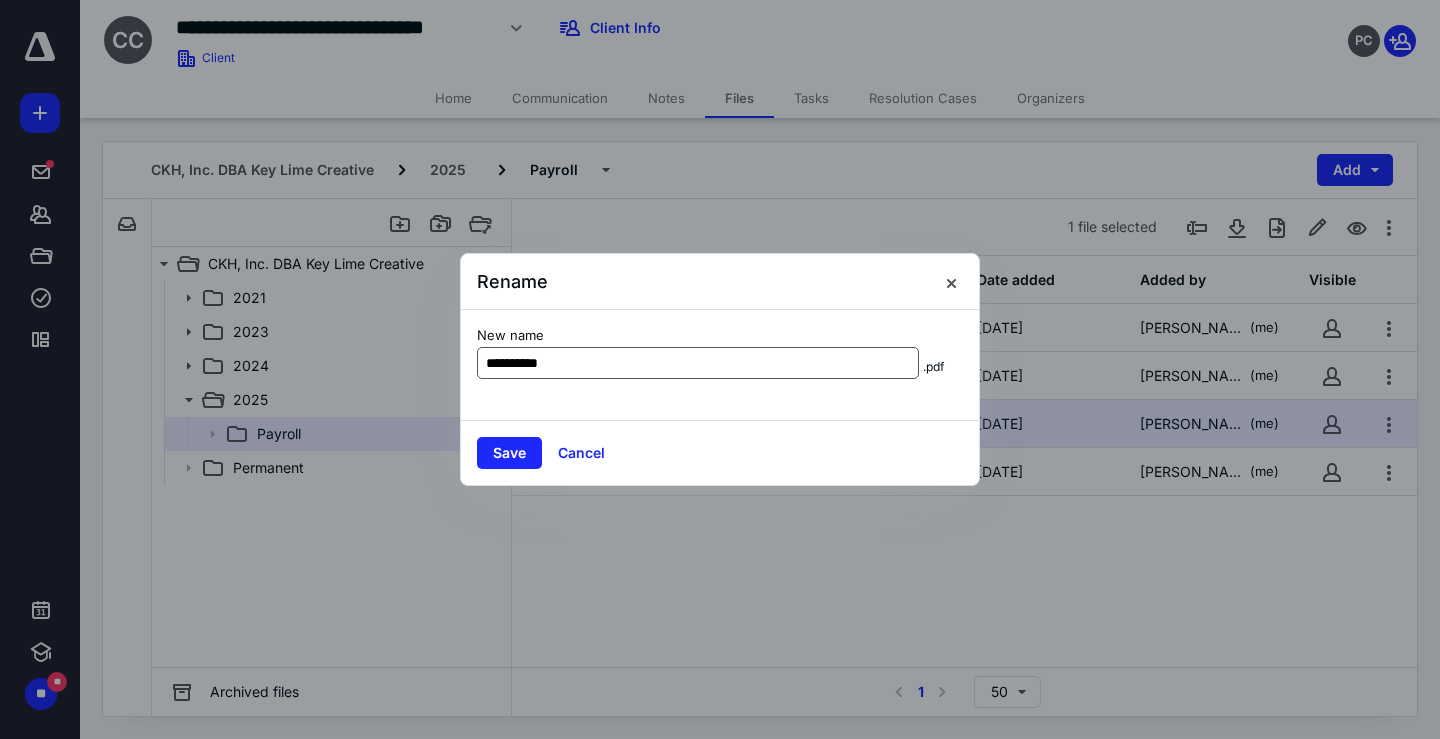 click on "**********" at bounding box center [698, 363] 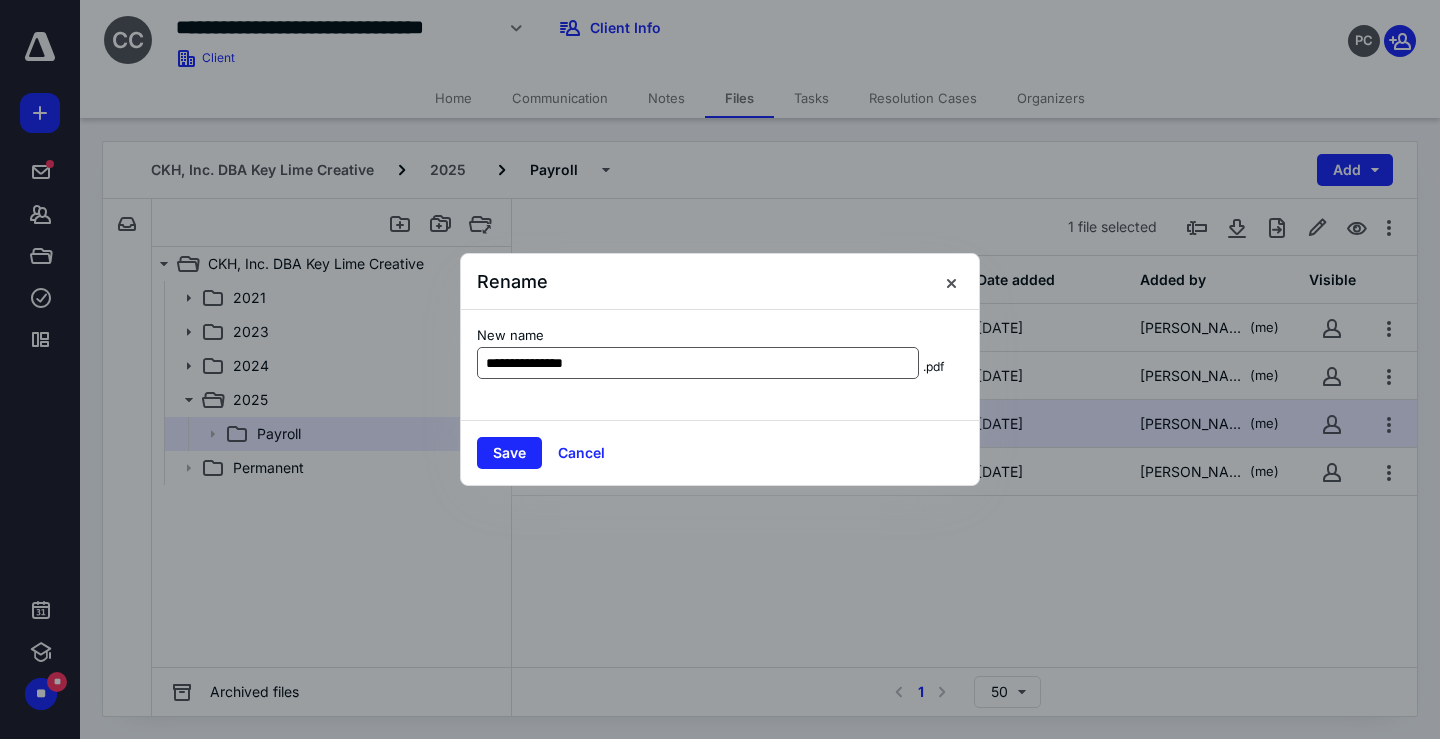 type on "**********" 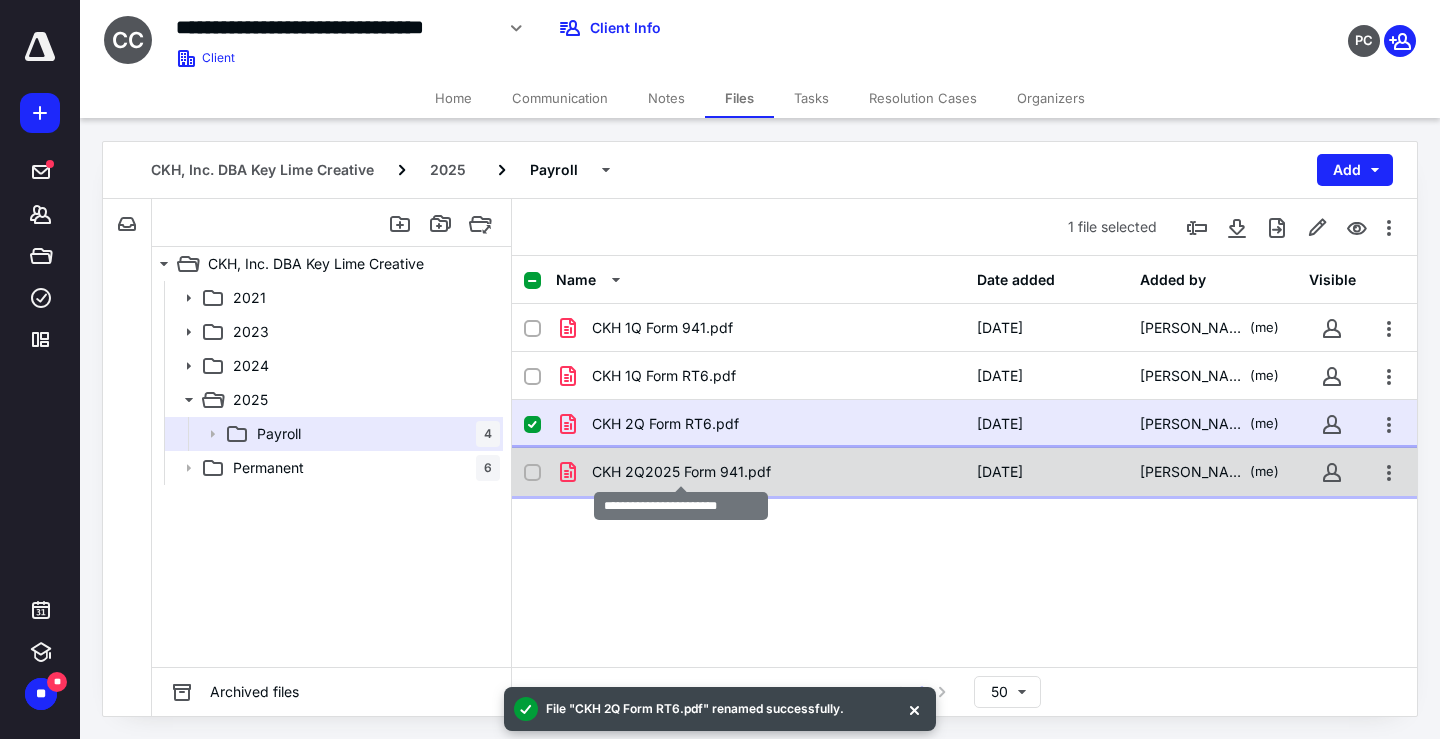 checkbox on "true" 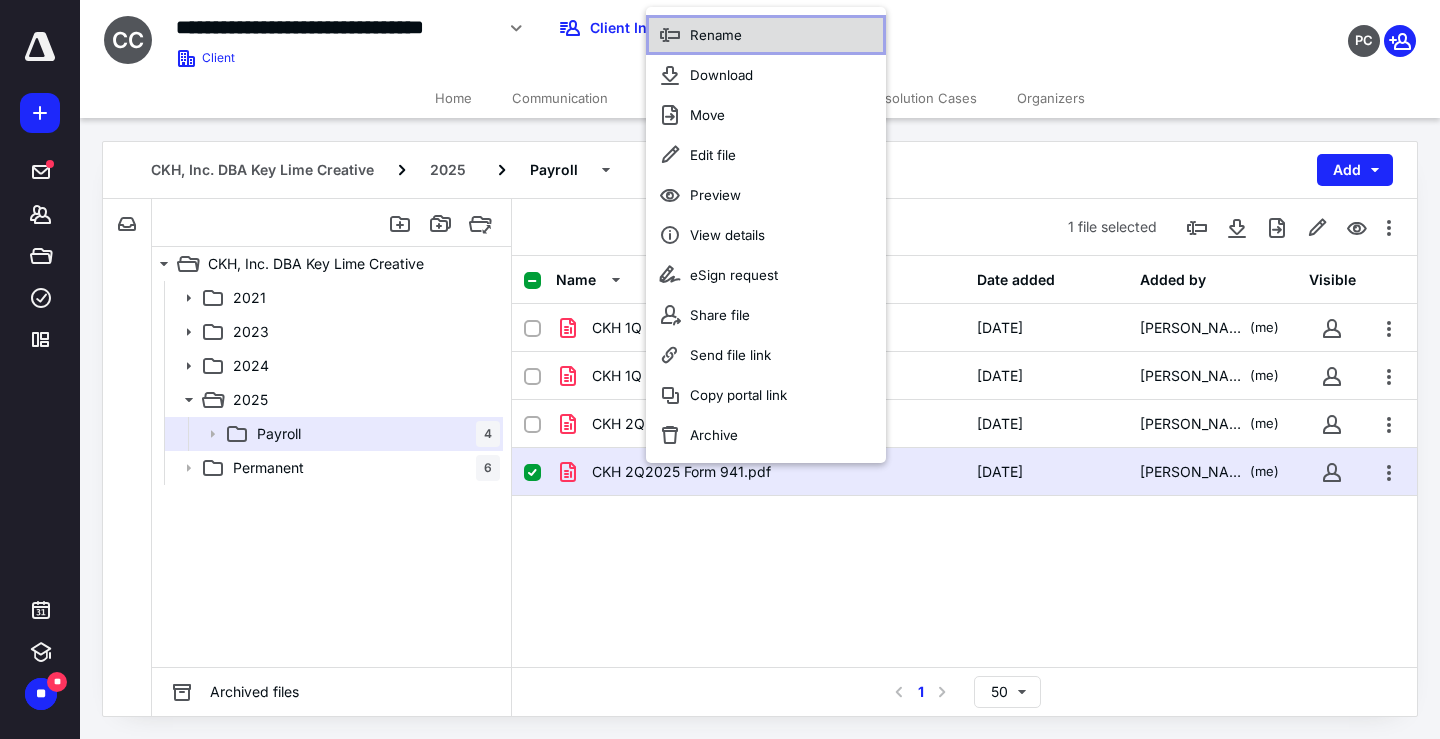 click on "Rename" at bounding box center [716, 35] 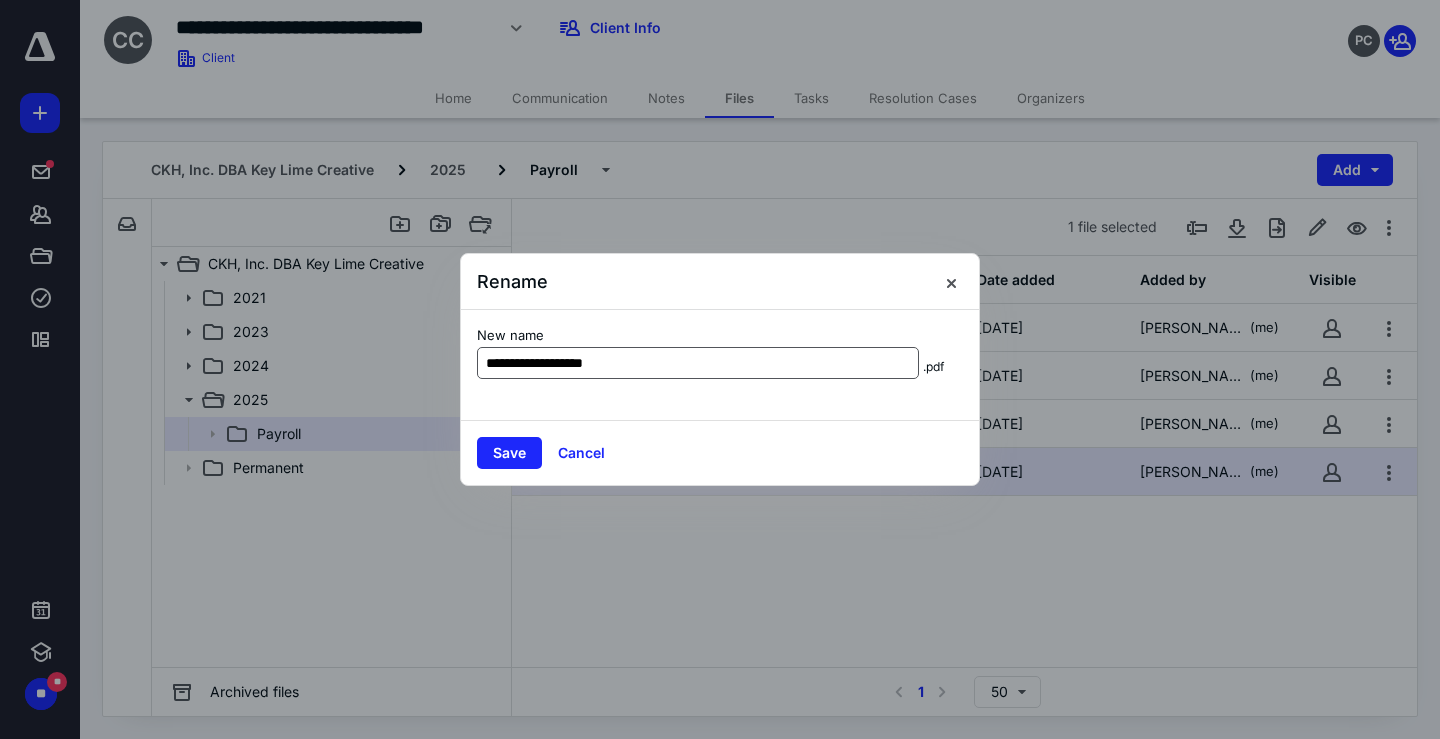 click on "**********" at bounding box center [698, 363] 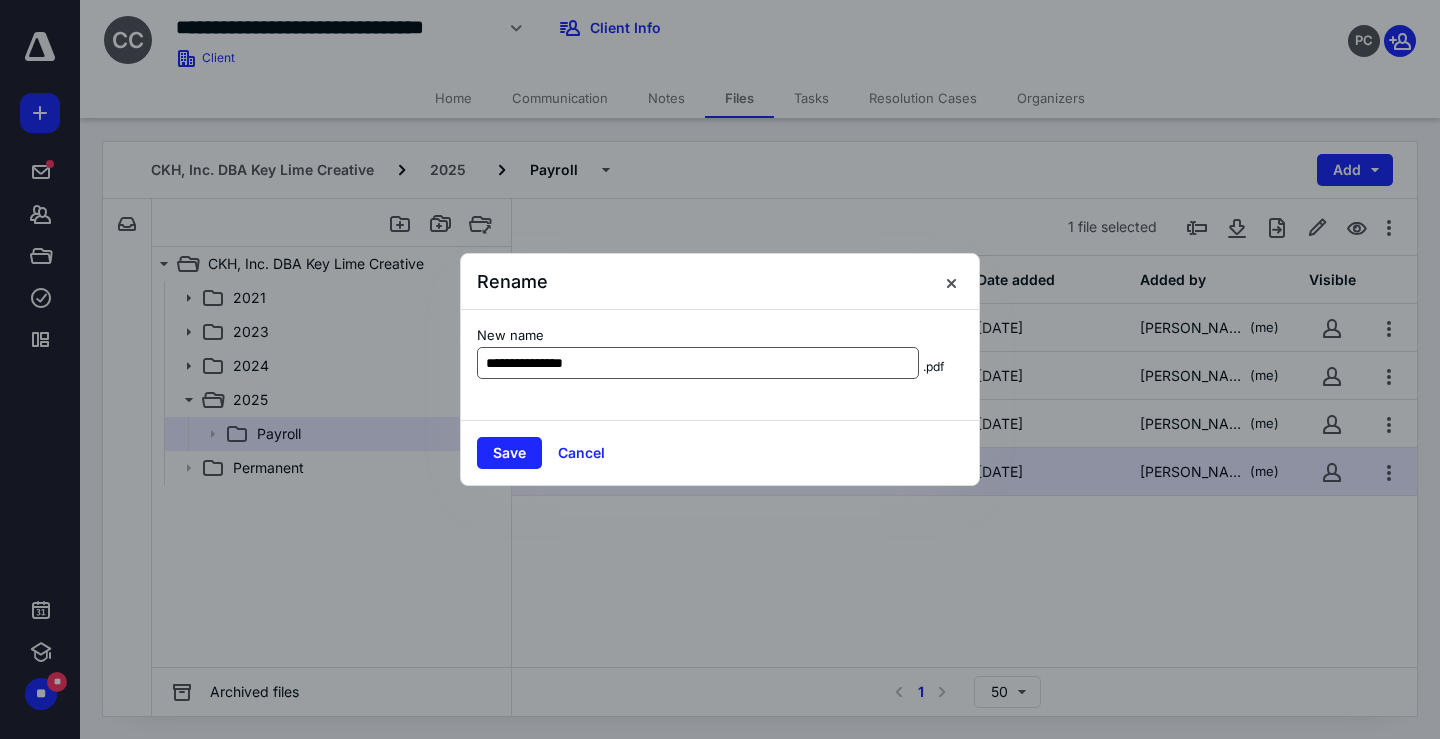 type on "**********" 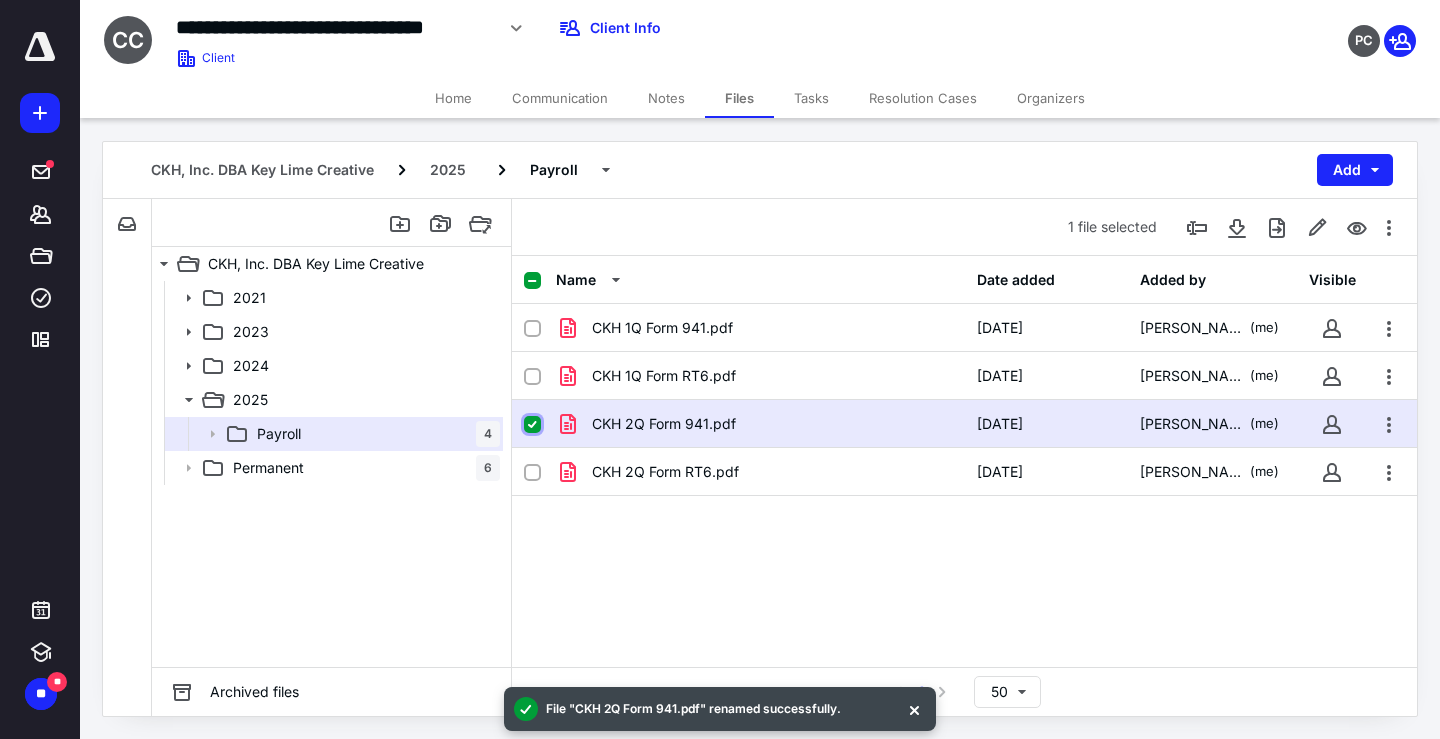 click at bounding box center (532, 425) 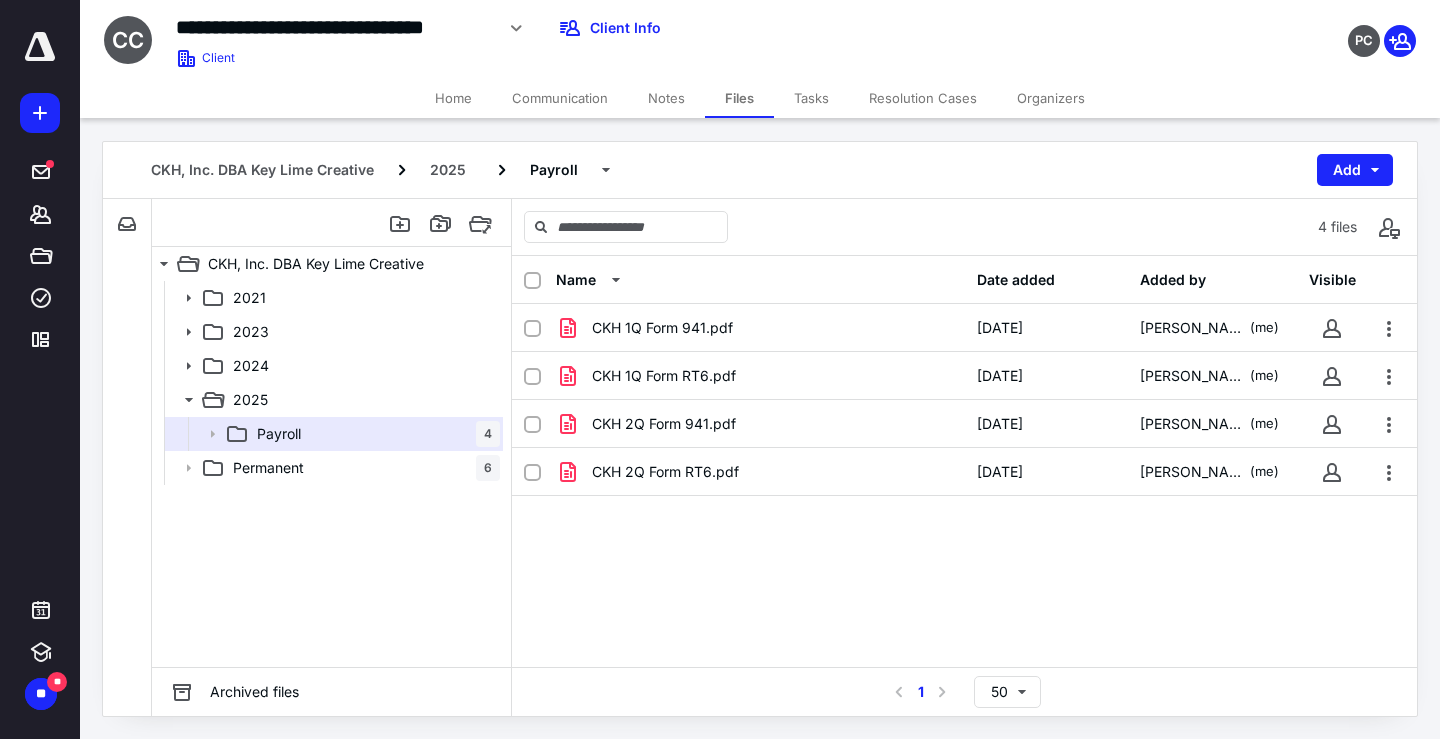 checkbox on "false" 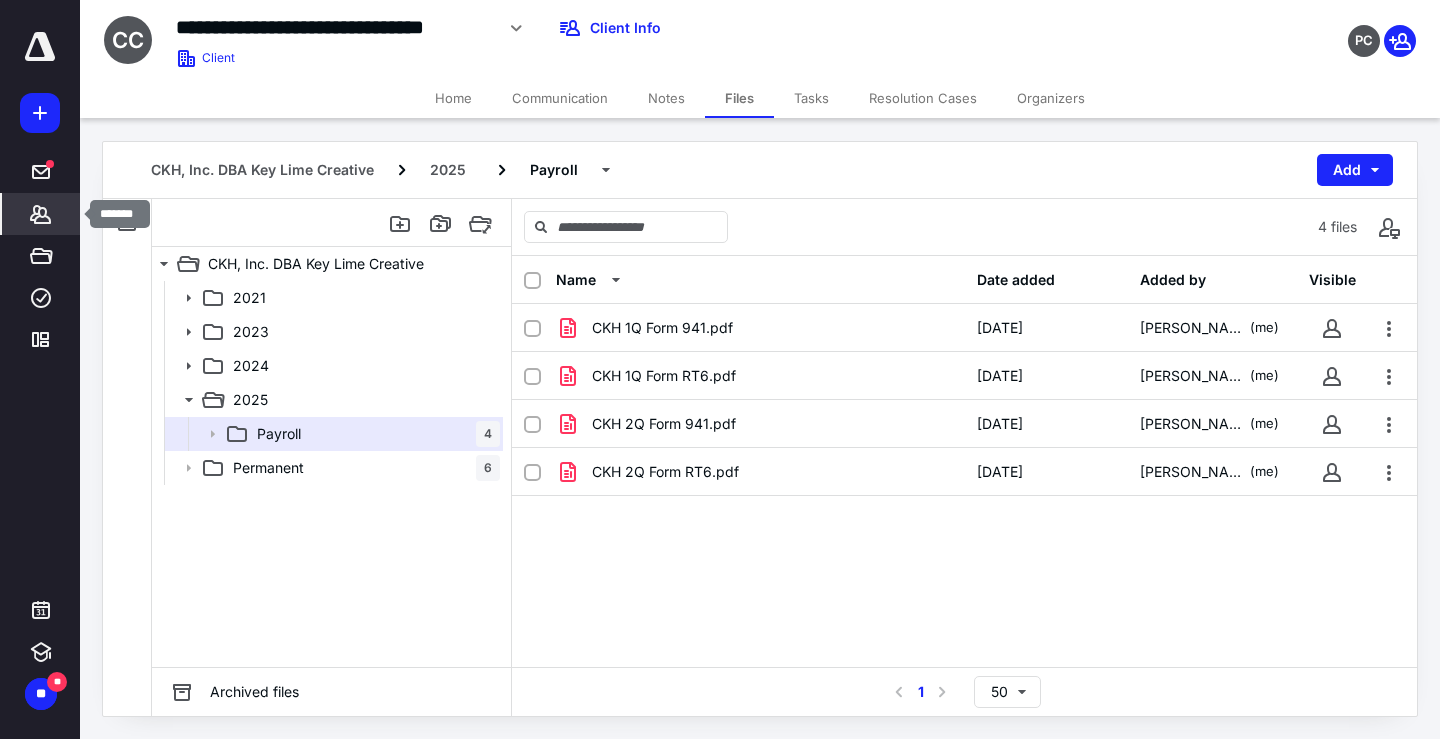 click 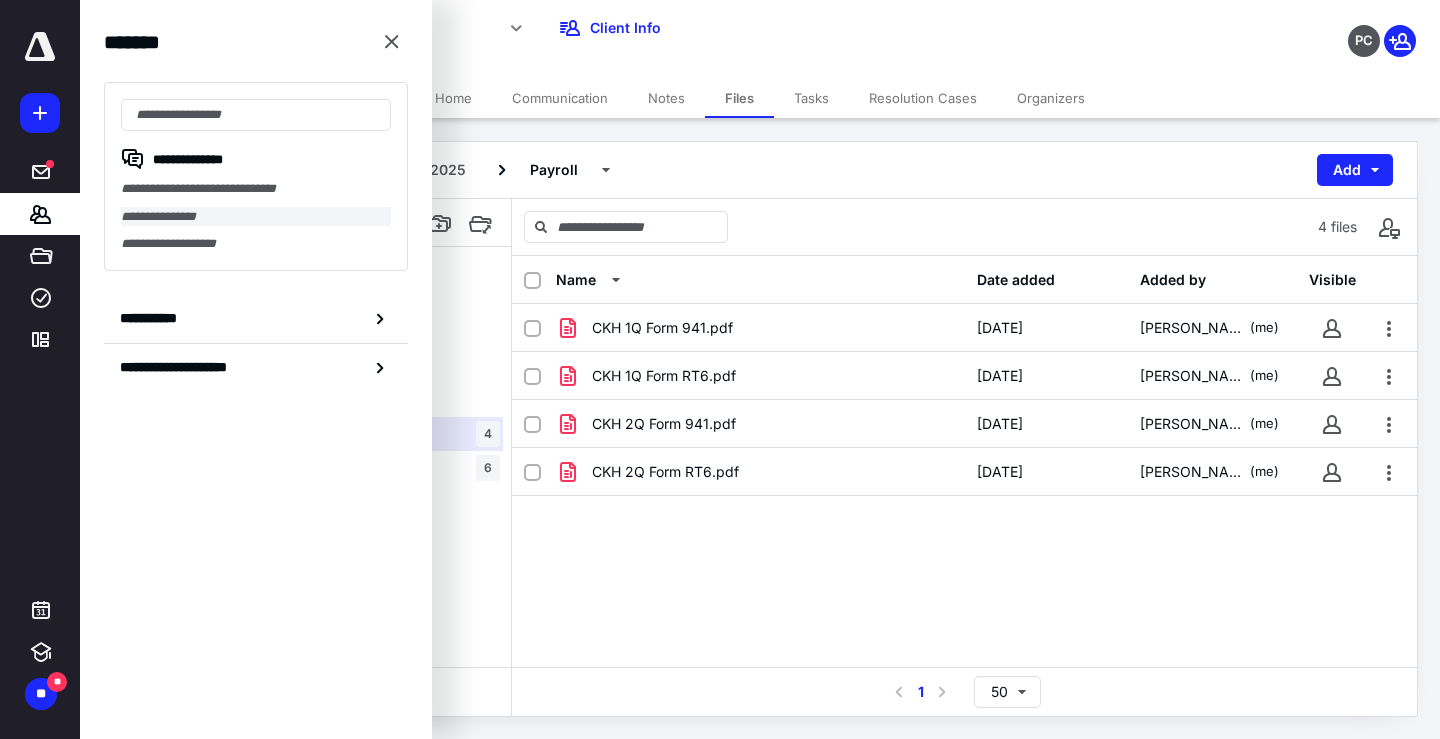 click on "**********" at bounding box center (256, 217) 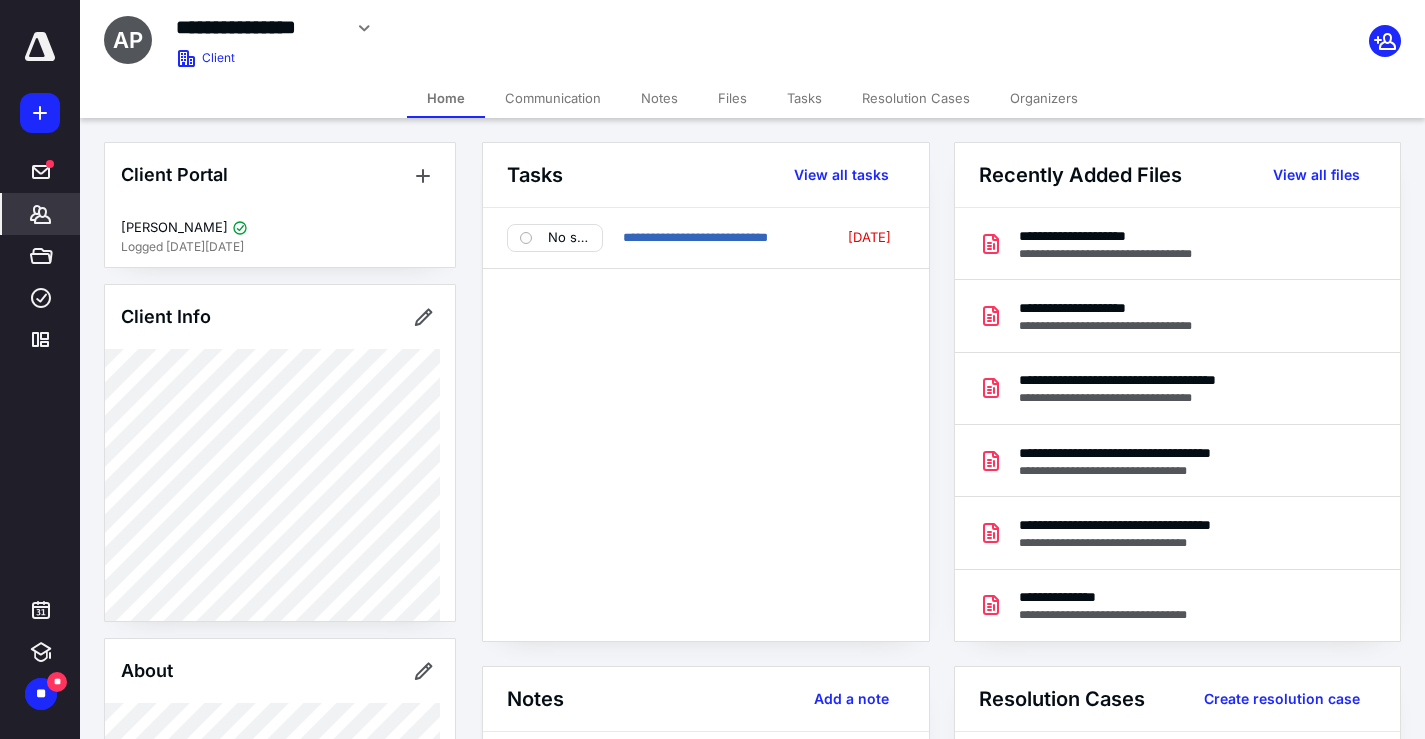 click on "Files" at bounding box center [732, 98] 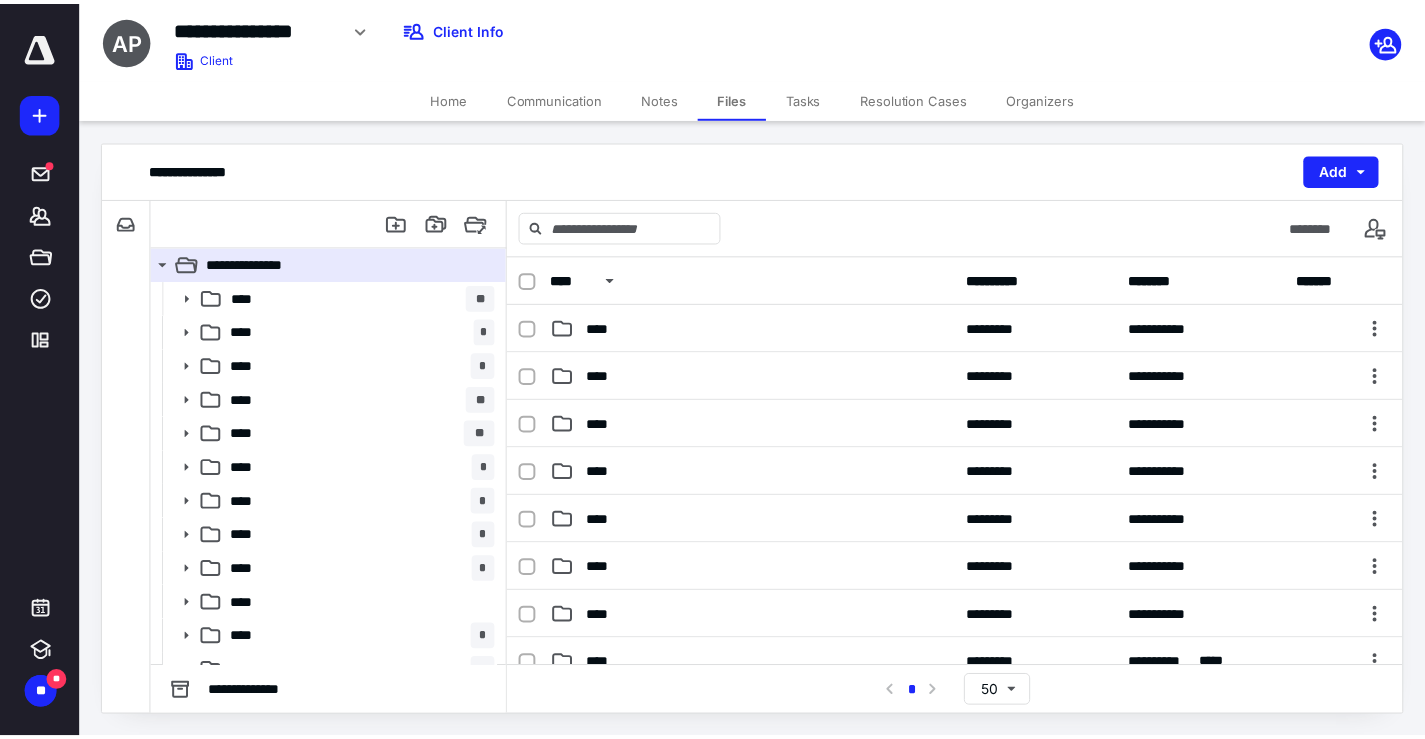 scroll, scrollTop: 56, scrollLeft: 0, axis: vertical 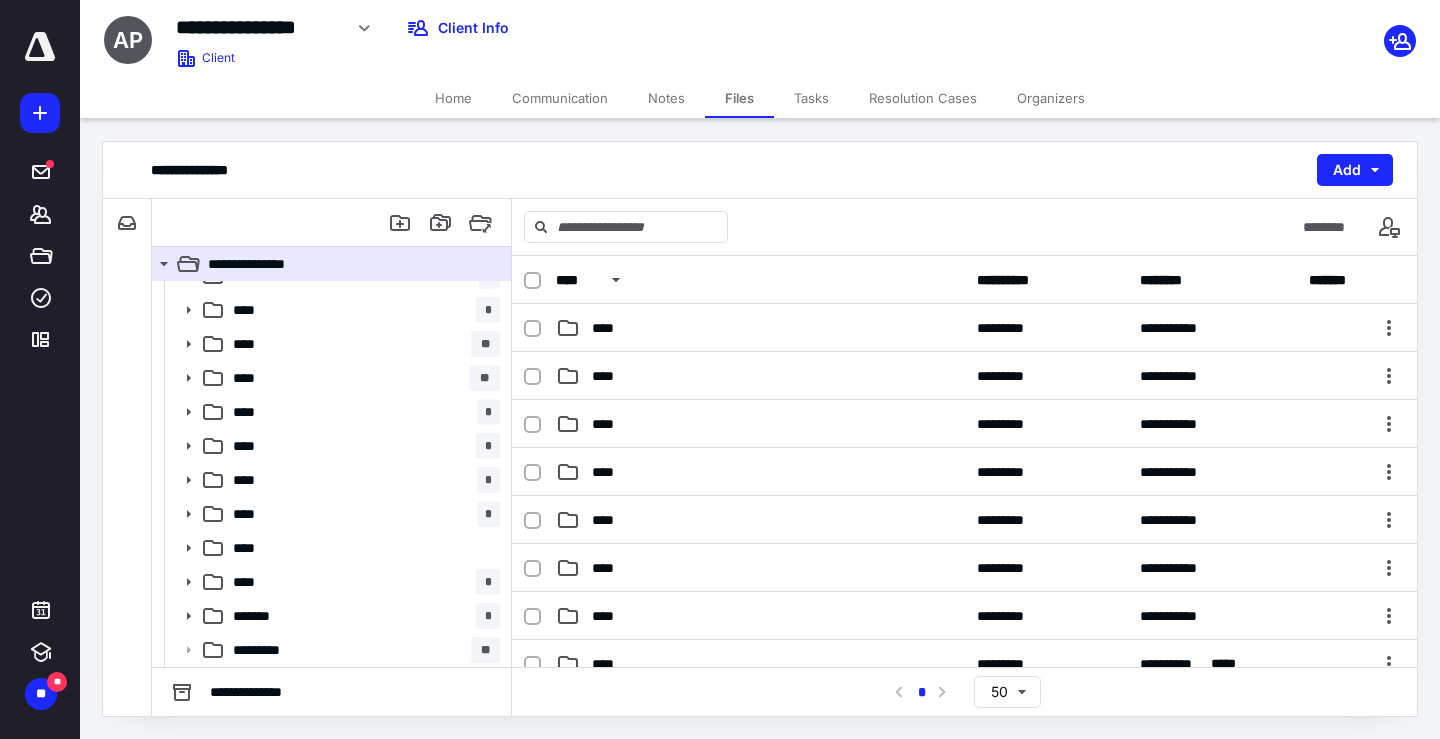 click on "Home" at bounding box center [453, 98] 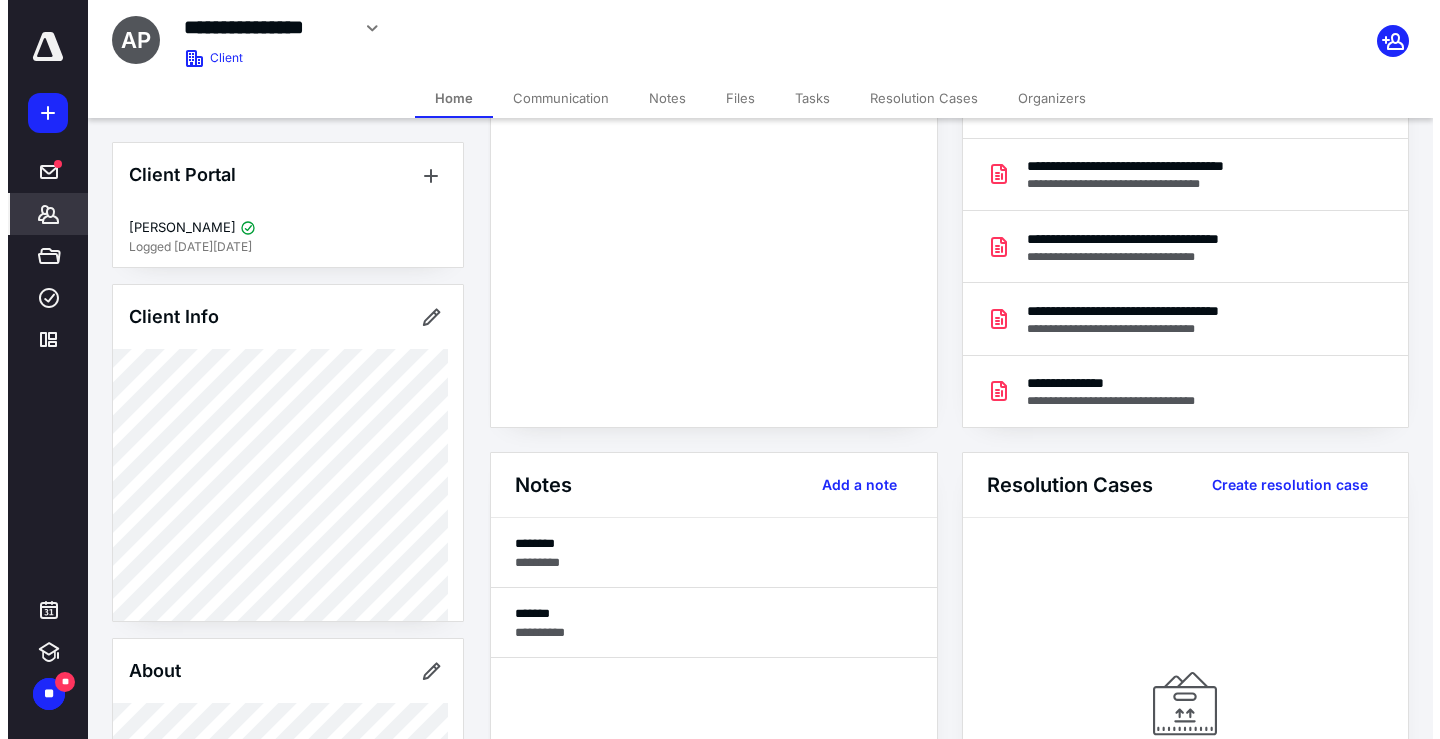 scroll, scrollTop: 0, scrollLeft: 0, axis: both 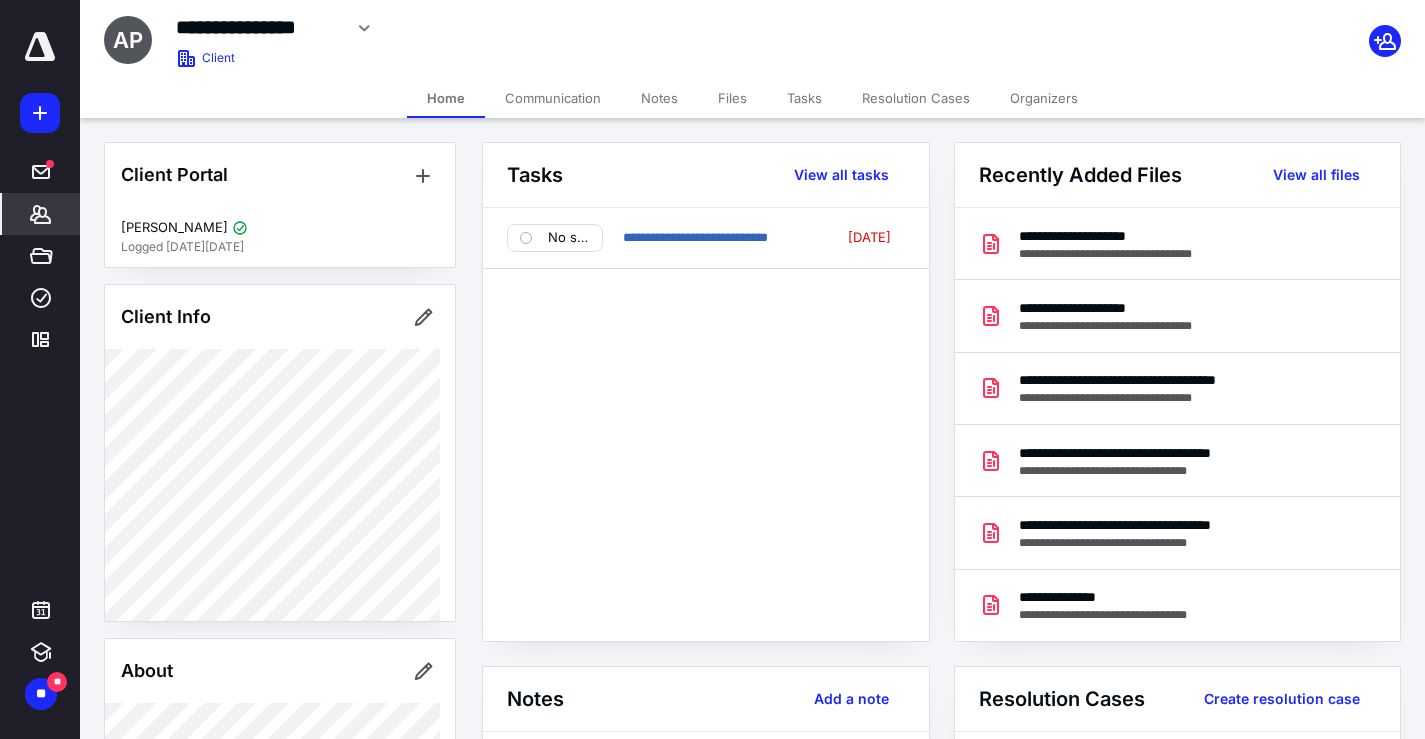 click on "Notes" at bounding box center (659, 98) 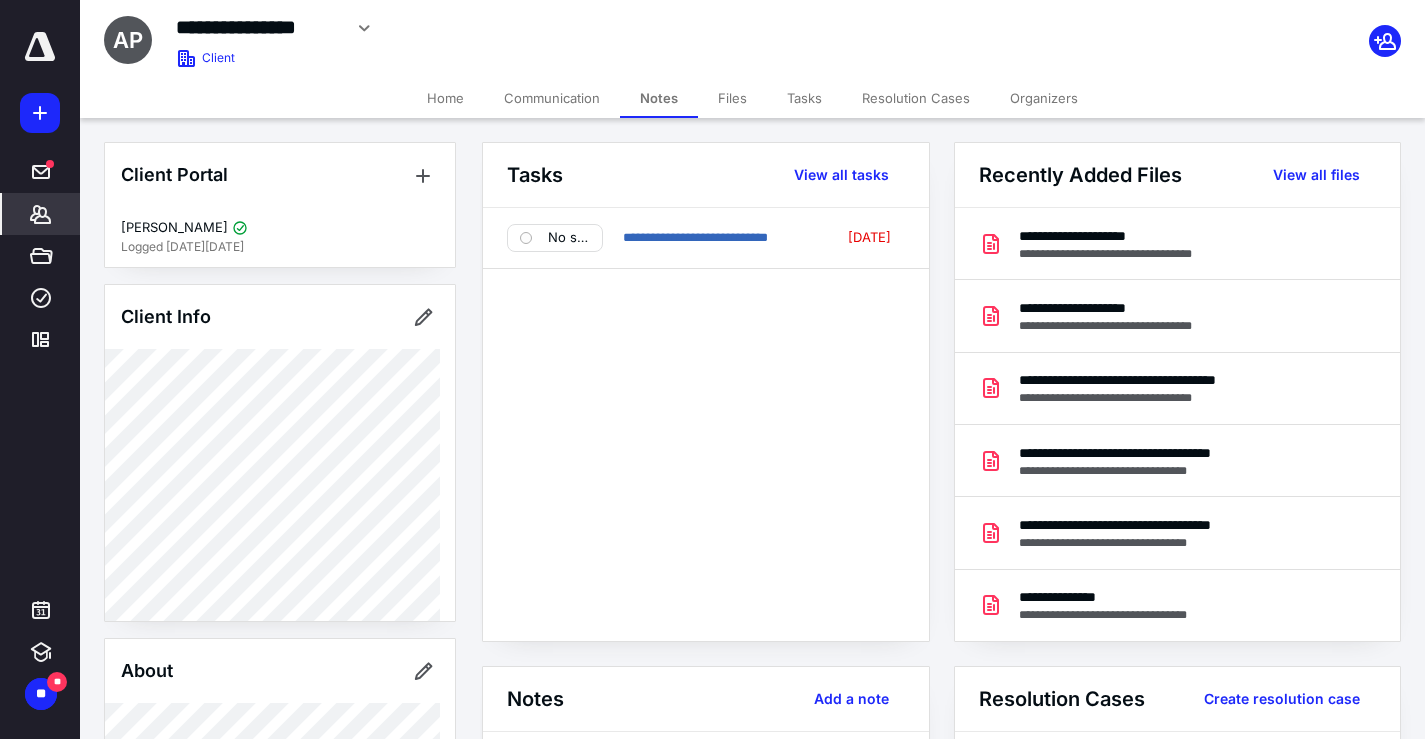 click on "Notes" at bounding box center [659, 98] 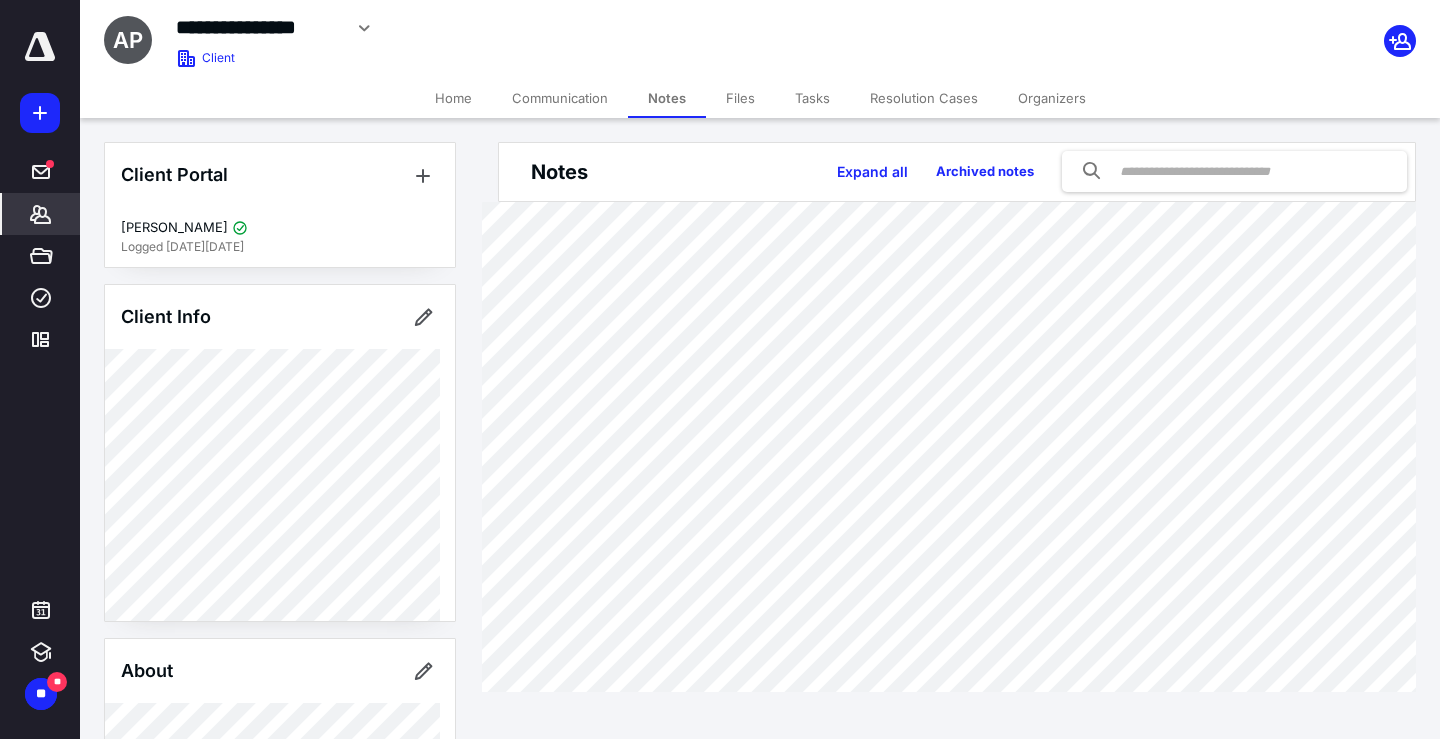 click on "Files" at bounding box center (740, 98) 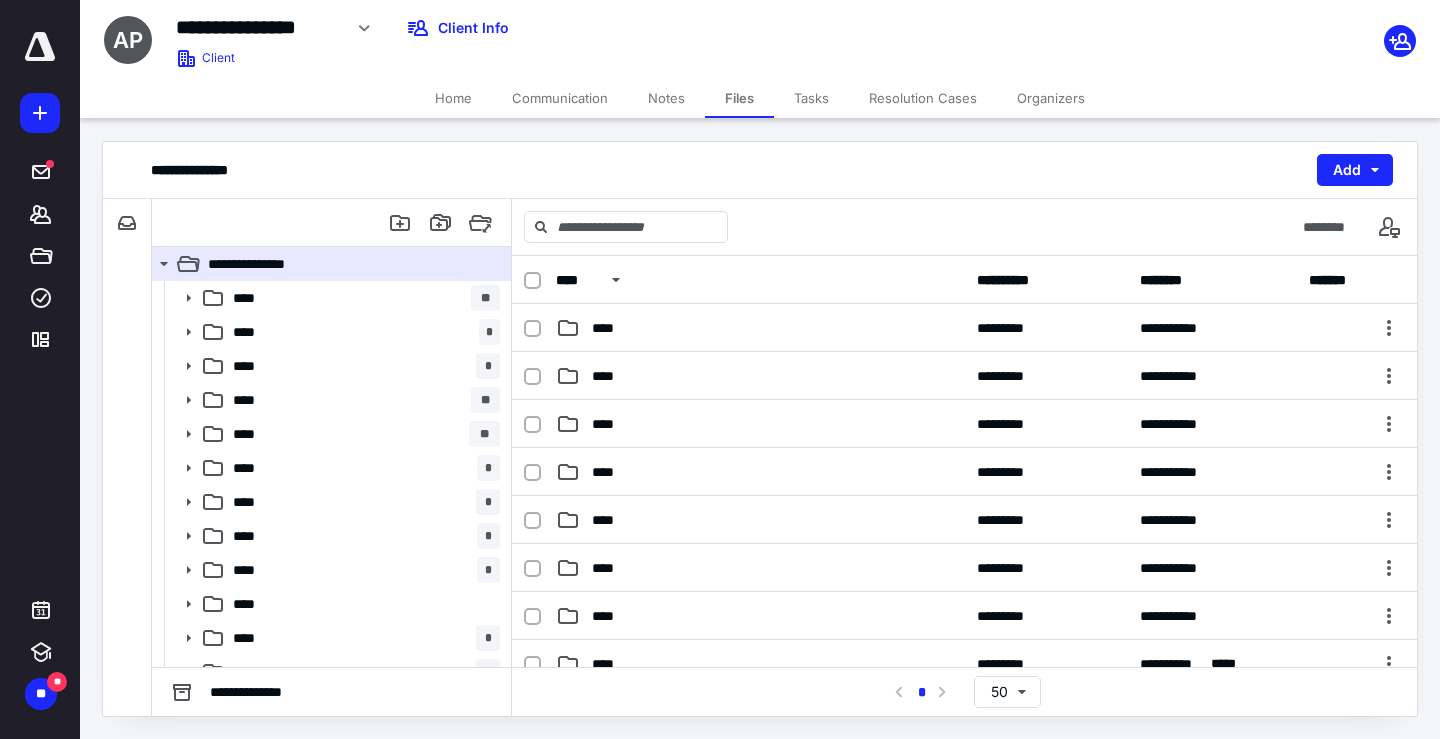 scroll, scrollTop: 56, scrollLeft: 0, axis: vertical 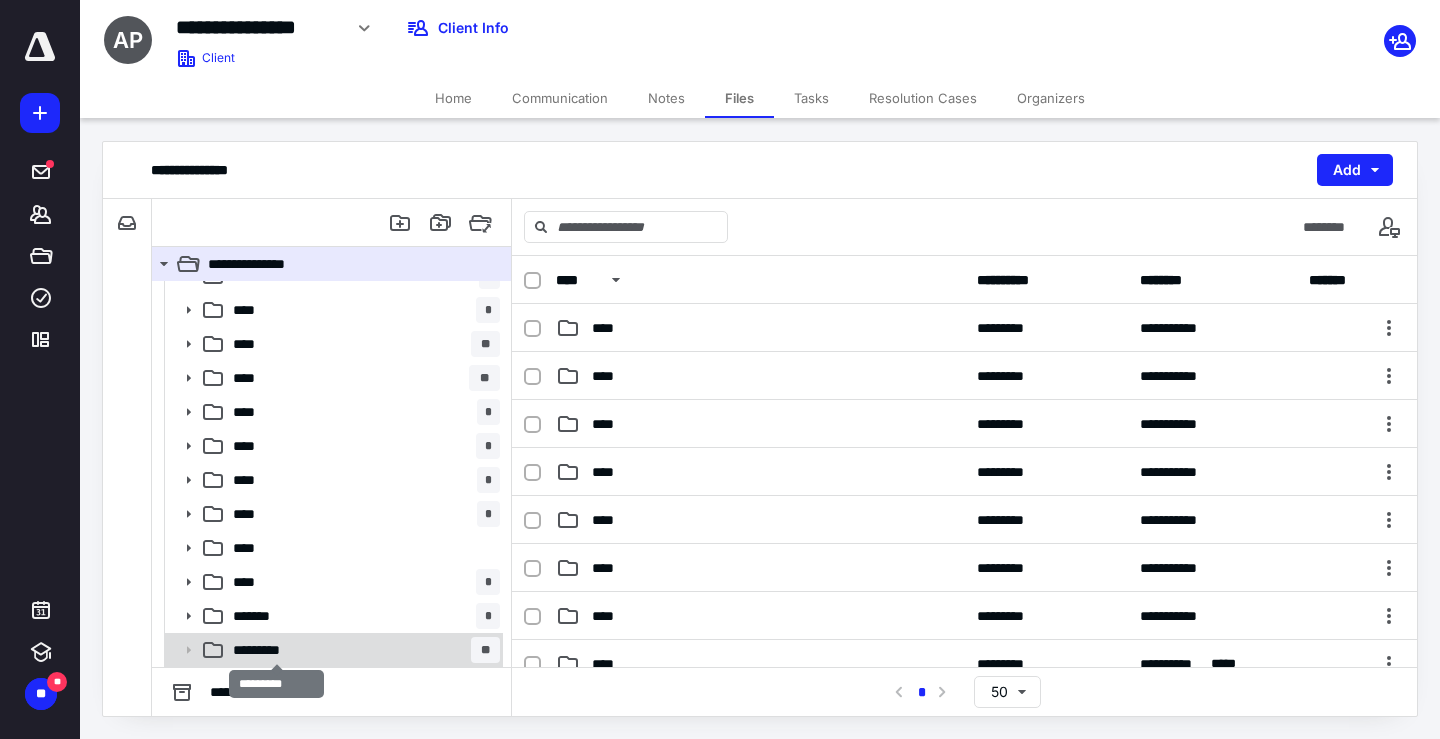 click on "*********" at bounding box center (276, 650) 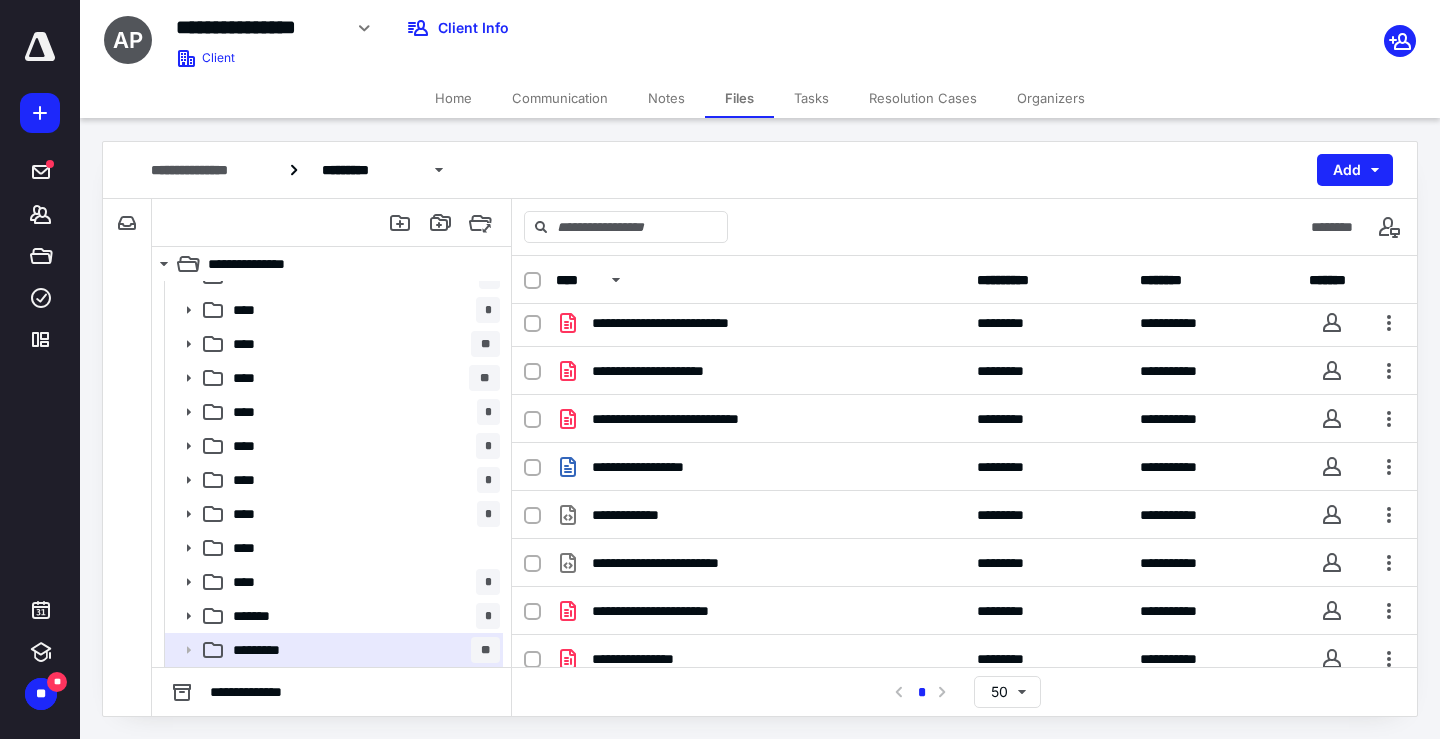 scroll, scrollTop: 309, scrollLeft: 0, axis: vertical 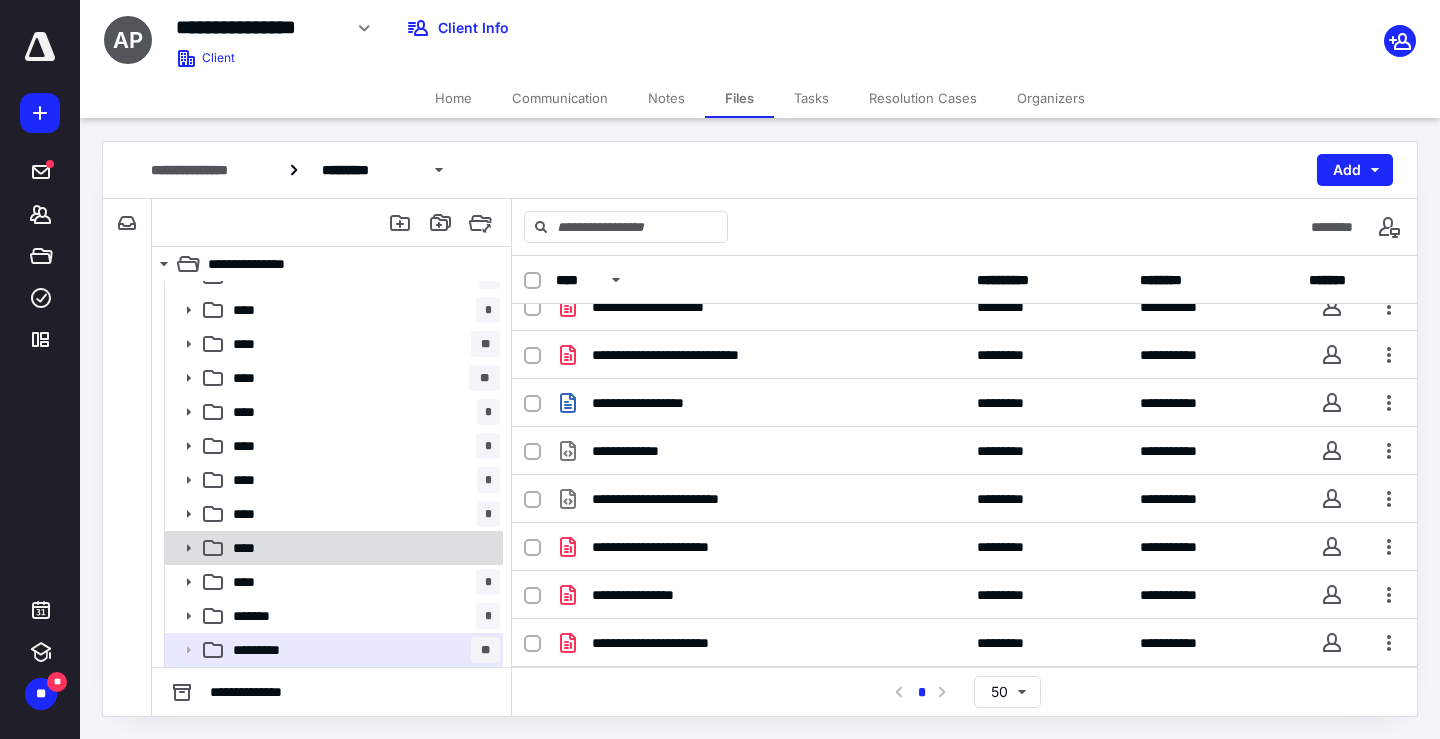 click 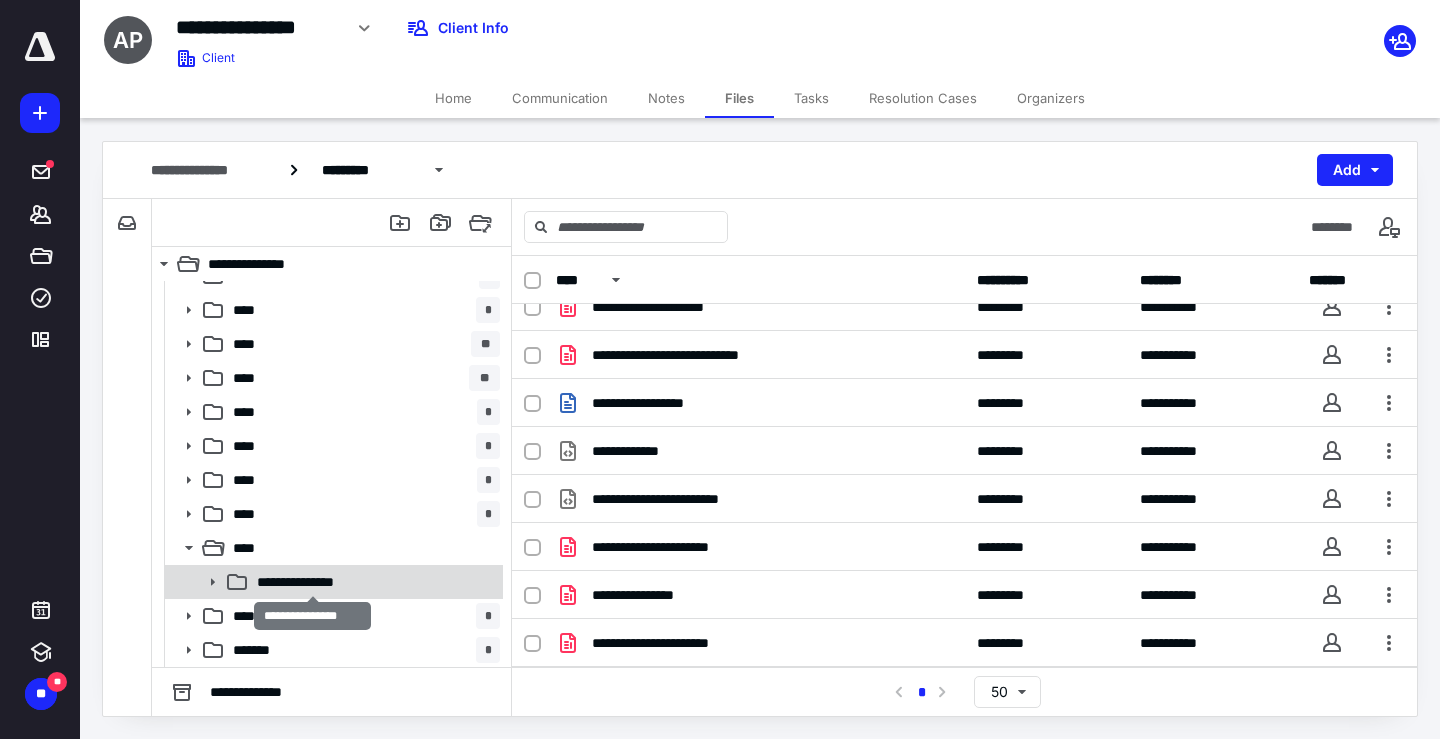 click on "**********" at bounding box center (313, 582) 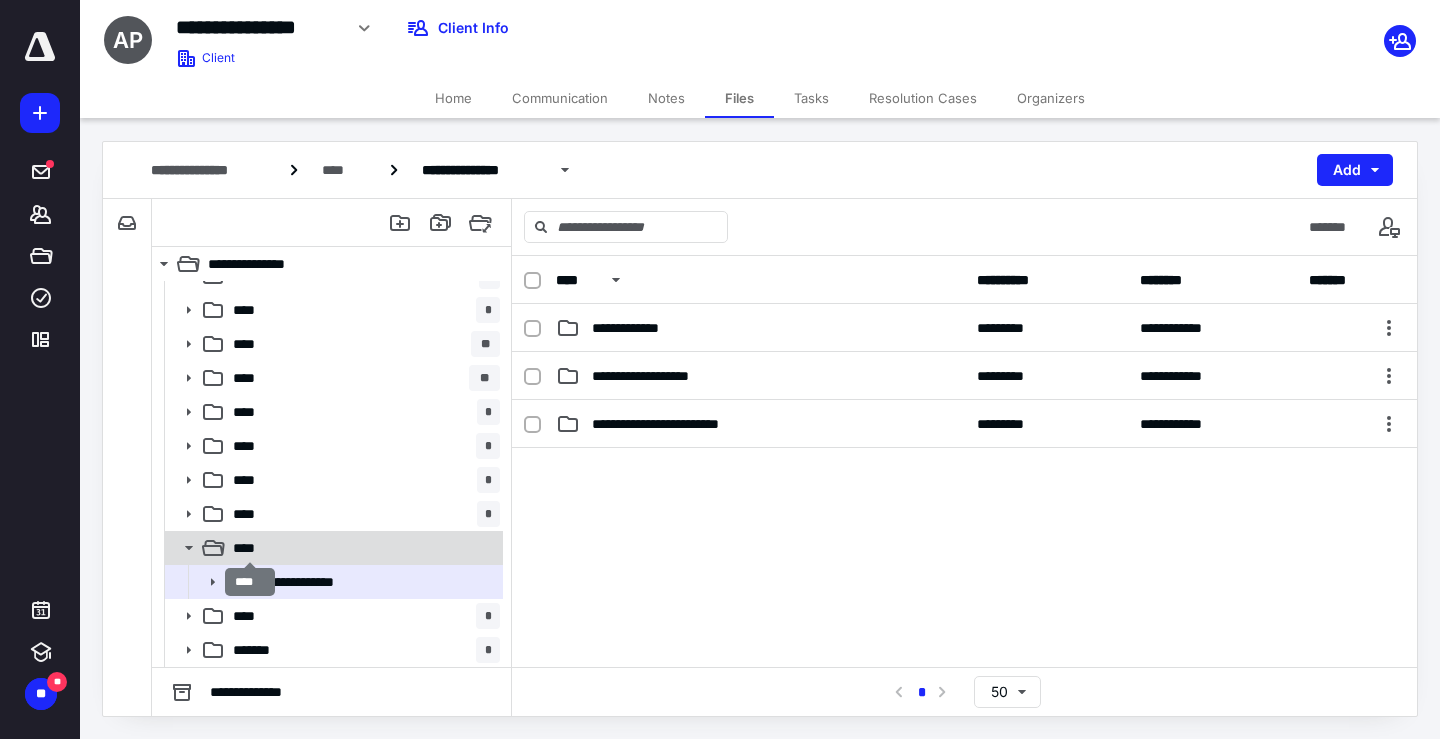 click on "****" at bounding box center (250, 548) 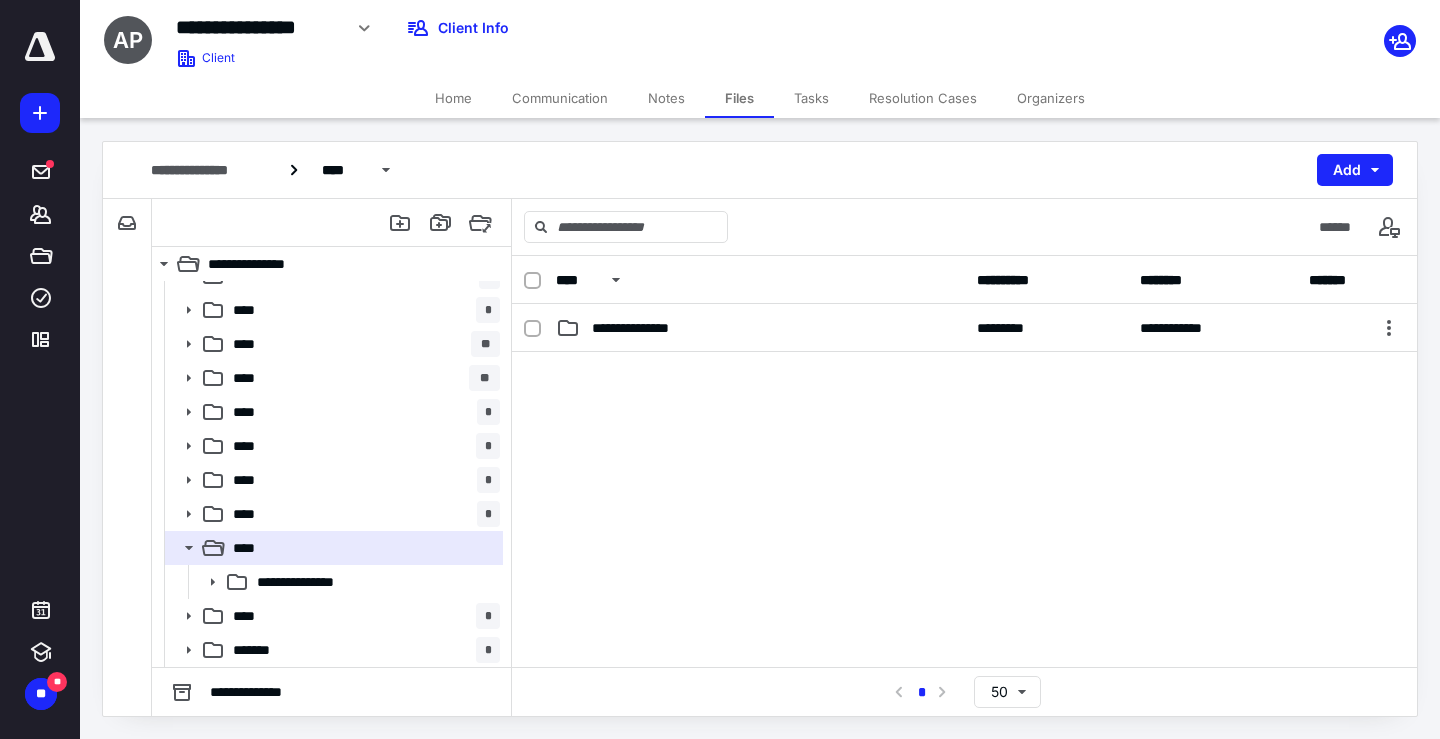 scroll, scrollTop: 90, scrollLeft: 0, axis: vertical 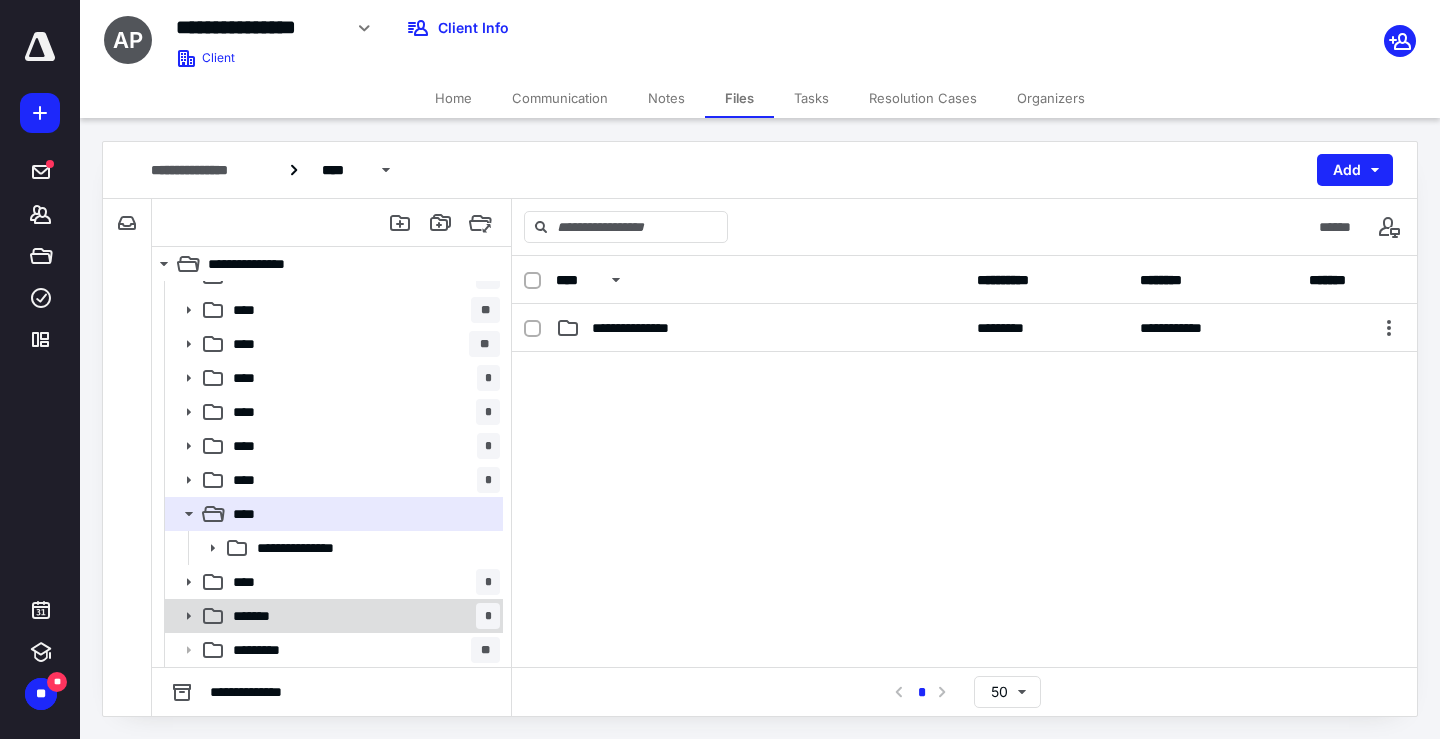 click 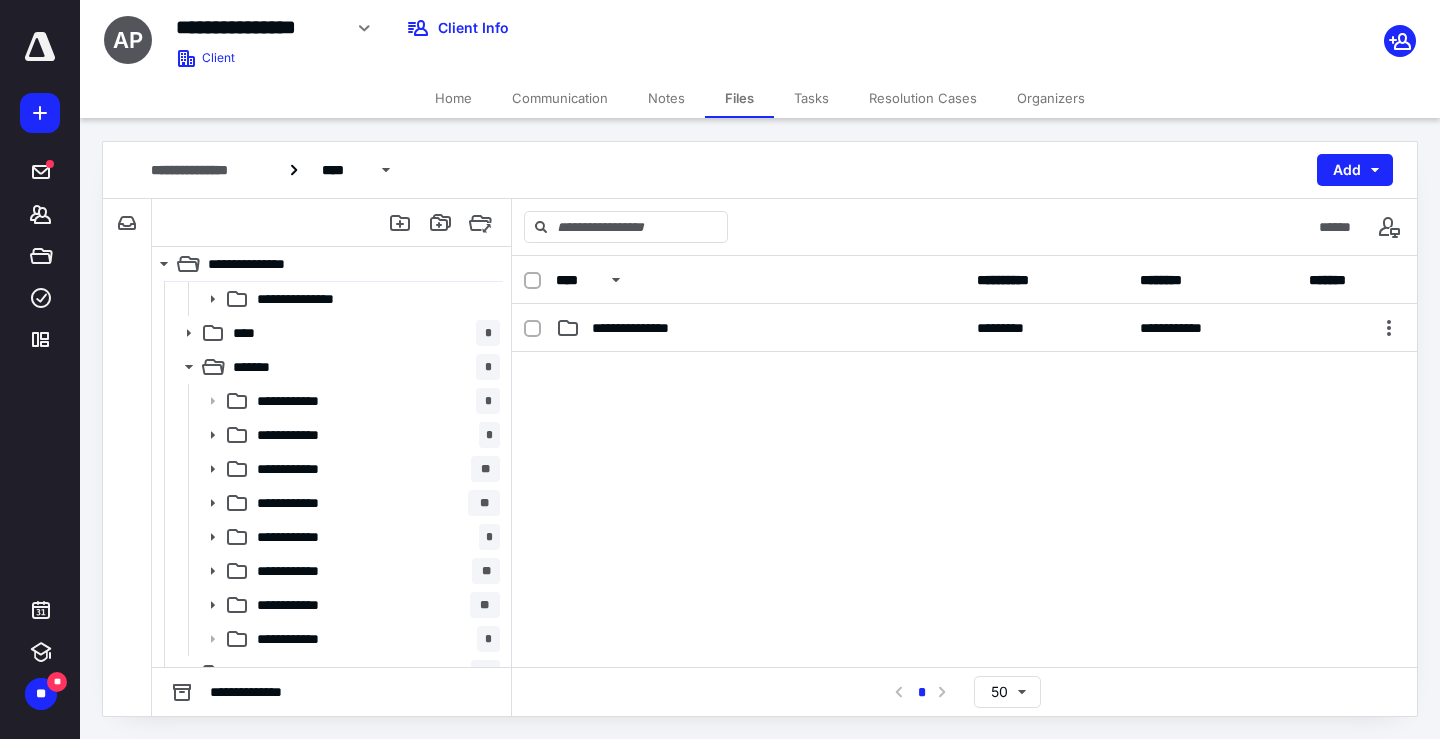scroll, scrollTop: 362, scrollLeft: 0, axis: vertical 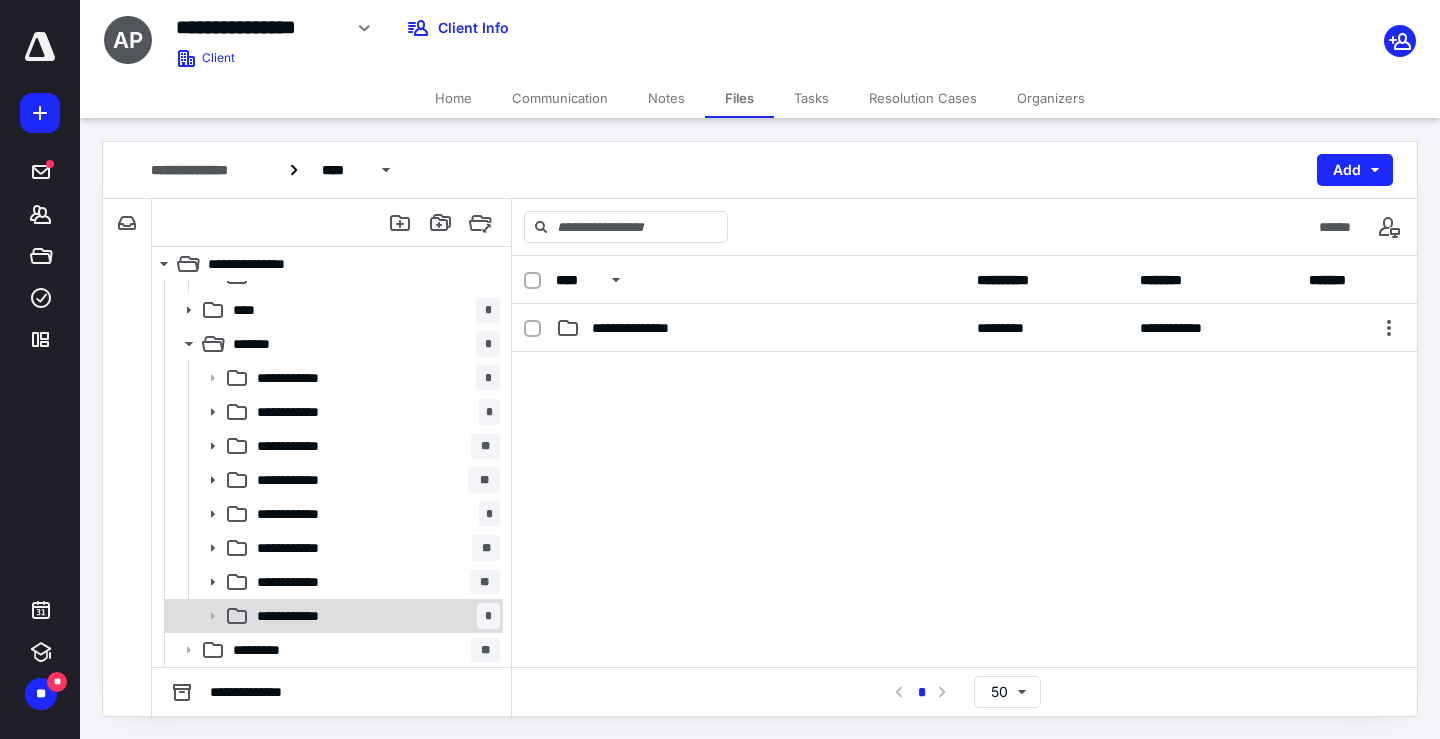 click on "**********" at bounding box center [298, 616] 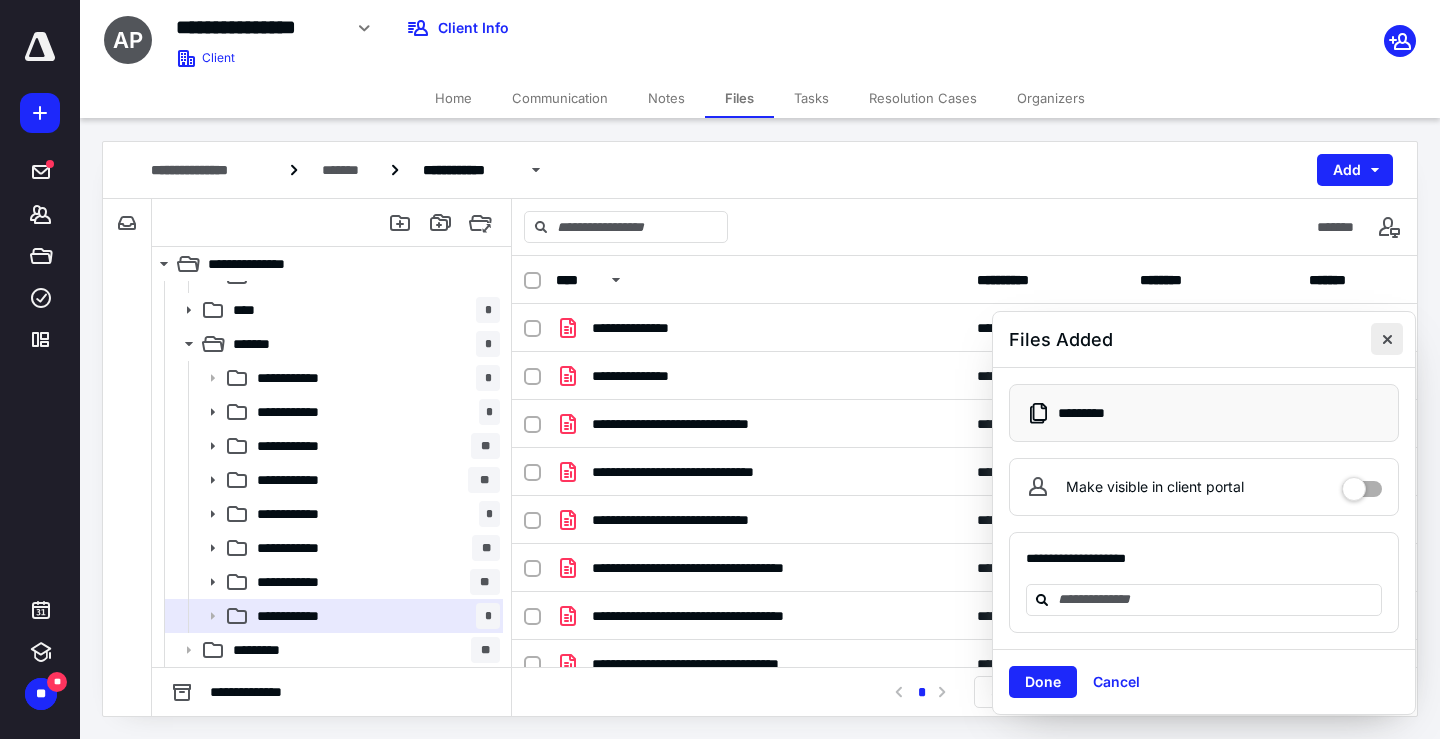 click at bounding box center [1387, 339] 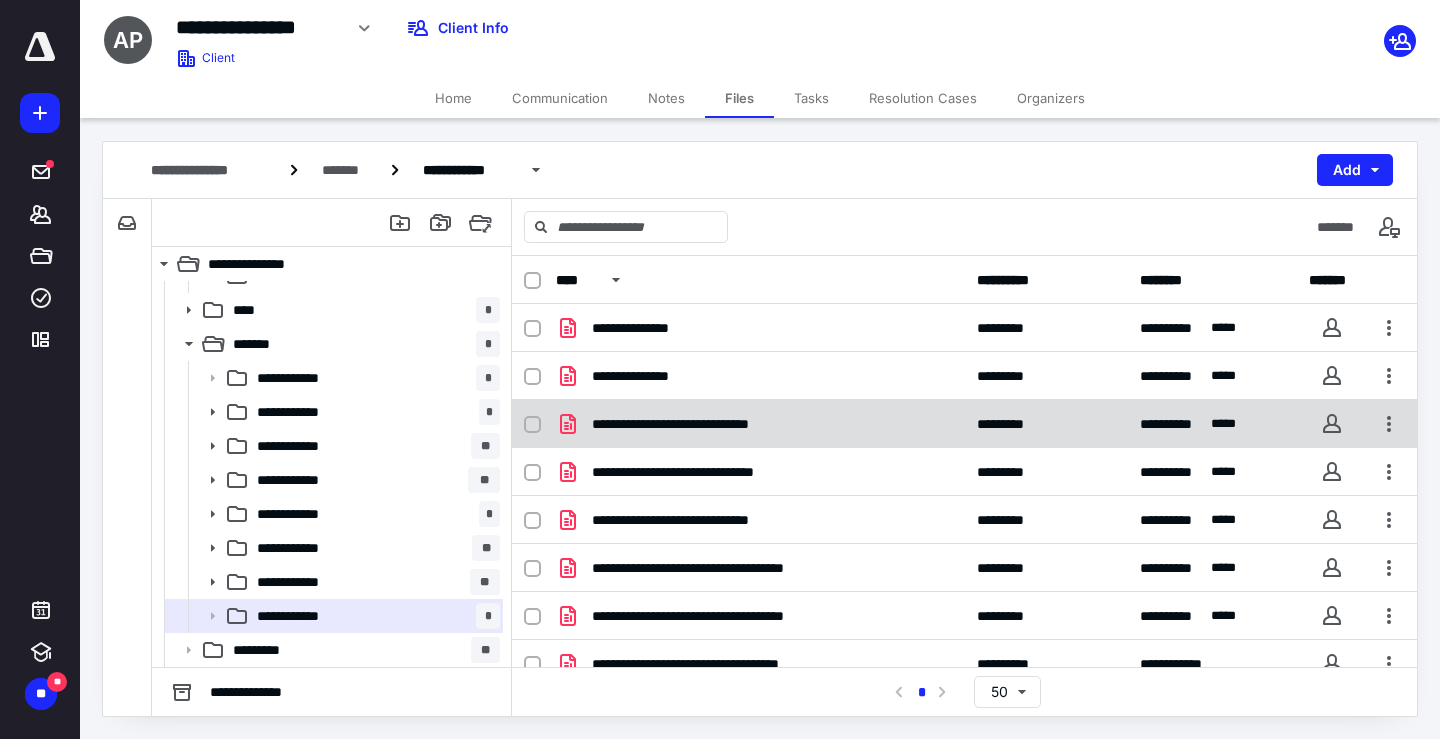 checkbox on "true" 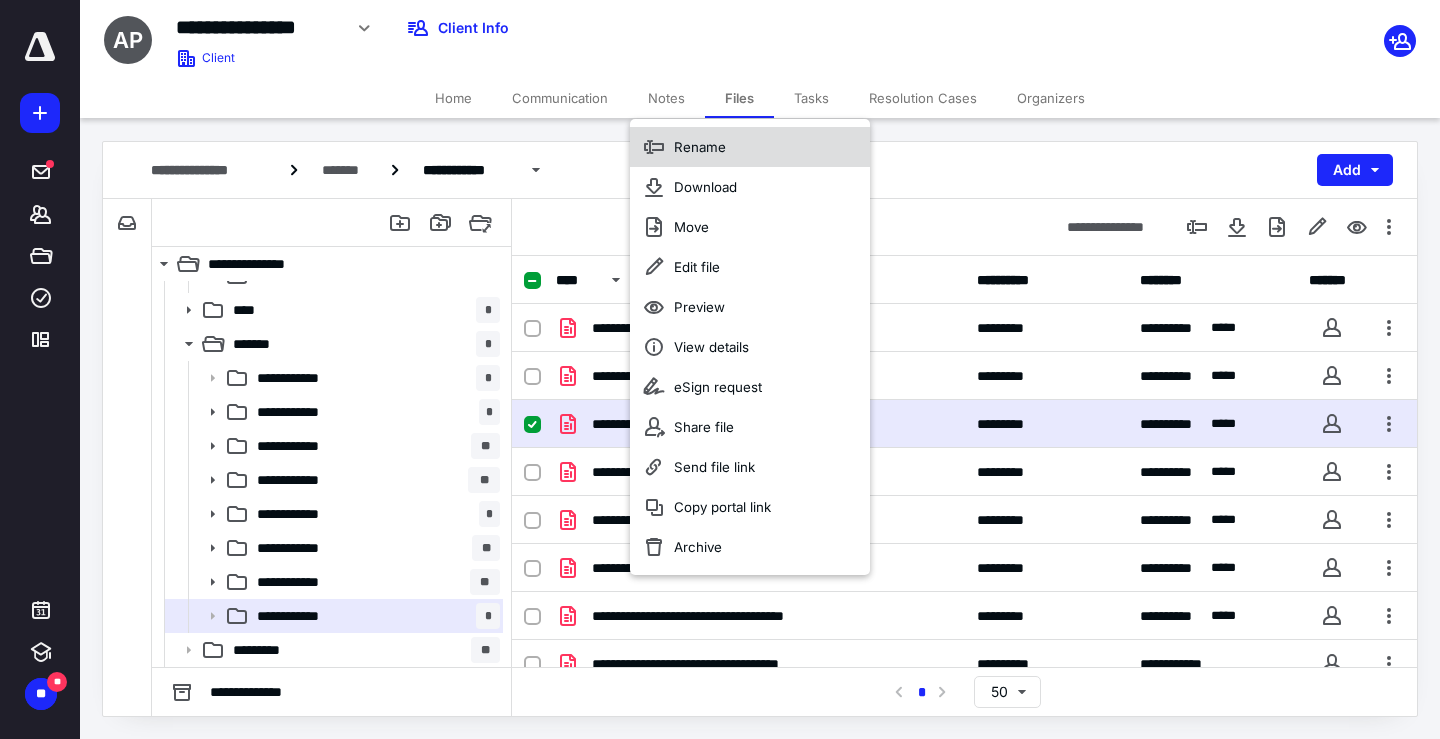 click on "Rename" at bounding box center [700, 147] 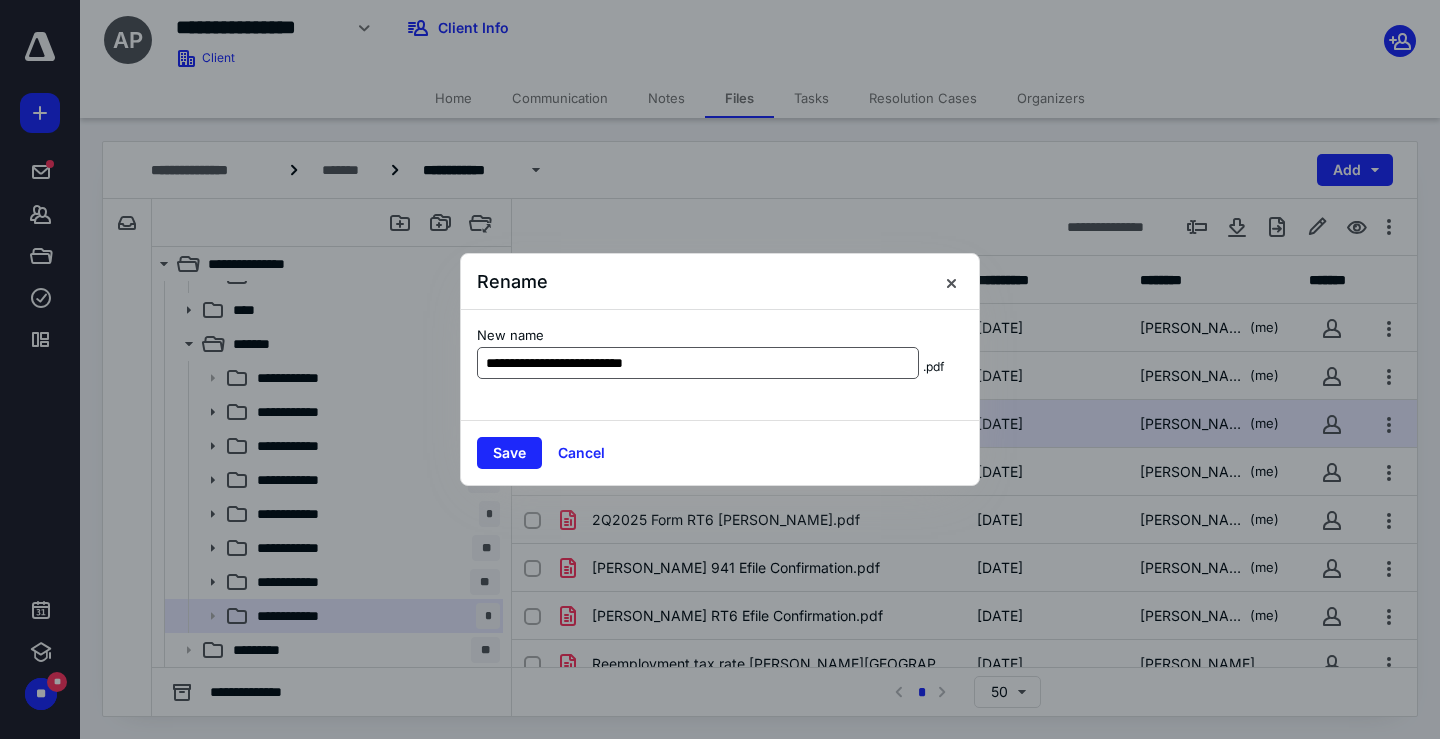 click on "**********" at bounding box center [698, 363] 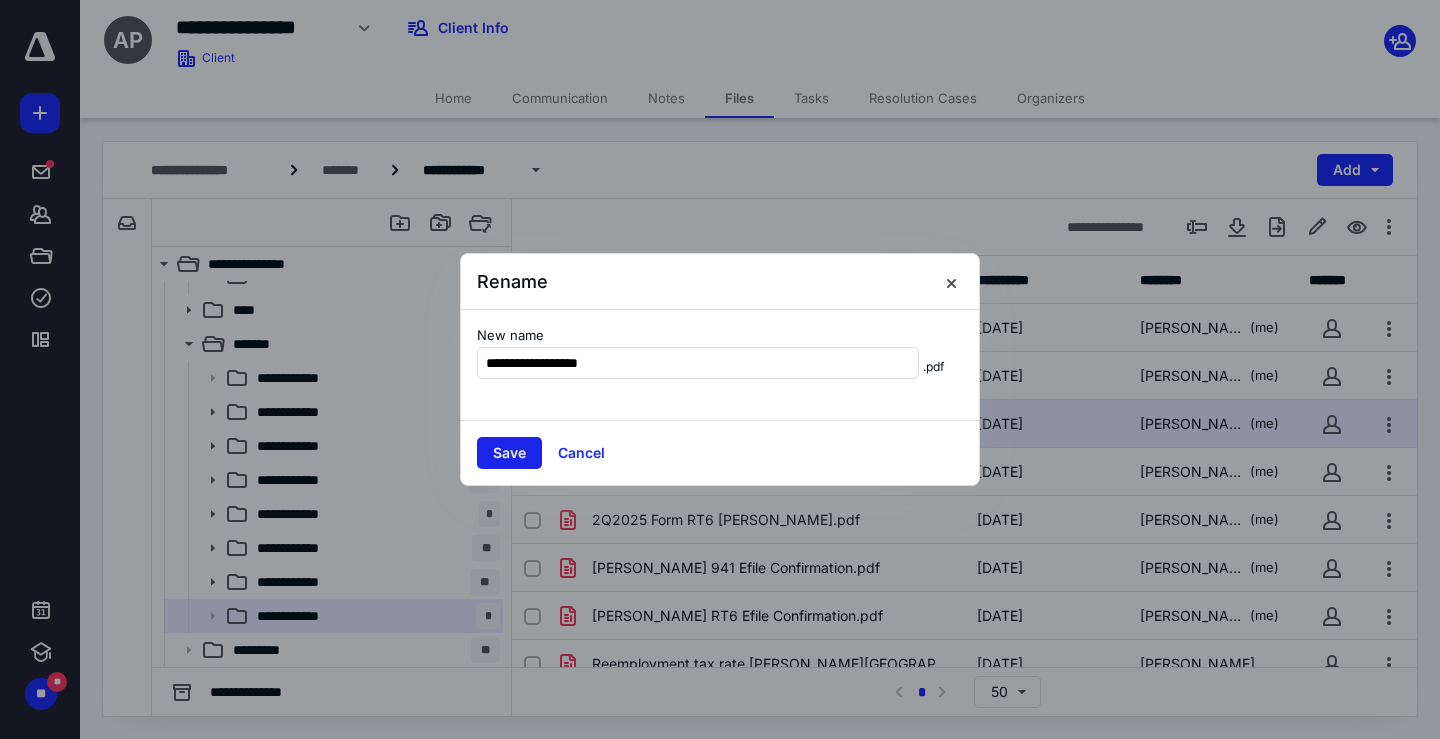 type on "**********" 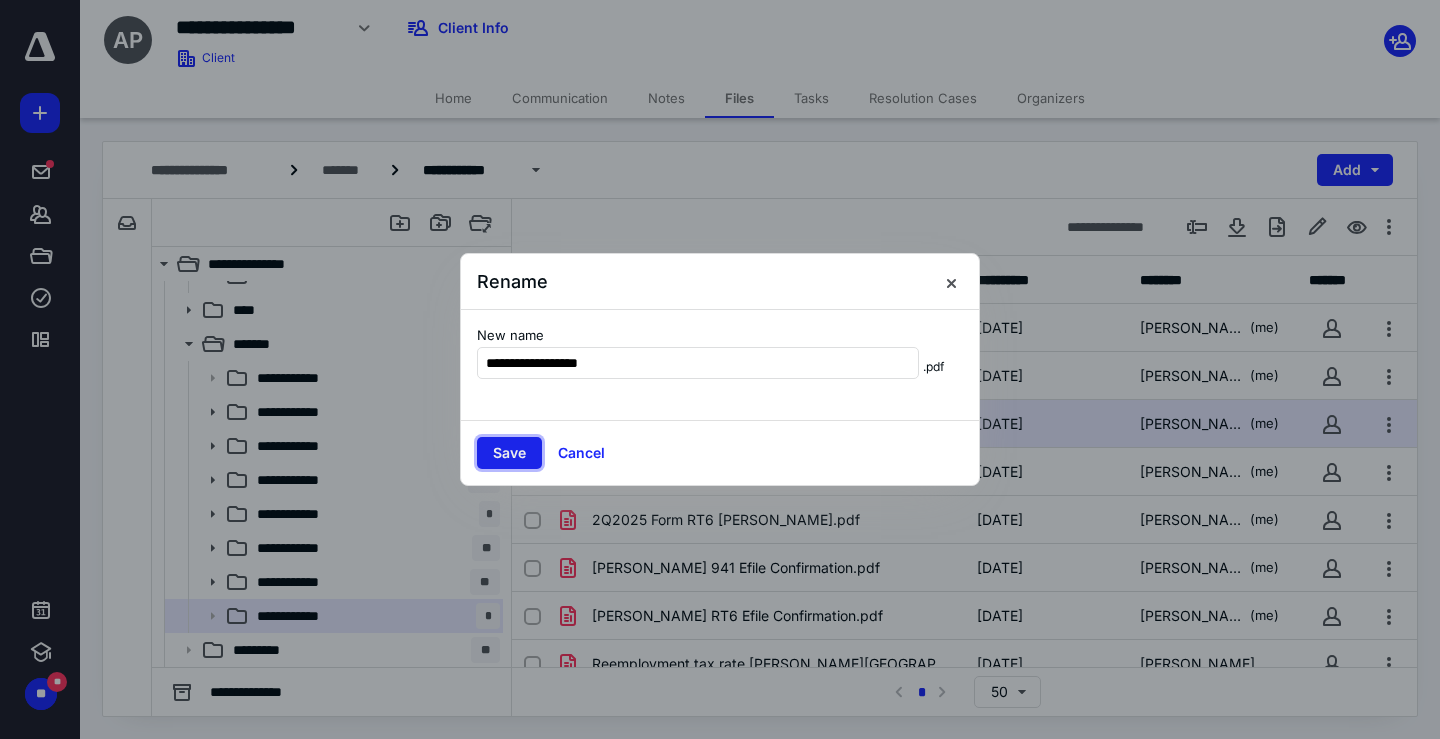 click on "Save" at bounding box center [509, 453] 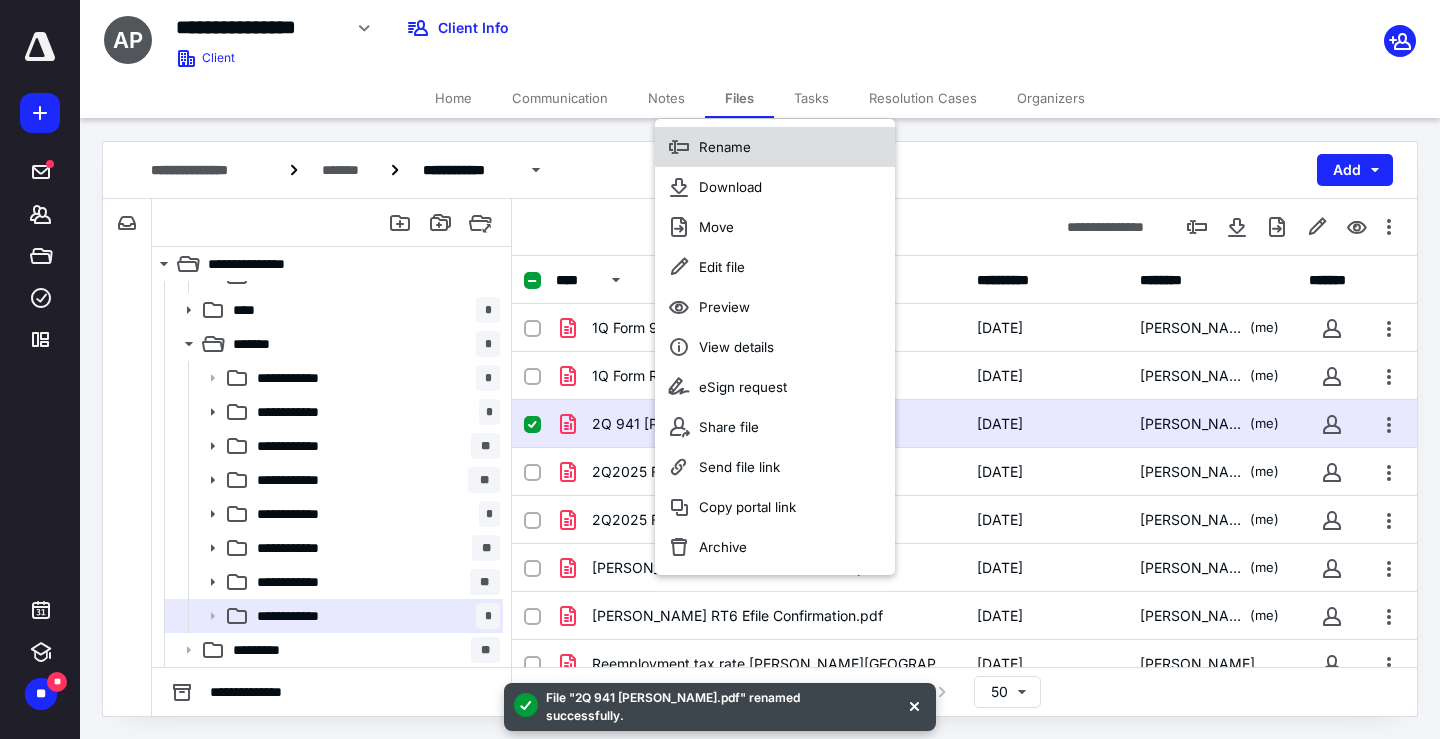 click on "Rename" at bounding box center (775, 147) 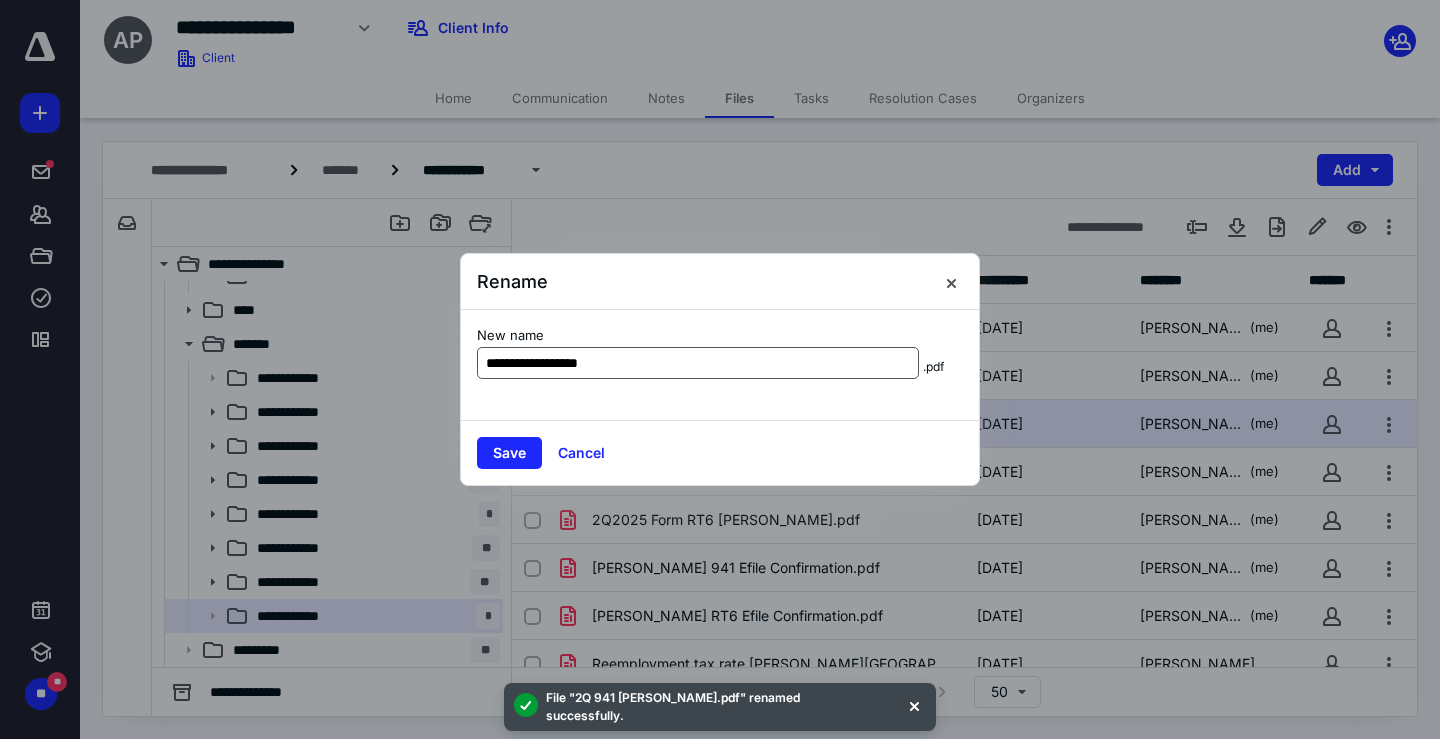 click on "**********" at bounding box center [698, 363] 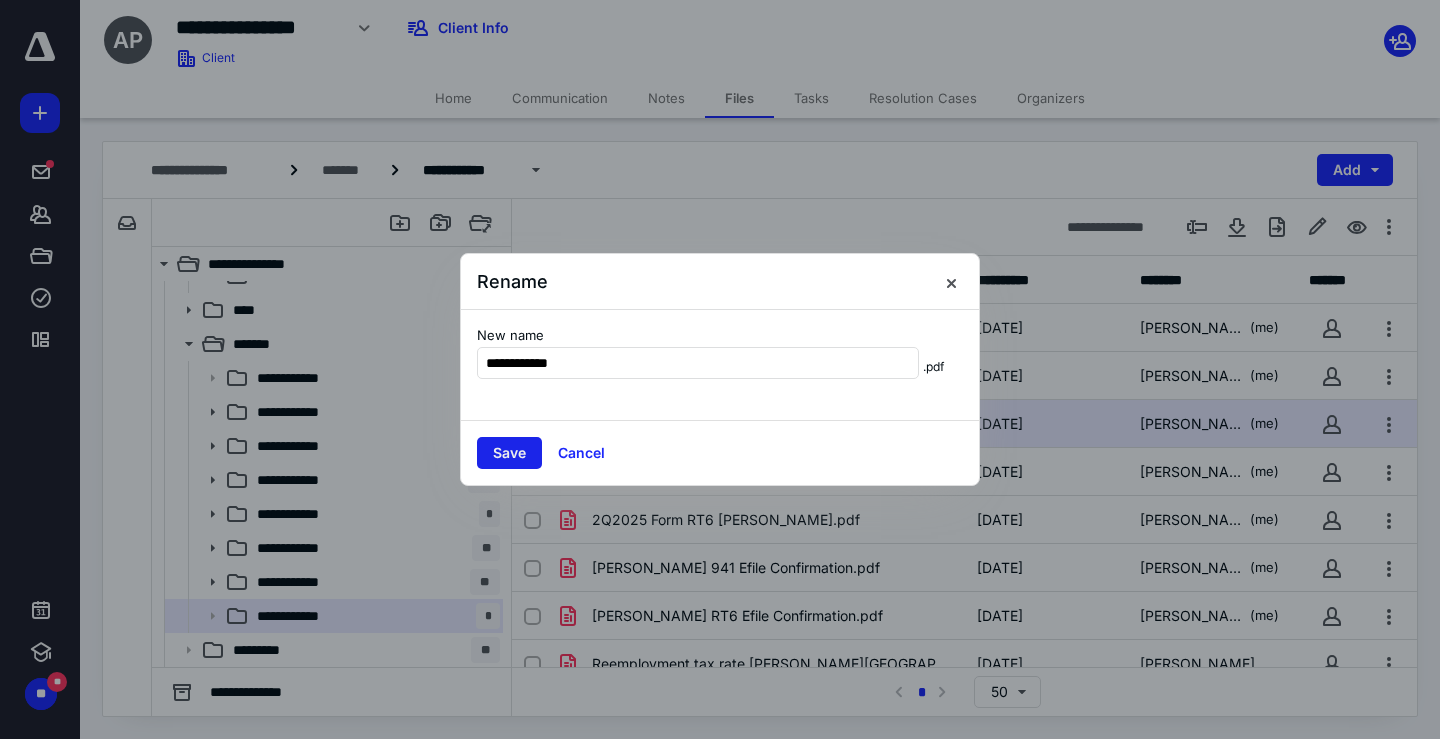 type on "**********" 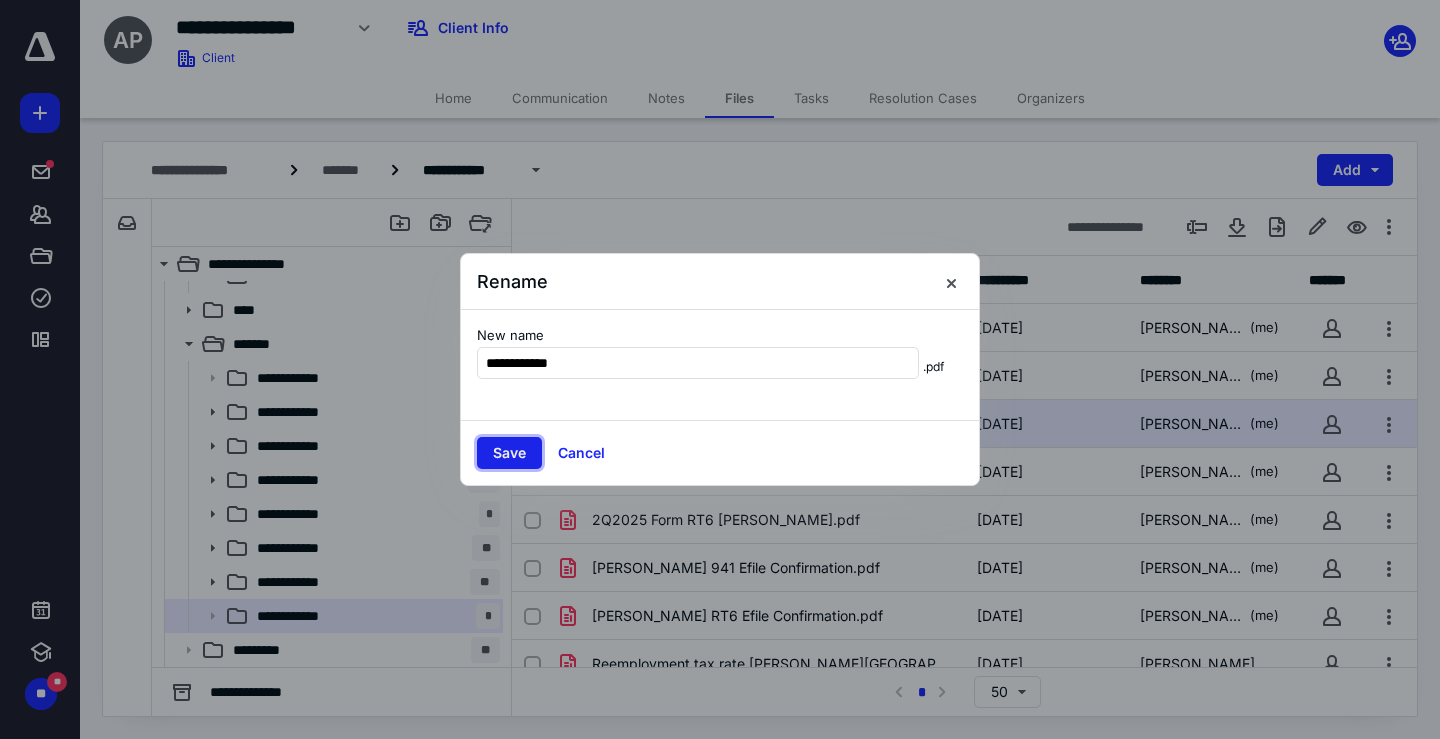 click on "Save" at bounding box center (509, 453) 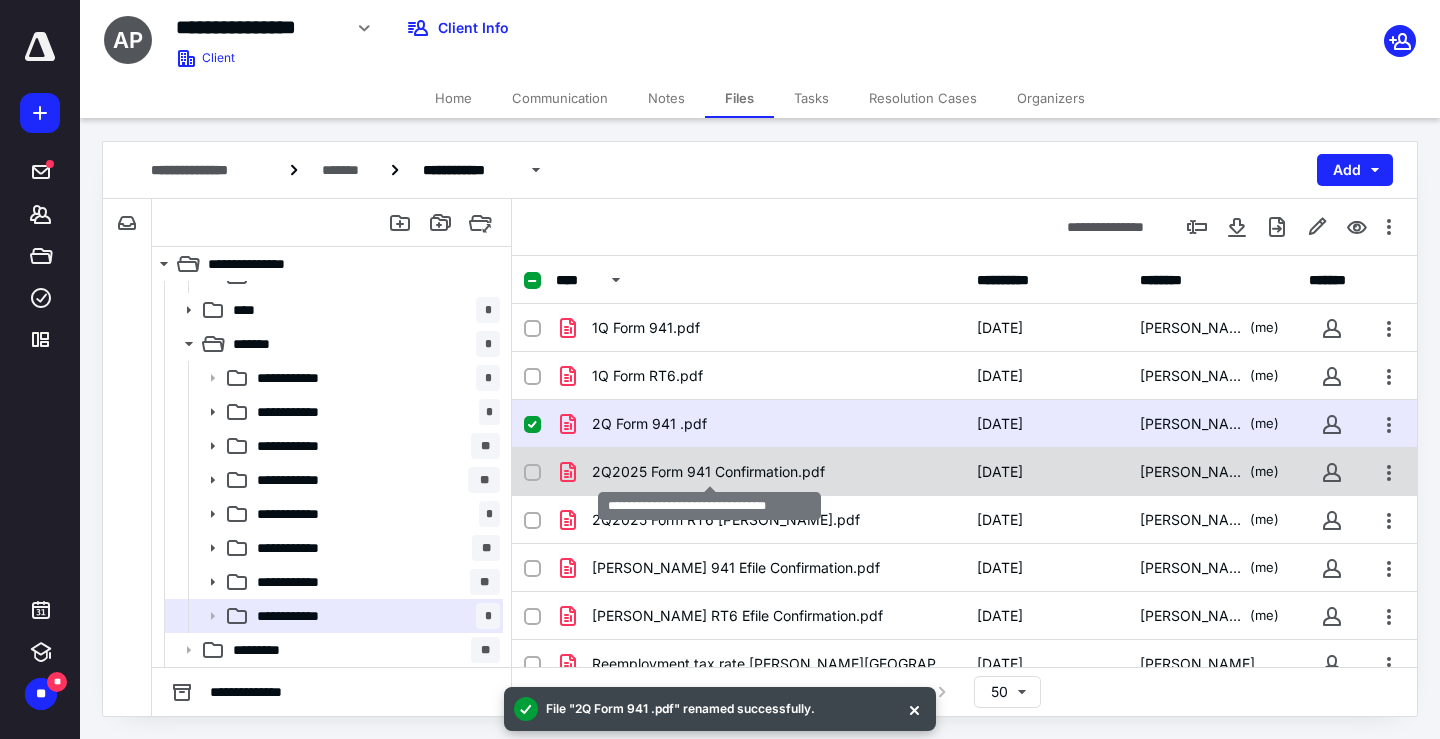 checkbox on "false" 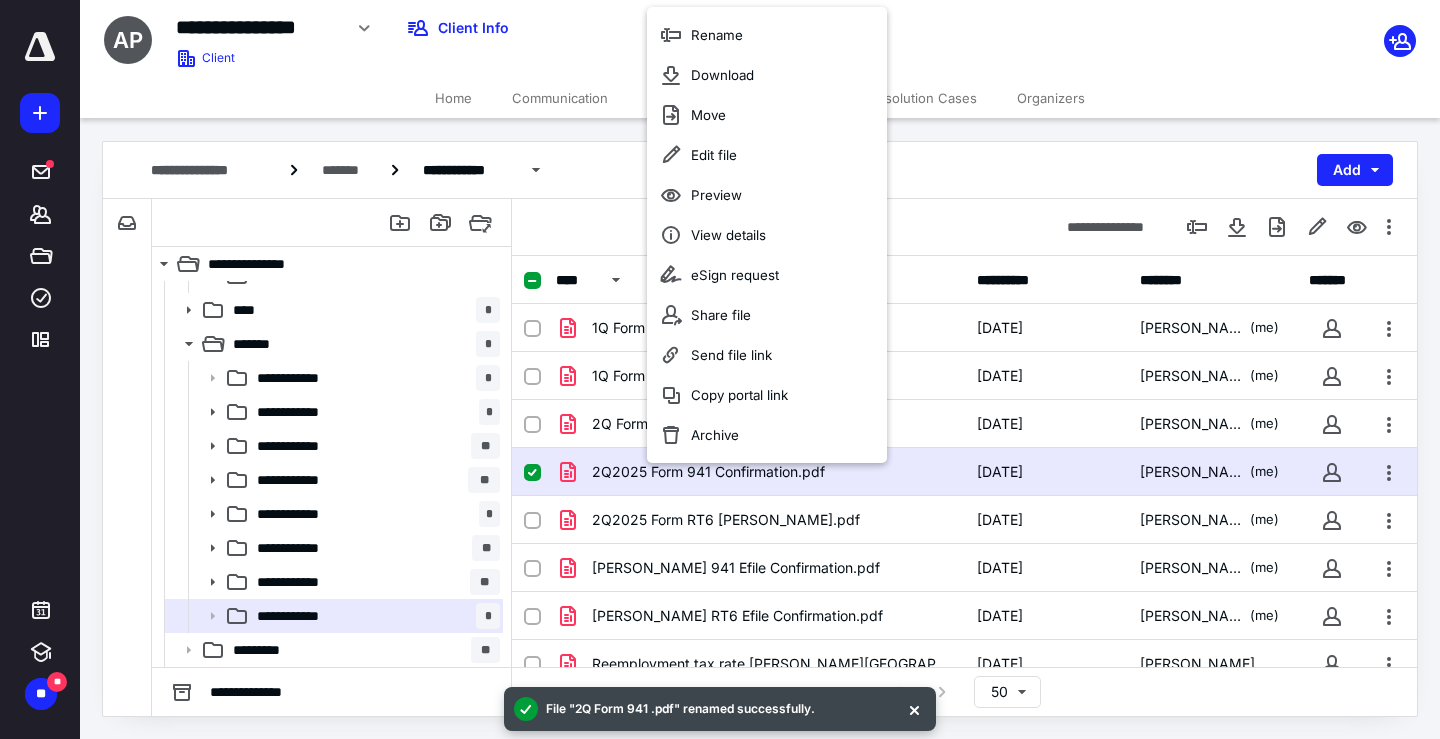 click on "2Q2025 Form RT6 [PERSON_NAME].pdf" at bounding box center [726, 520] 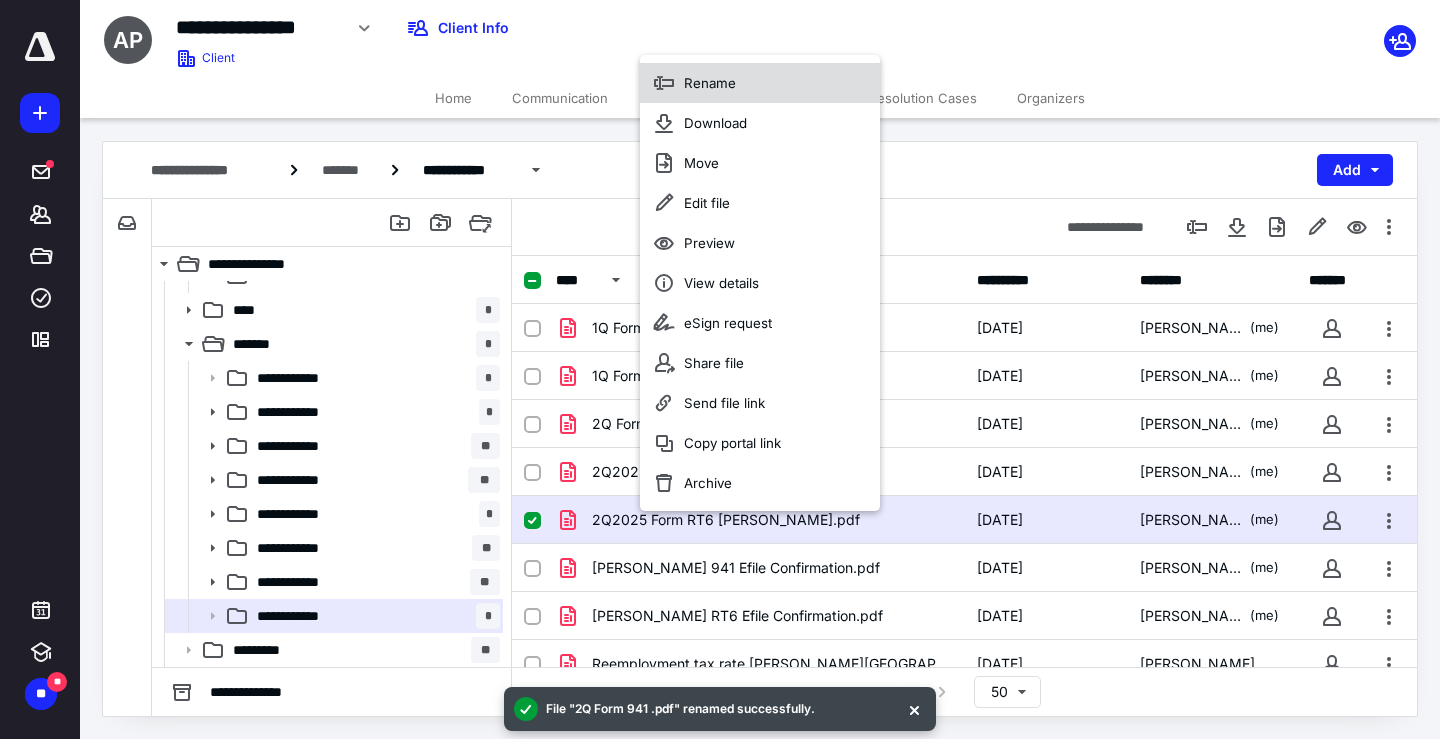 click on "Rename" at bounding box center [710, 83] 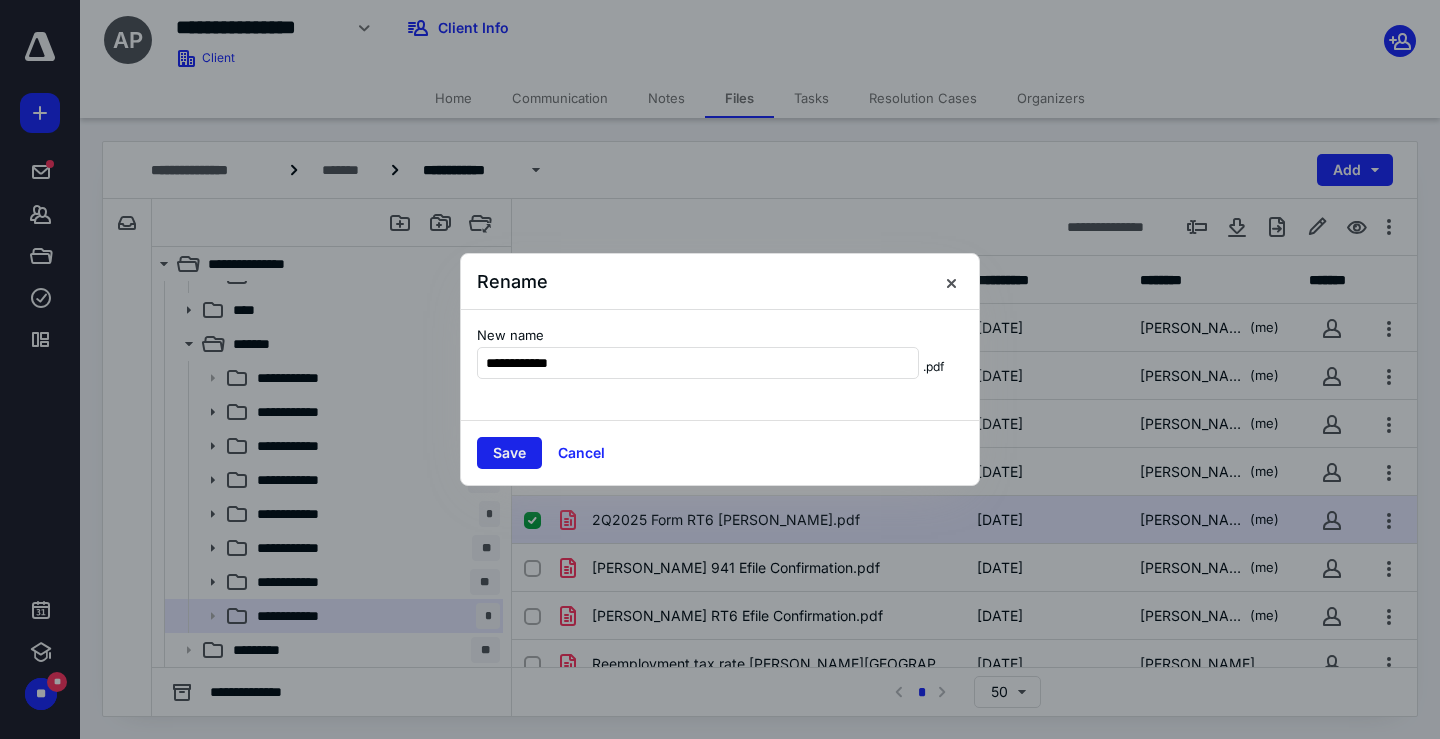 type on "**********" 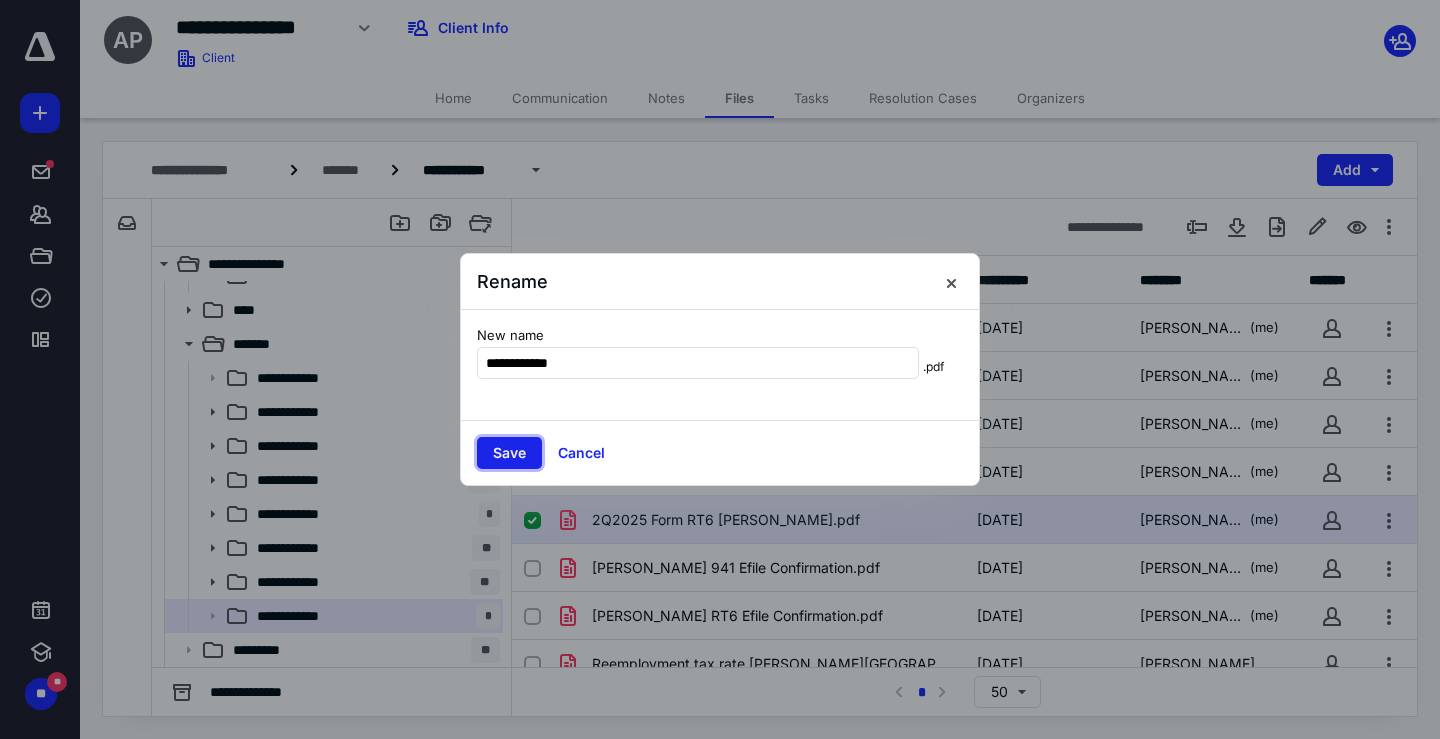 click on "Save" at bounding box center [509, 453] 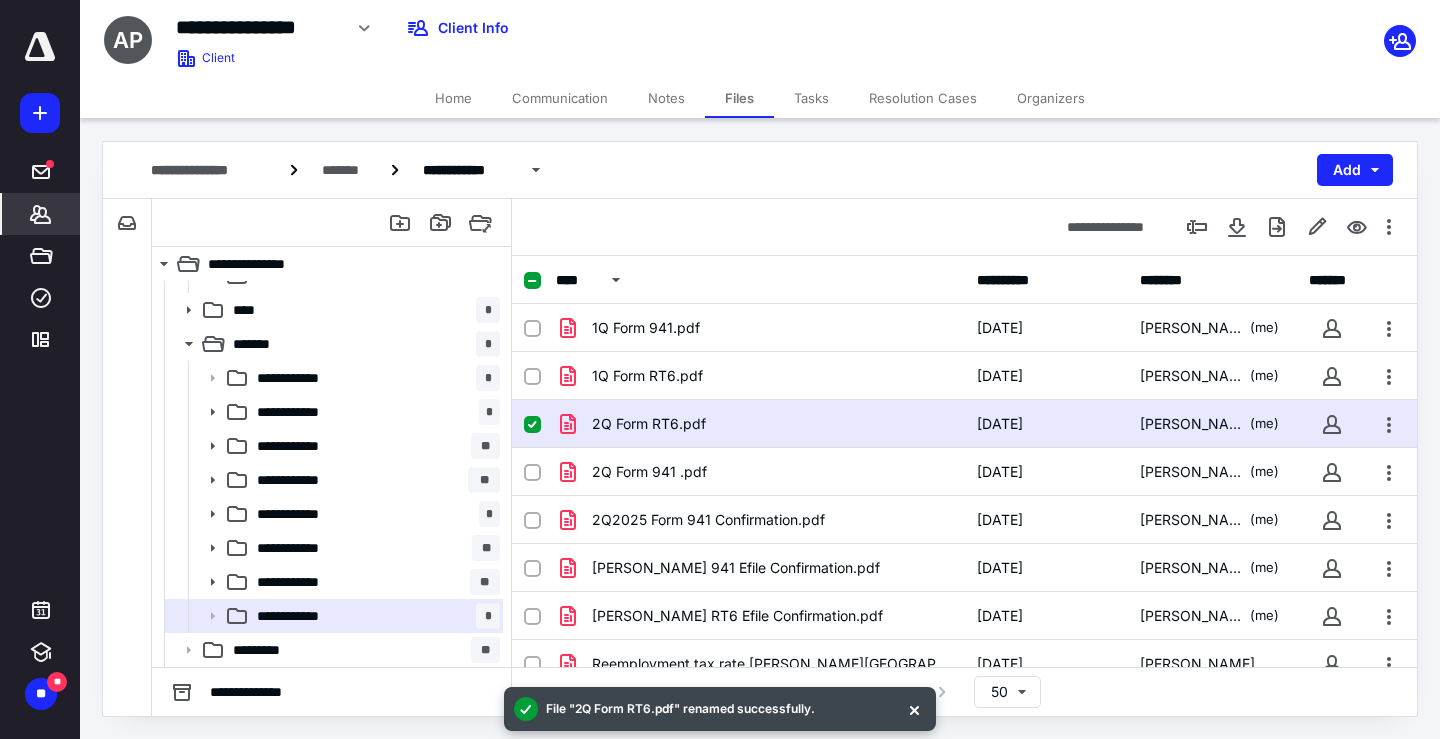 click 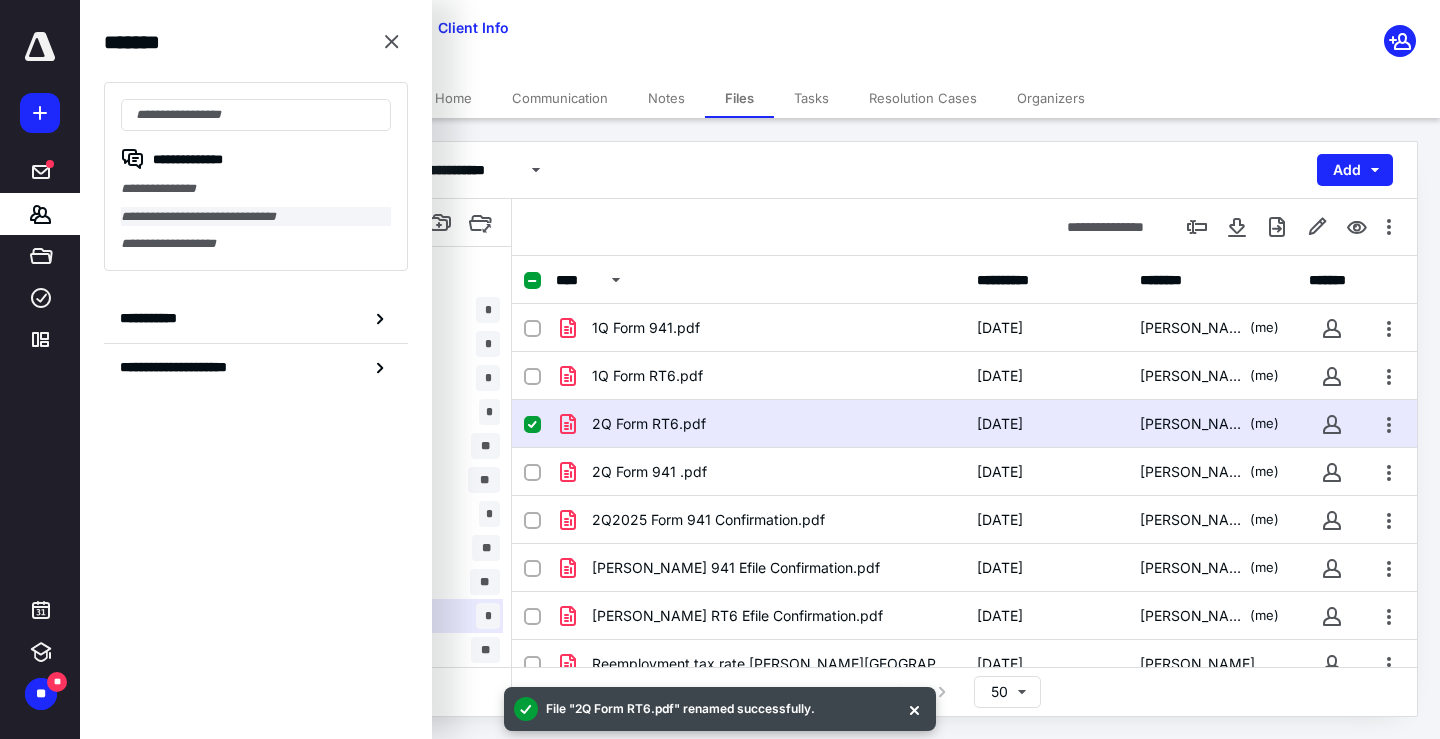 click on "**********" at bounding box center [256, 217] 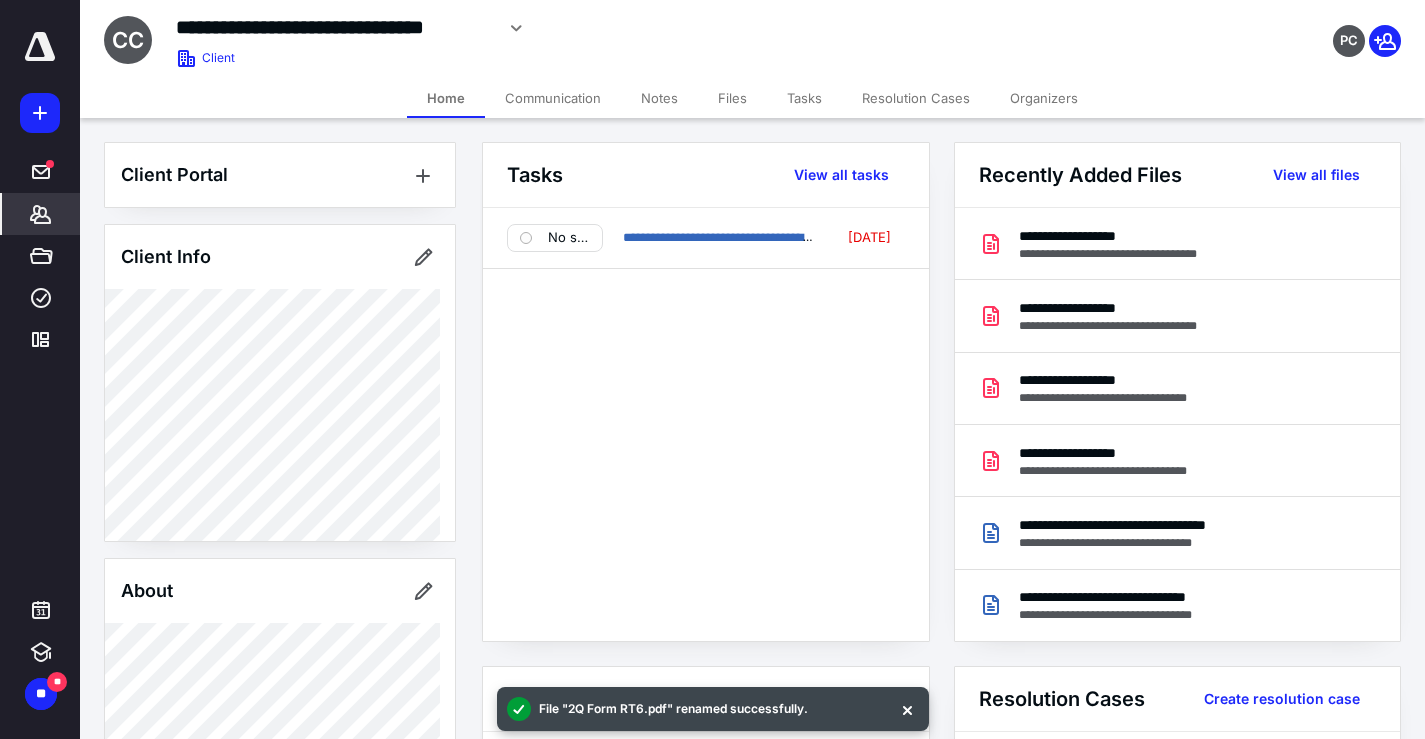 click on "Files" at bounding box center [732, 98] 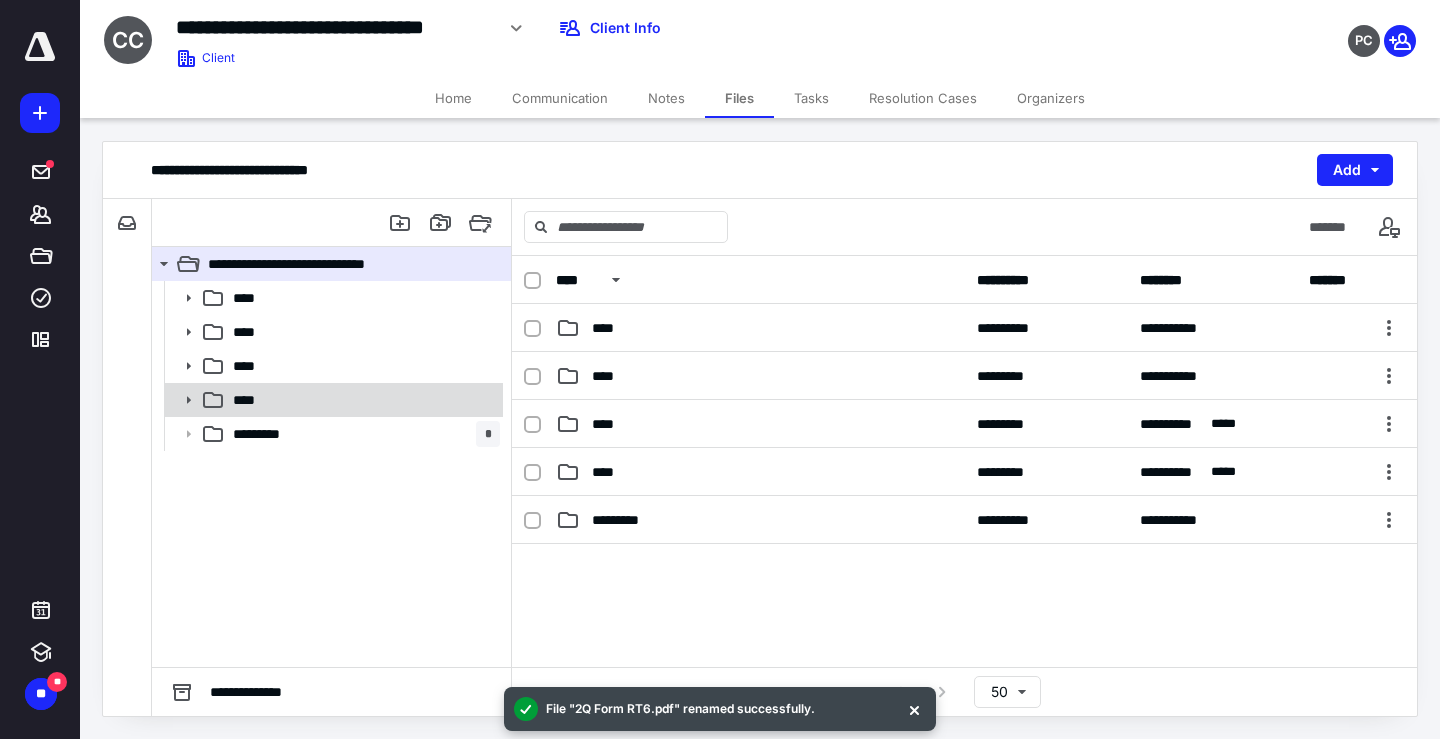 click 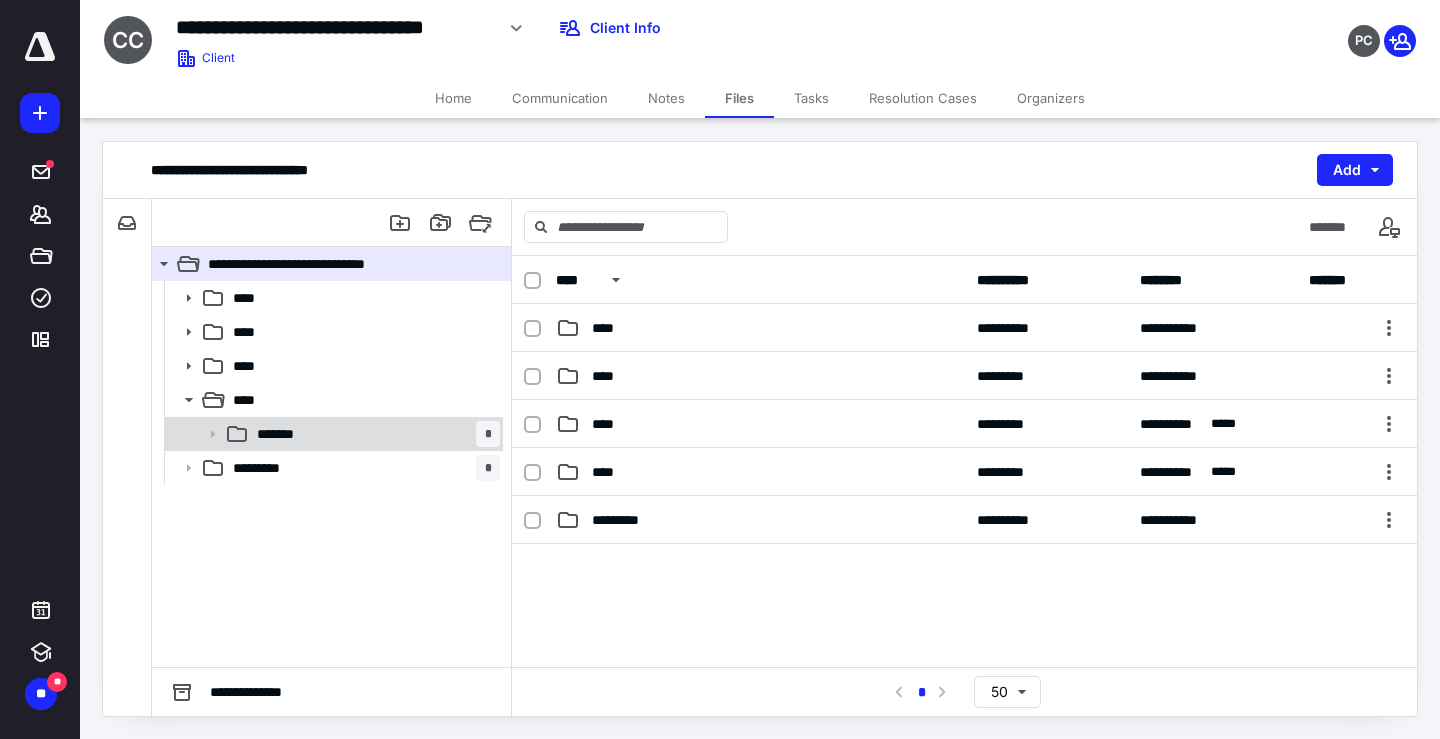 click on "******* *" at bounding box center [374, 434] 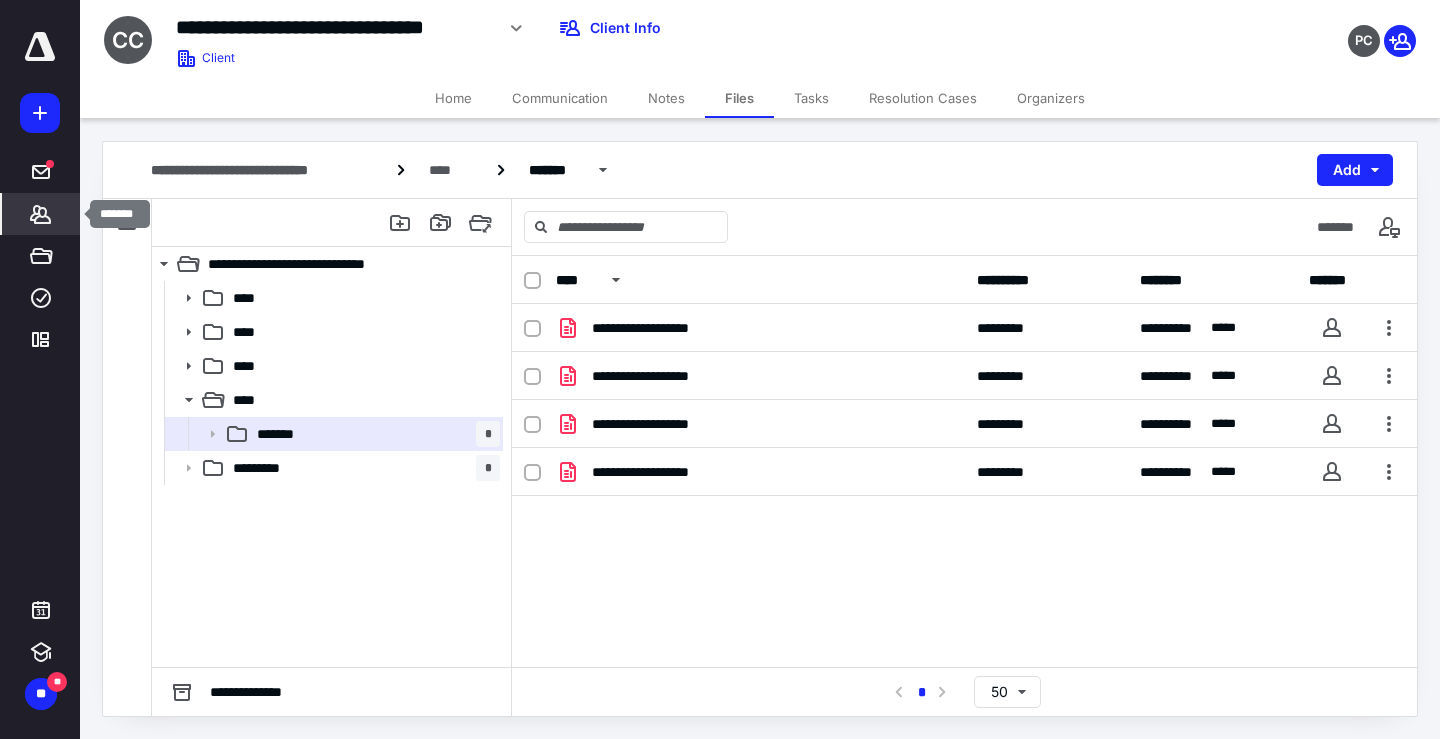 click 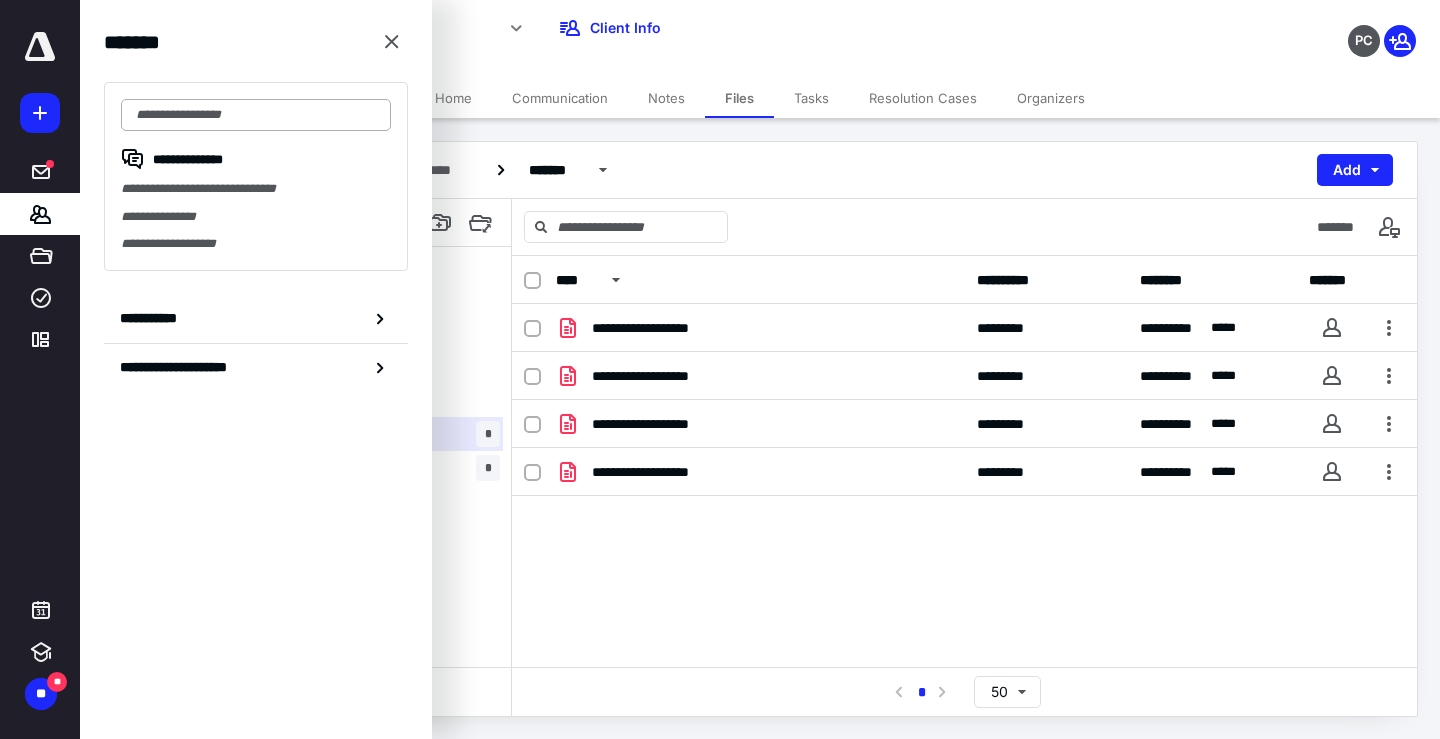 click at bounding box center [256, 115] 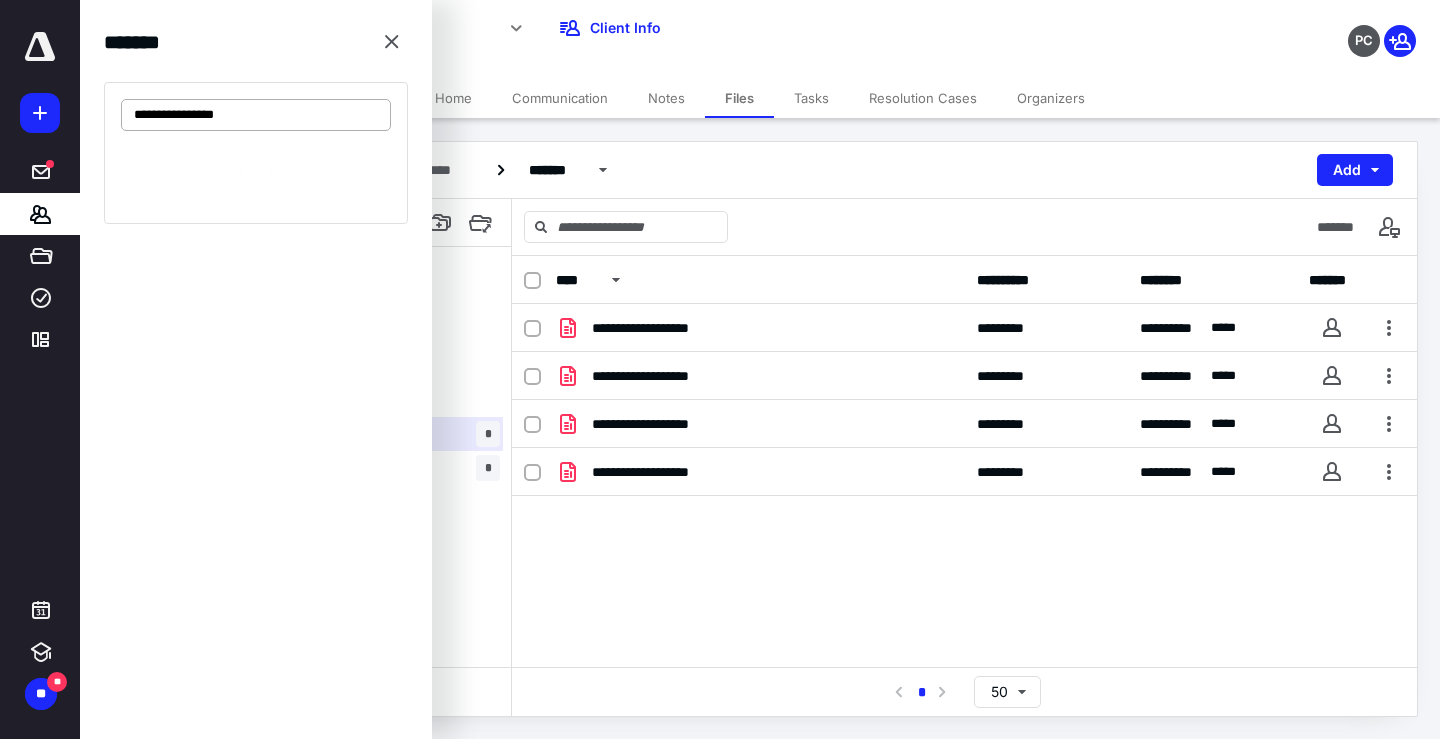 type on "**********" 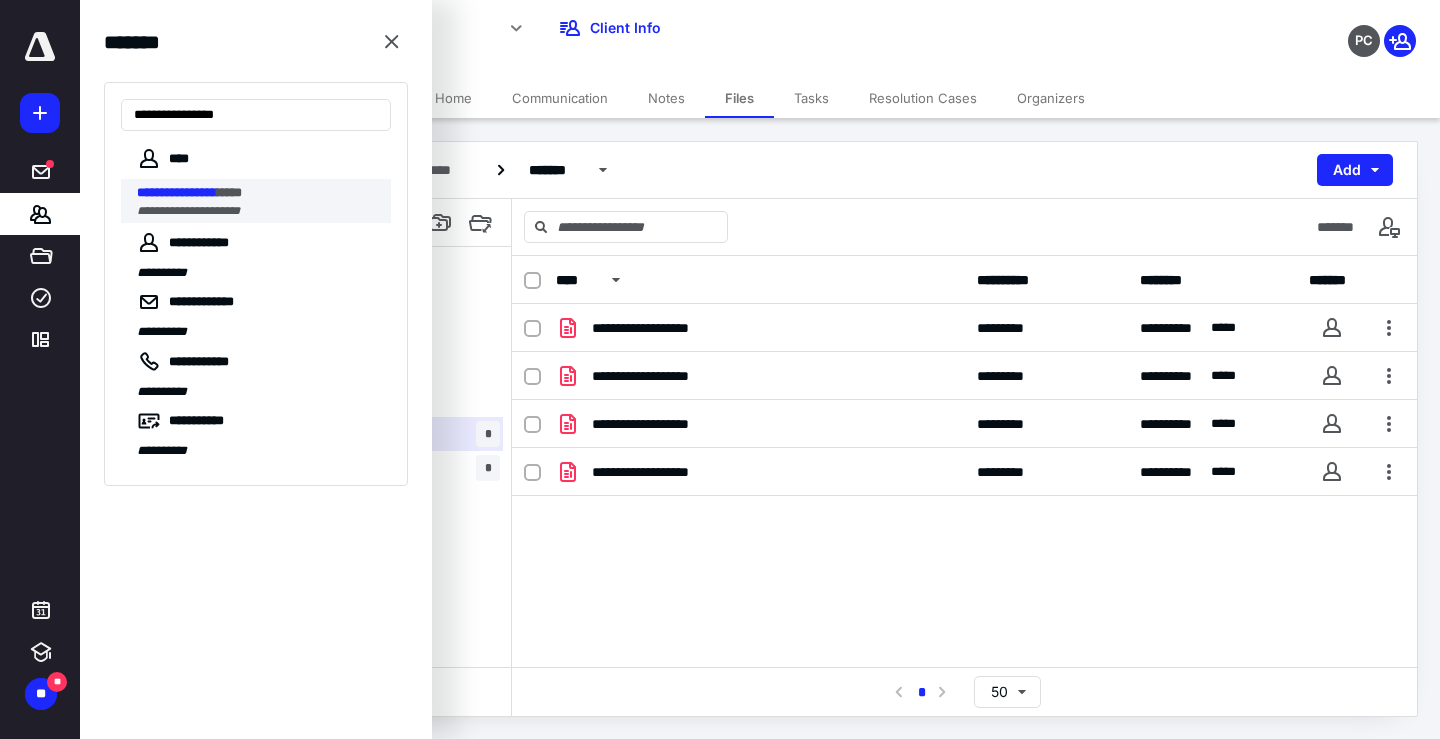 click on "**********" at bounding box center [188, 211] 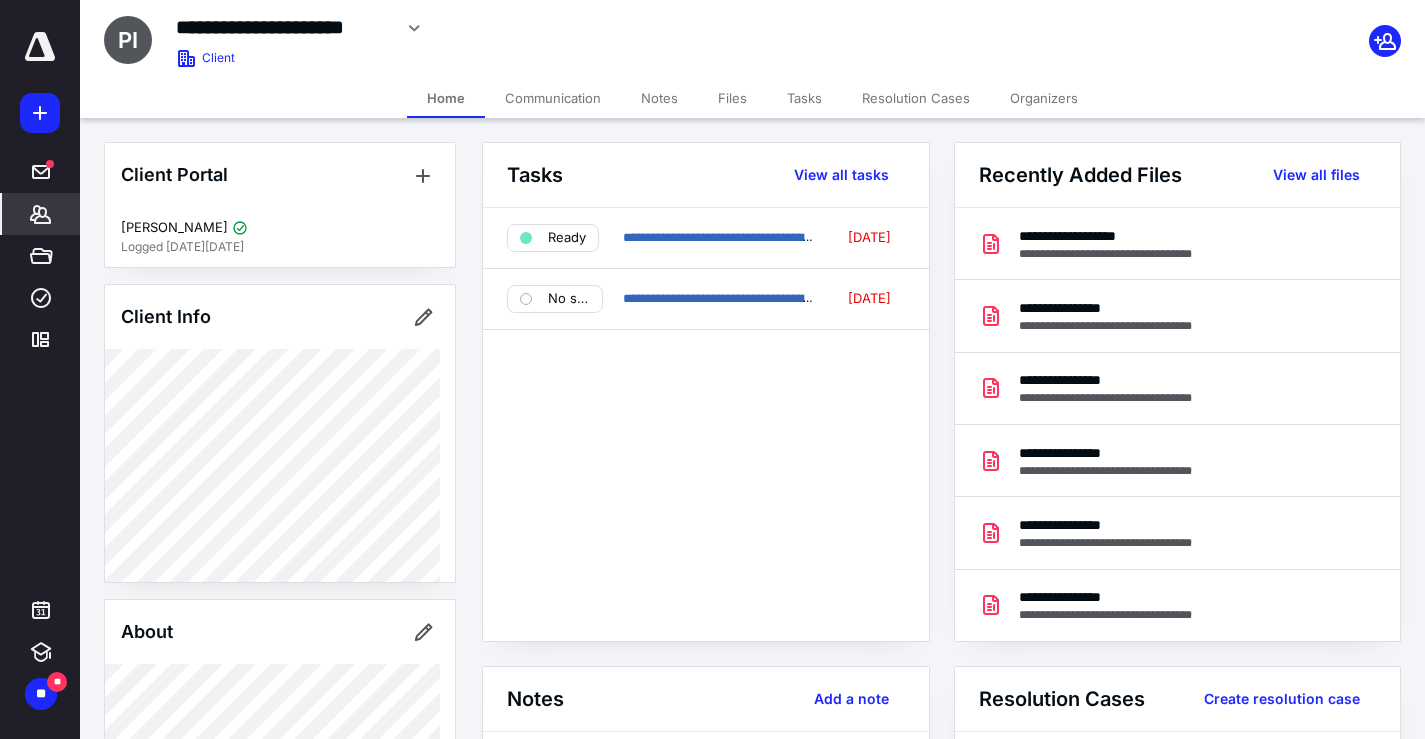 click on "Files" at bounding box center (732, 98) 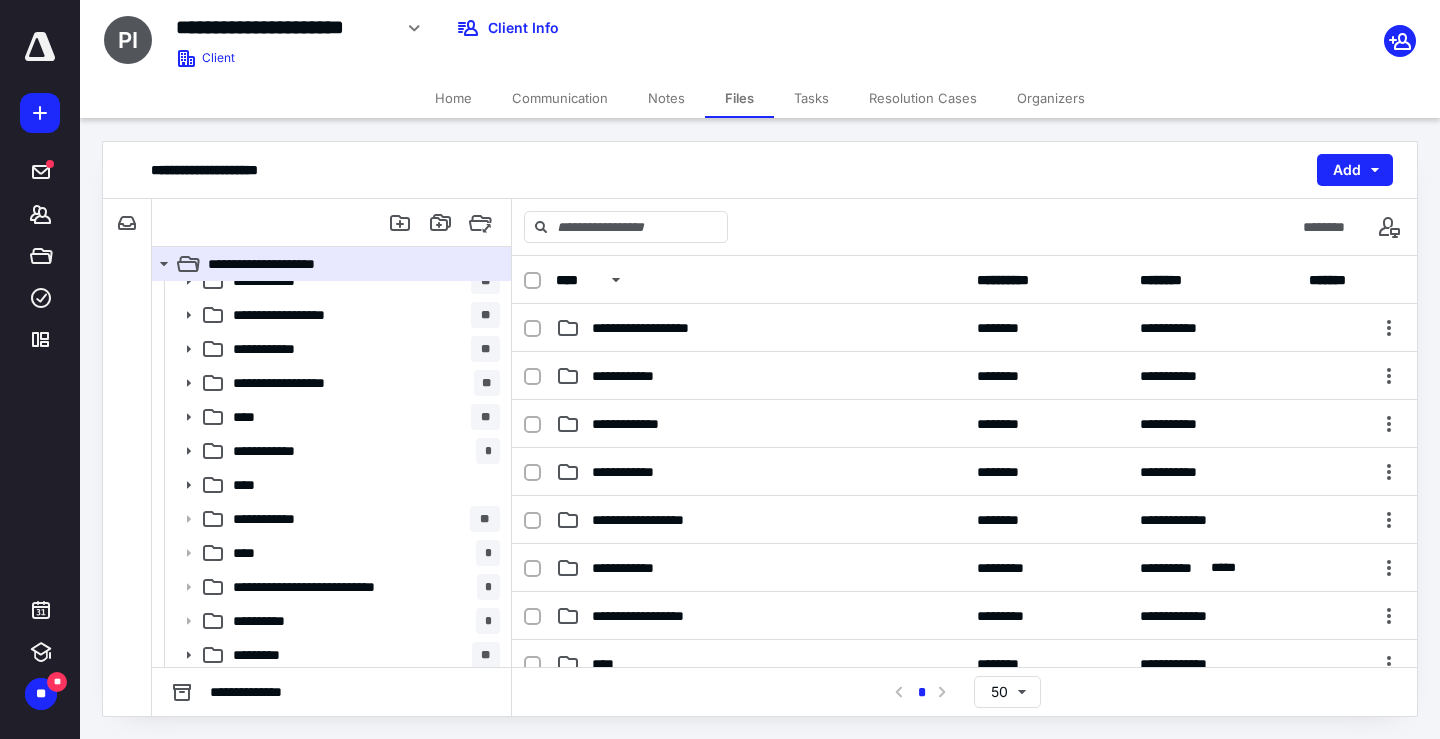 scroll, scrollTop: 124, scrollLeft: 0, axis: vertical 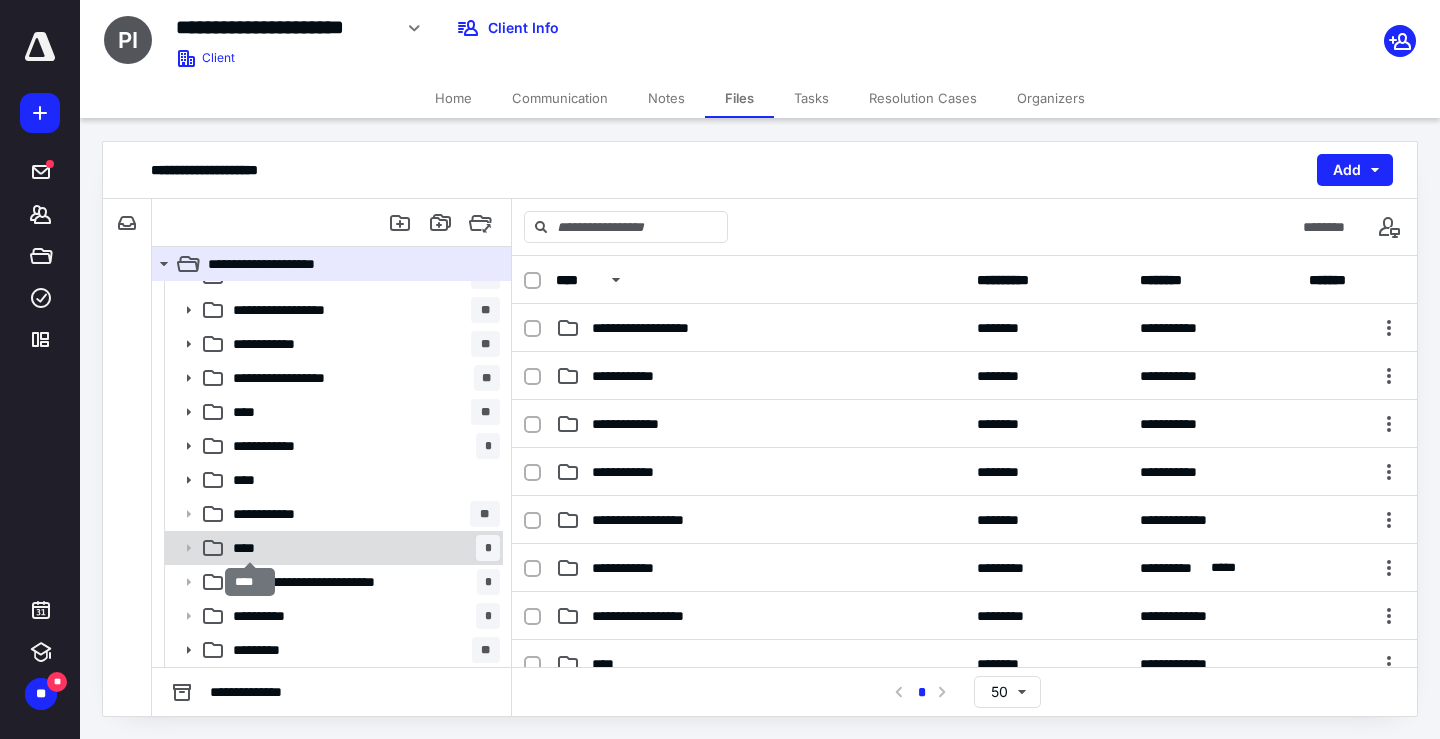 click on "****" at bounding box center (250, 548) 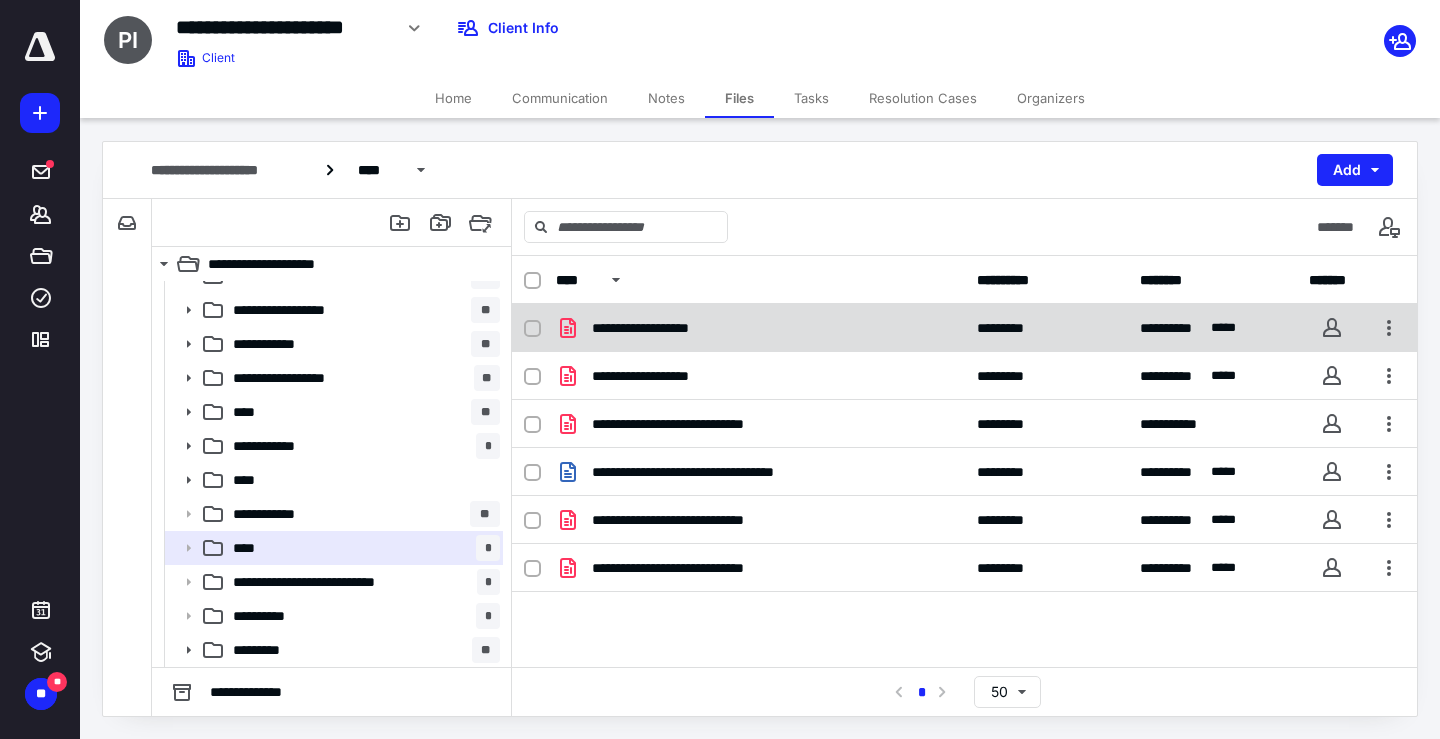 click on "**********" at bounding box center (663, 328) 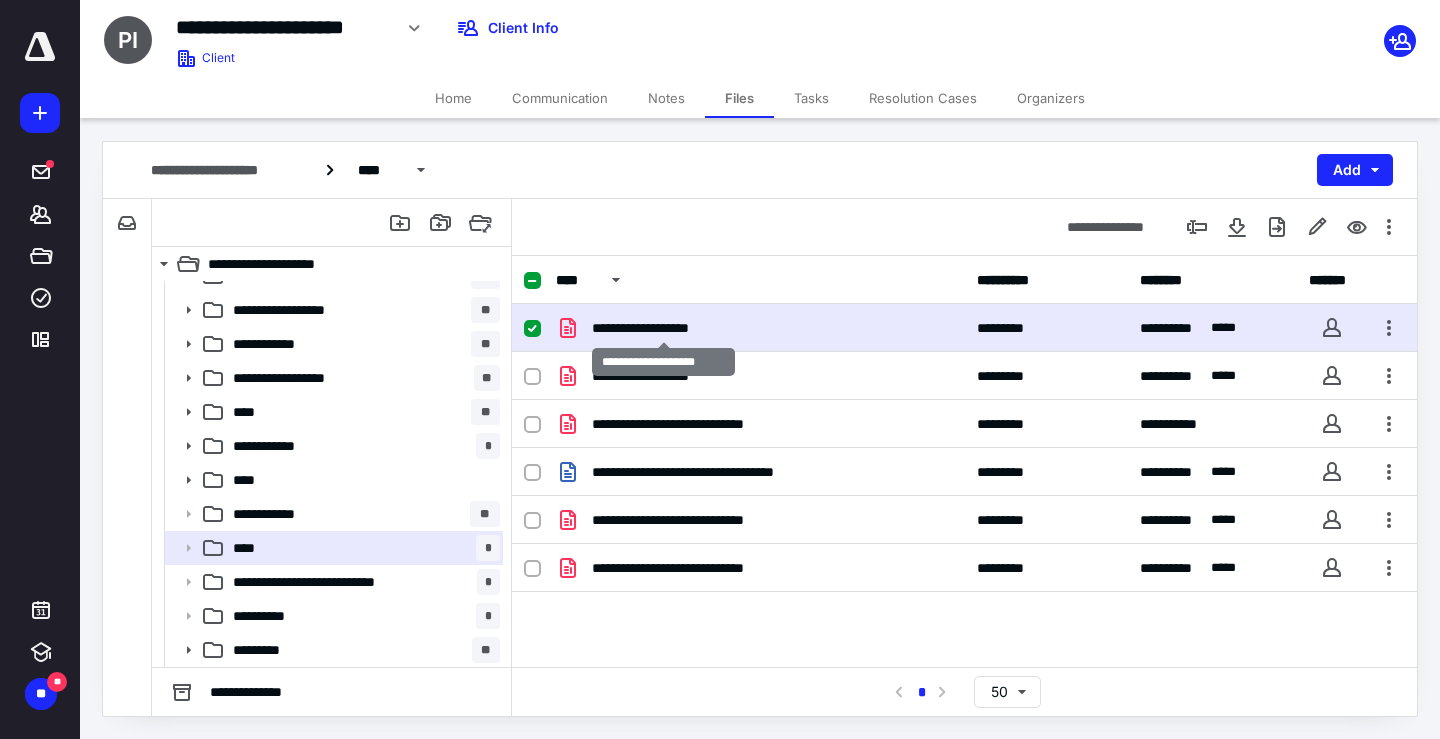 click on "**********" at bounding box center (663, 328) 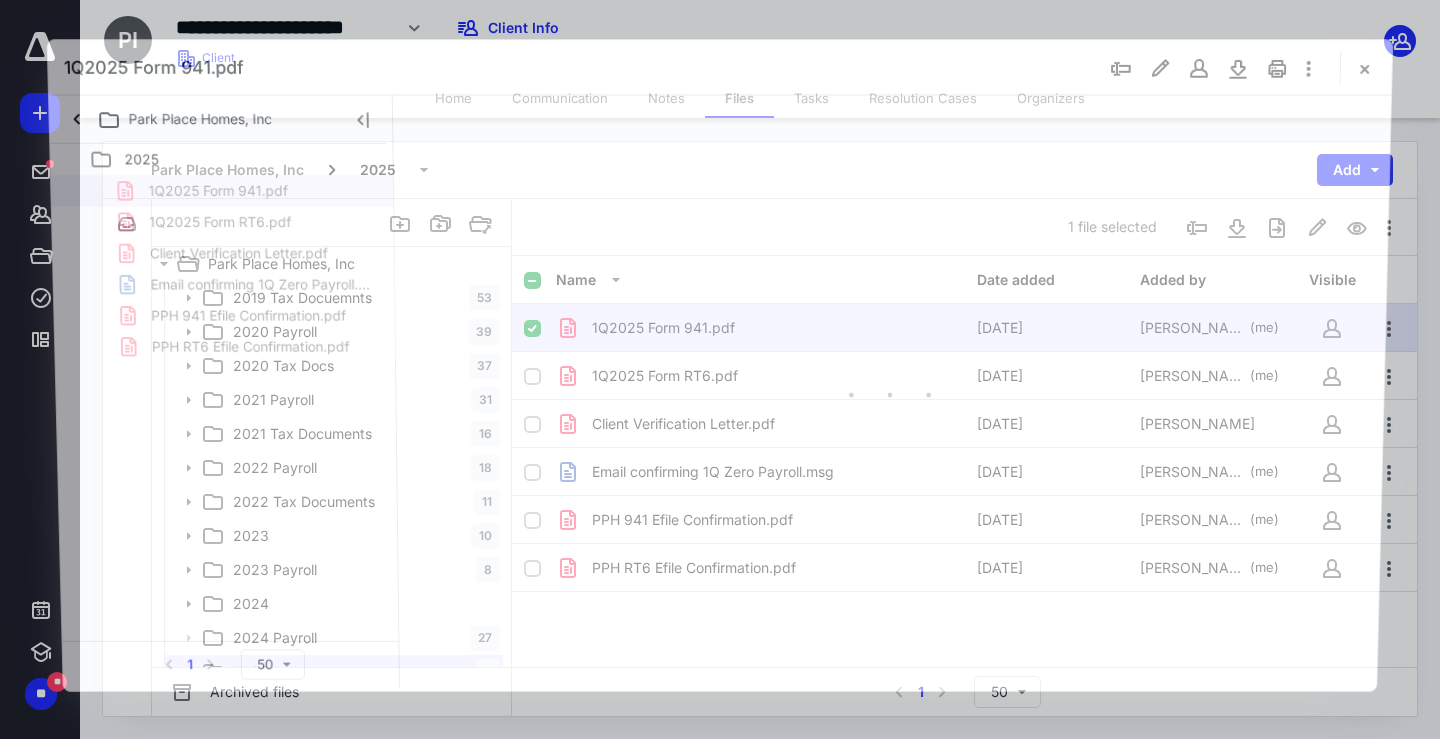 scroll, scrollTop: 124, scrollLeft: 0, axis: vertical 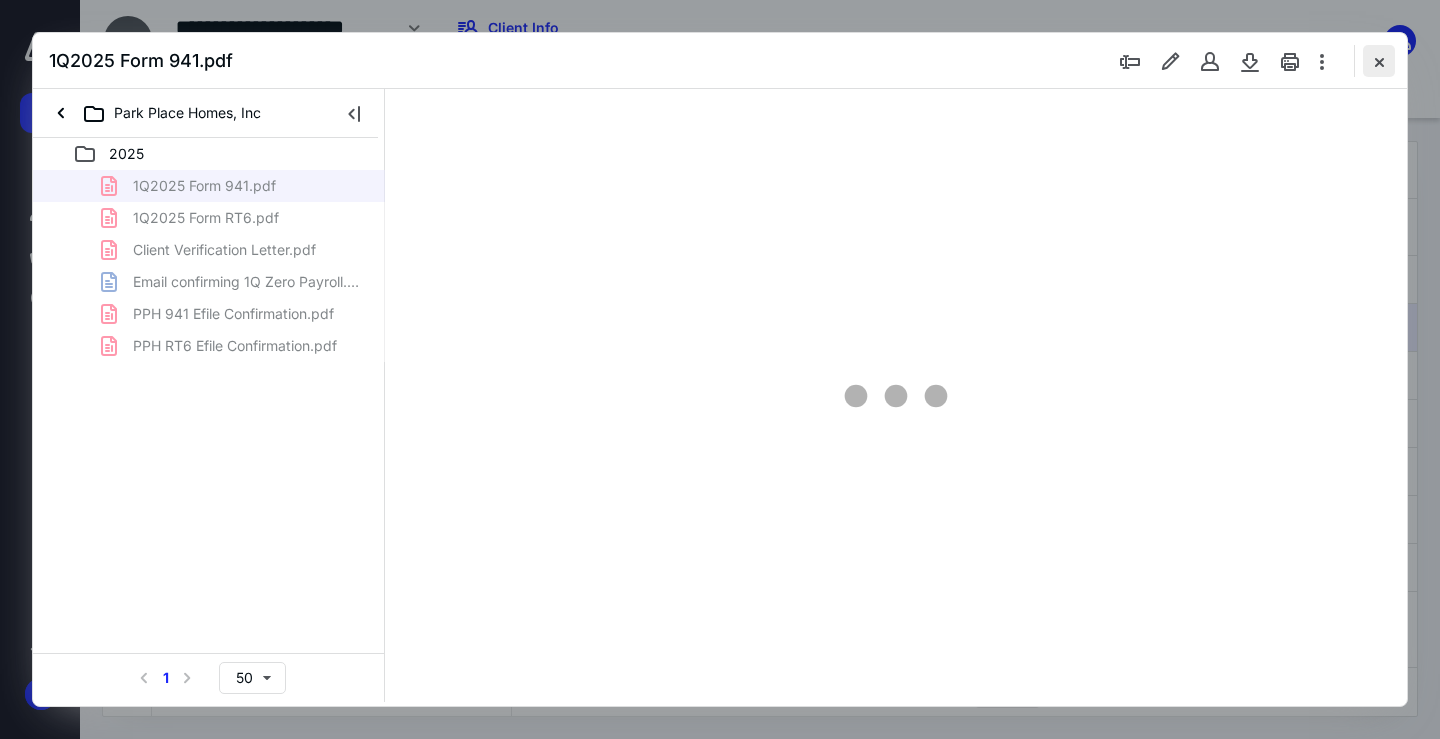 type on "68" 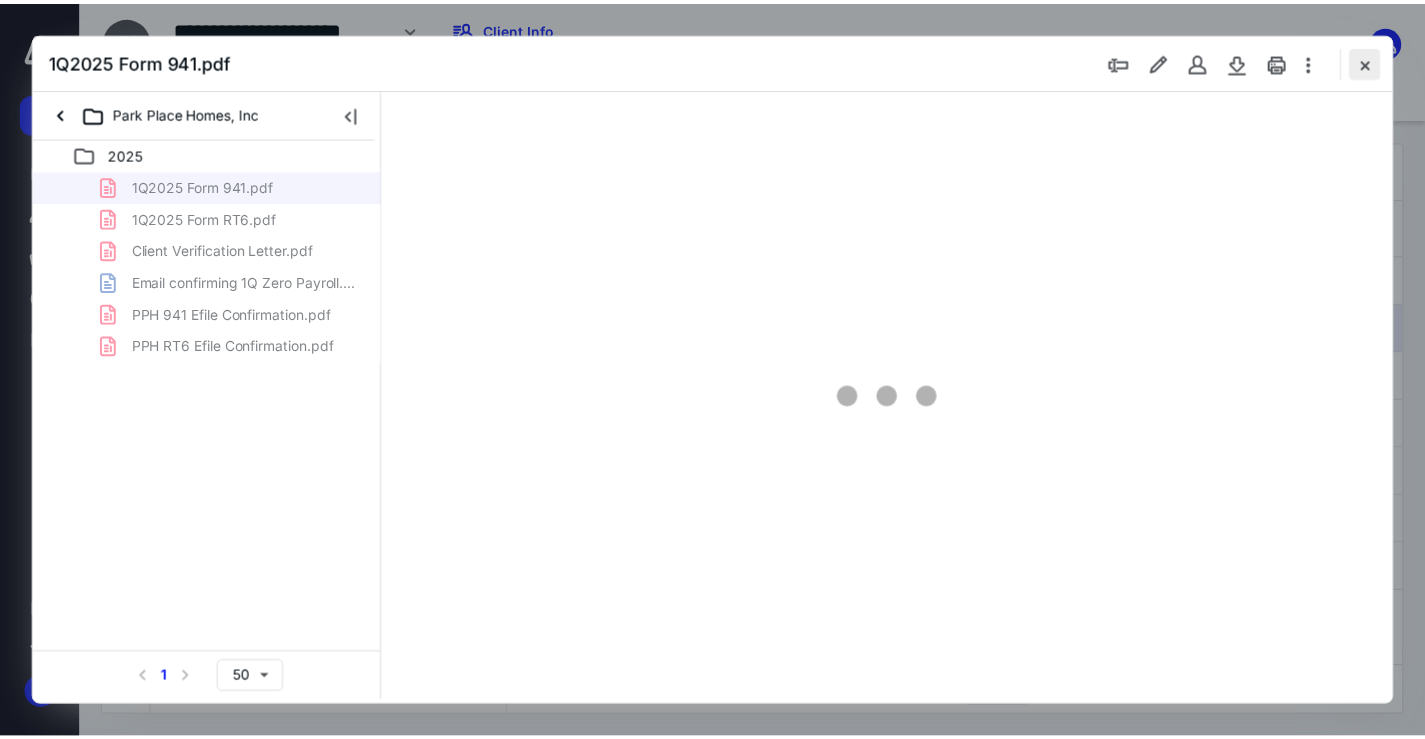 scroll, scrollTop: 79, scrollLeft: 0, axis: vertical 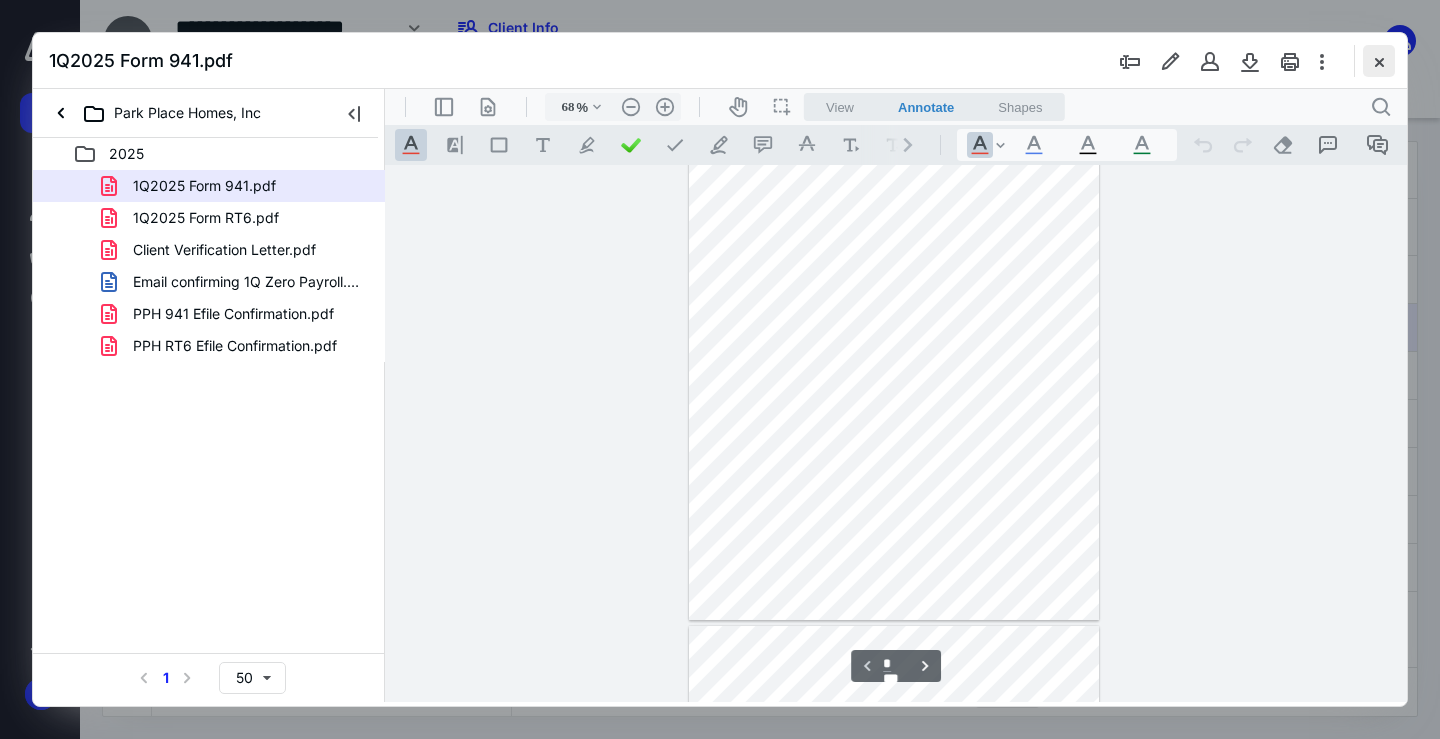 click at bounding box center (1379, 61) 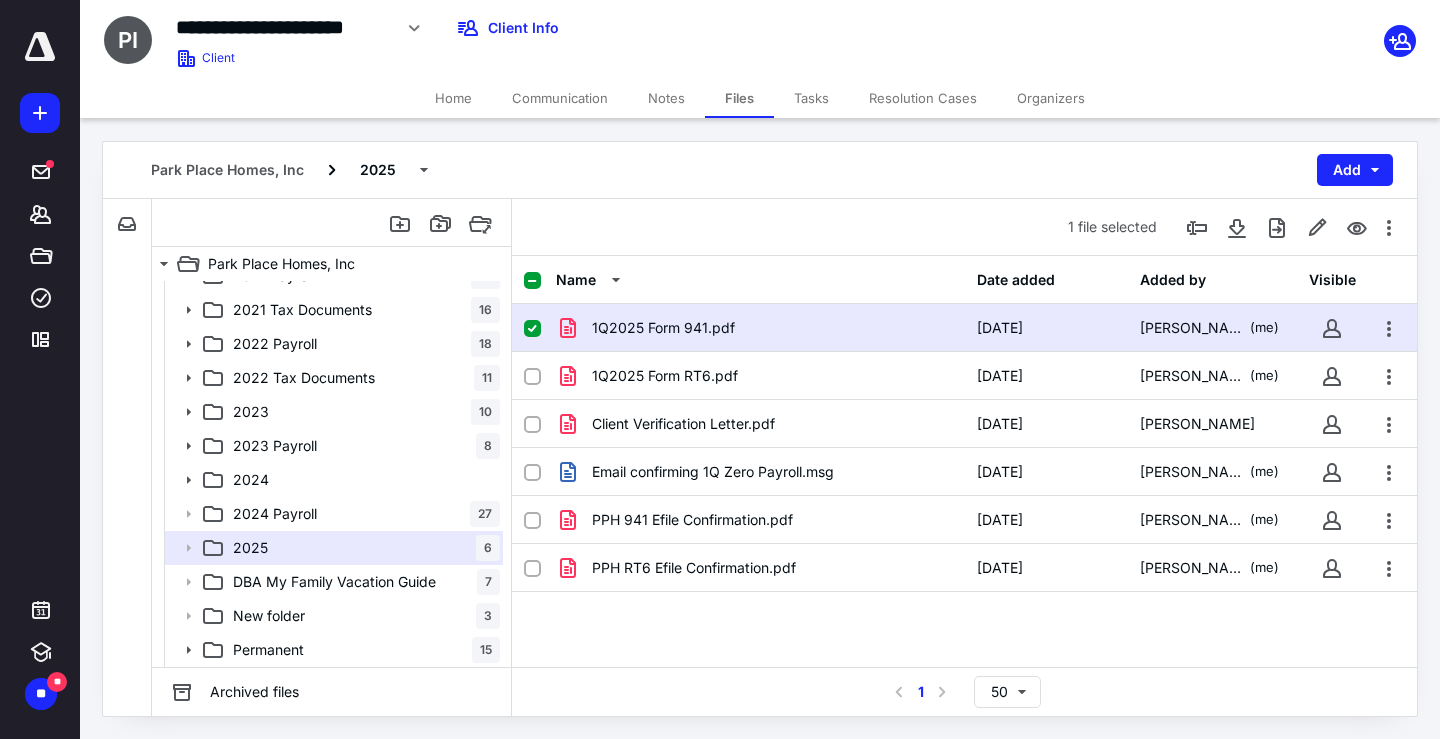 click on "Home" at bounding box center [453, 98] 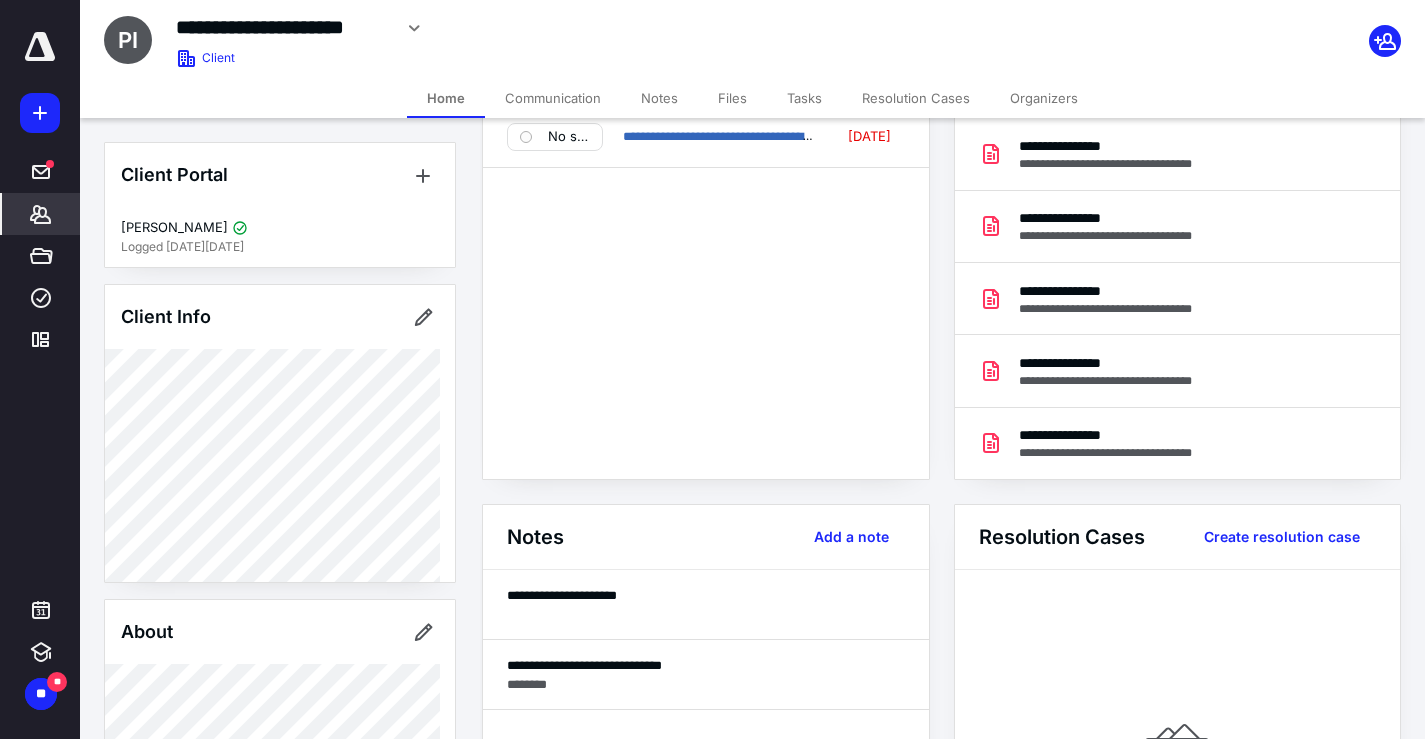 scroll, scrollTop: 232, scrollLeft: 0, axis: vertical 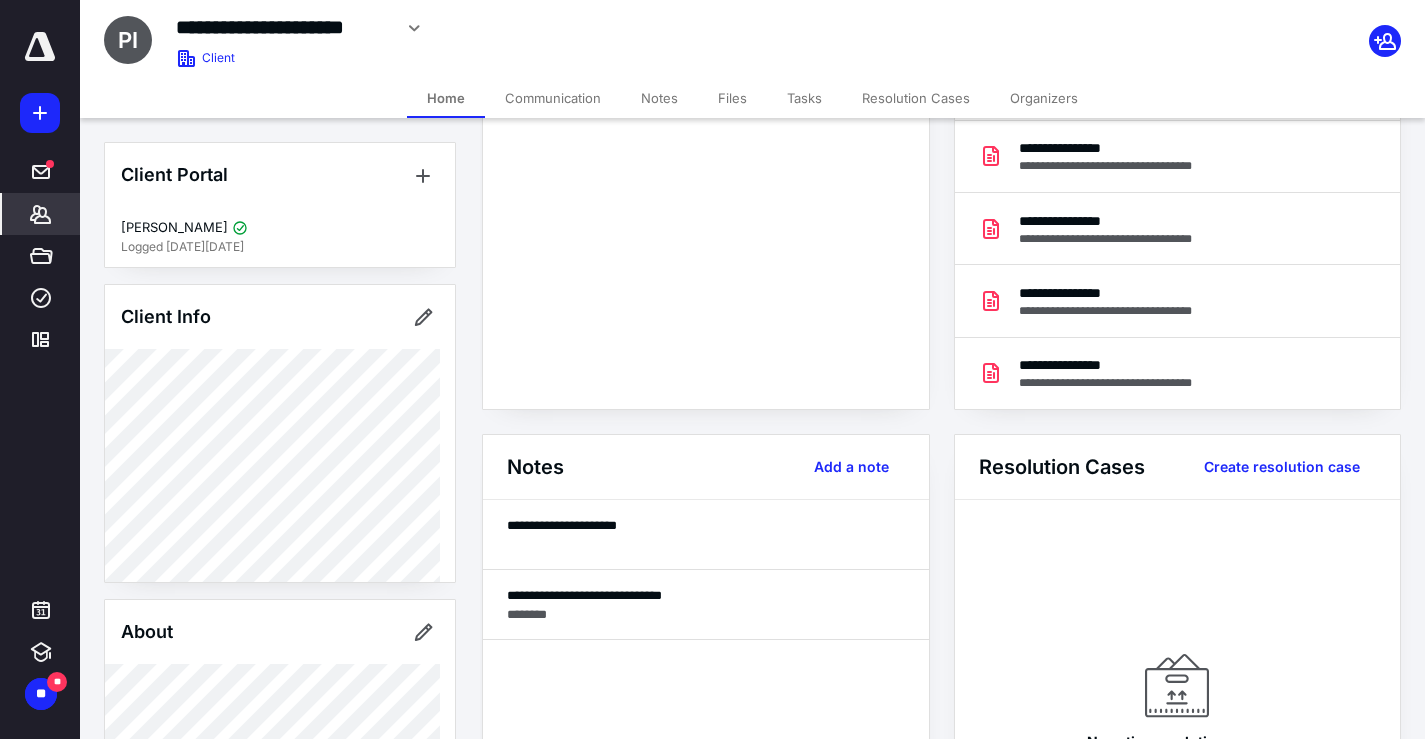 click on "Tasks" at bounding box center (804, 98) 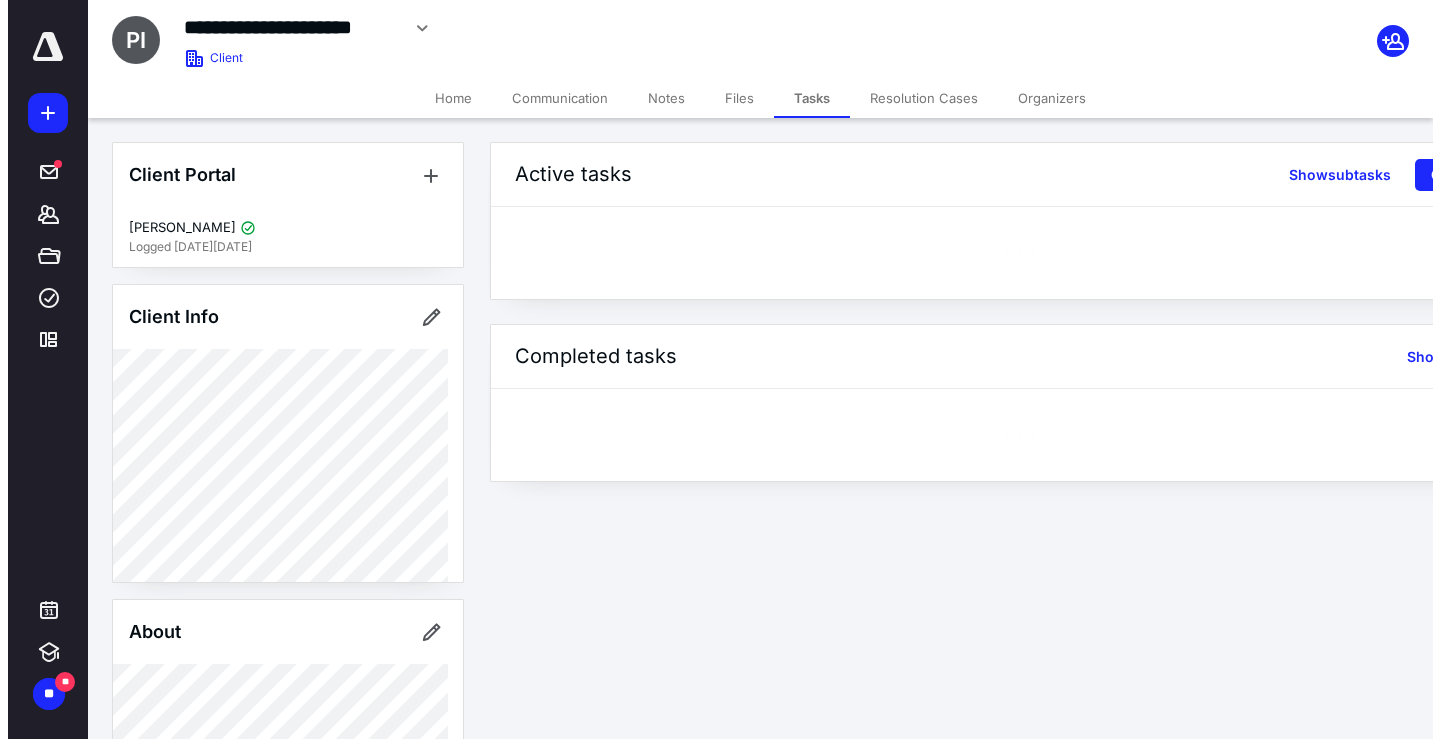 scroll, scrollTop: 0, scrollLeft: 0, axis: both 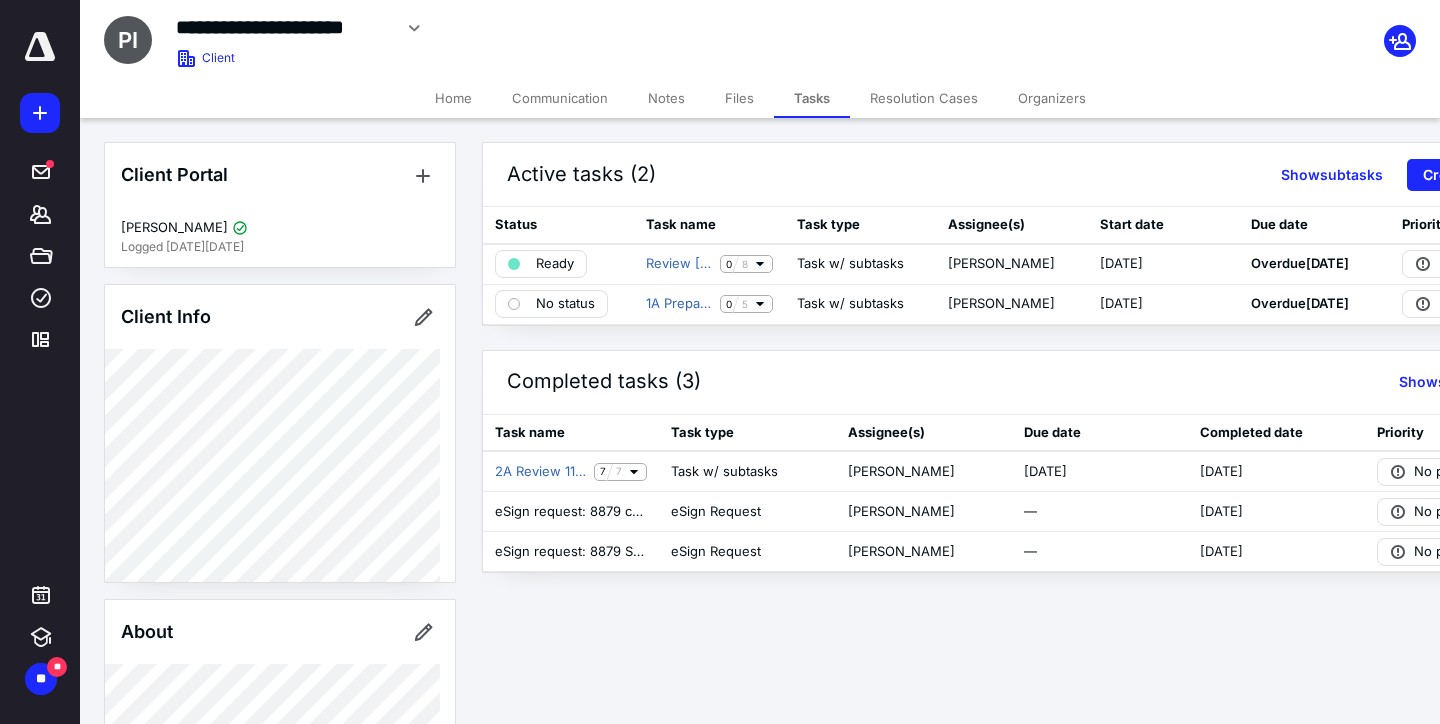 click on "Files" at bounding box center [739, 98] 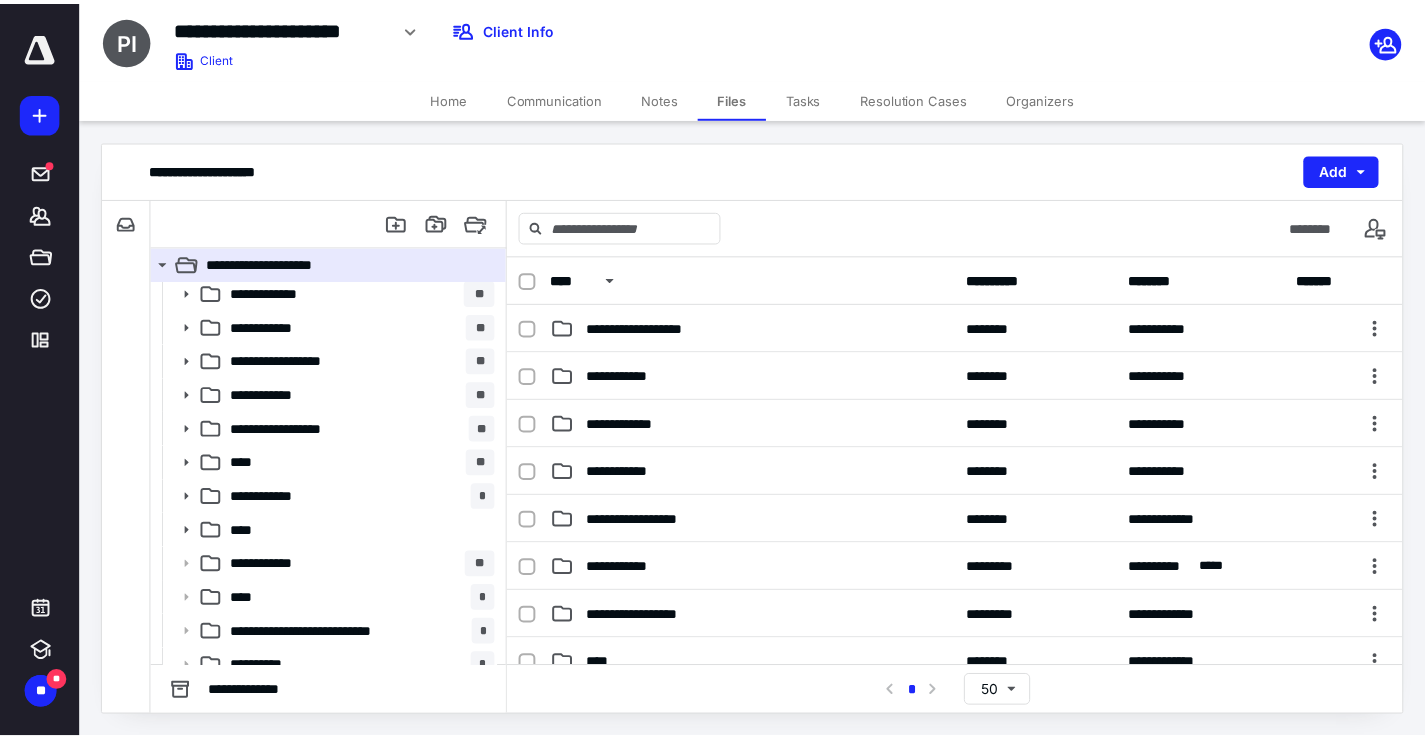 scroll, scrollTop: 115, scrollLeft: 0, axis: vertical 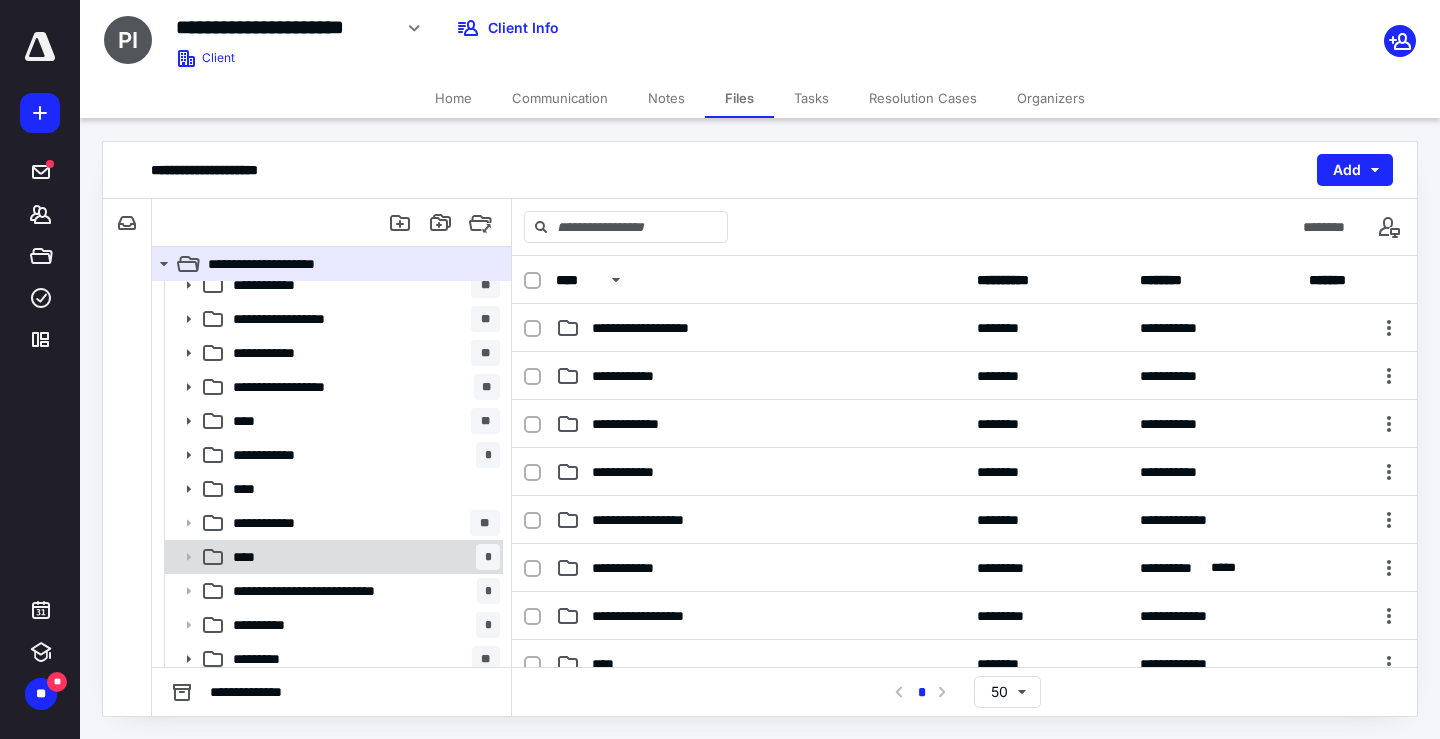 click 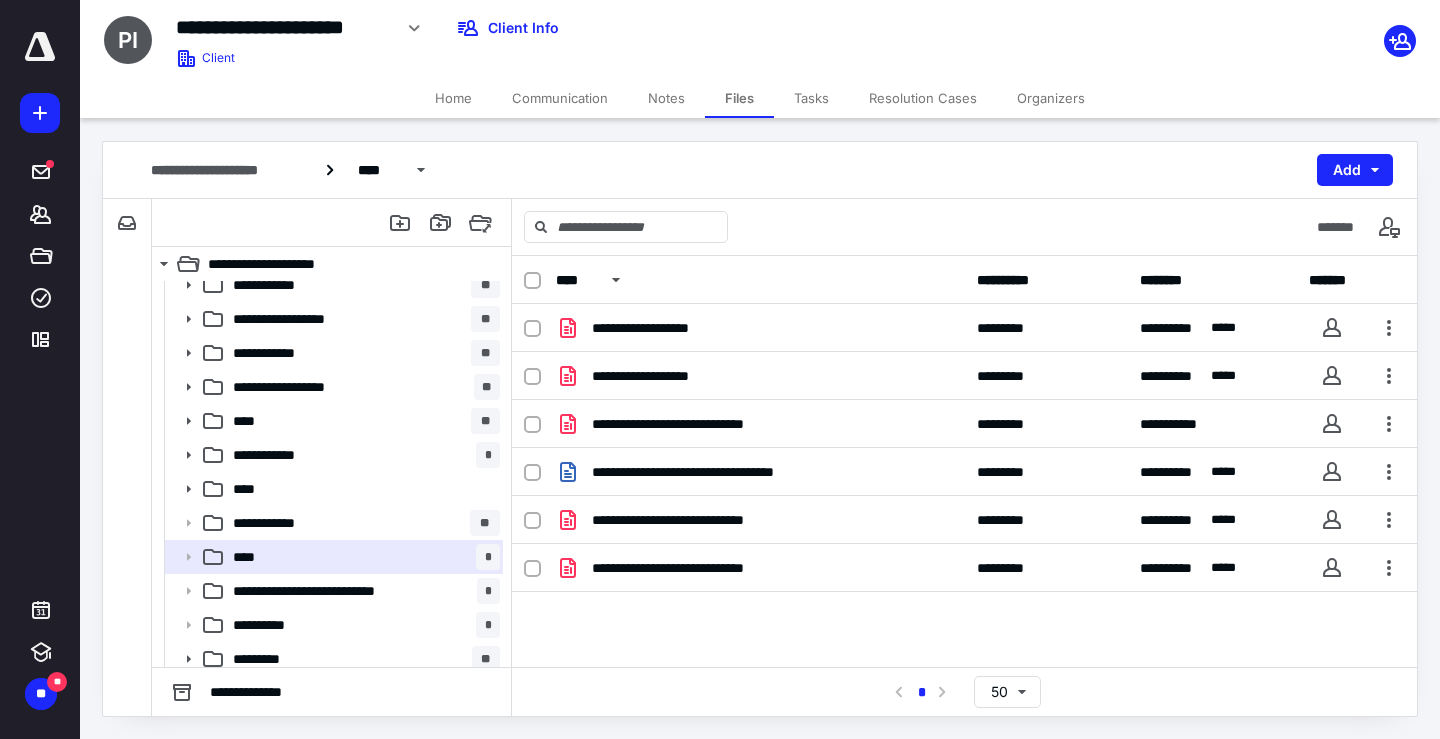 click on "Home" at bounding box center [453, 98] 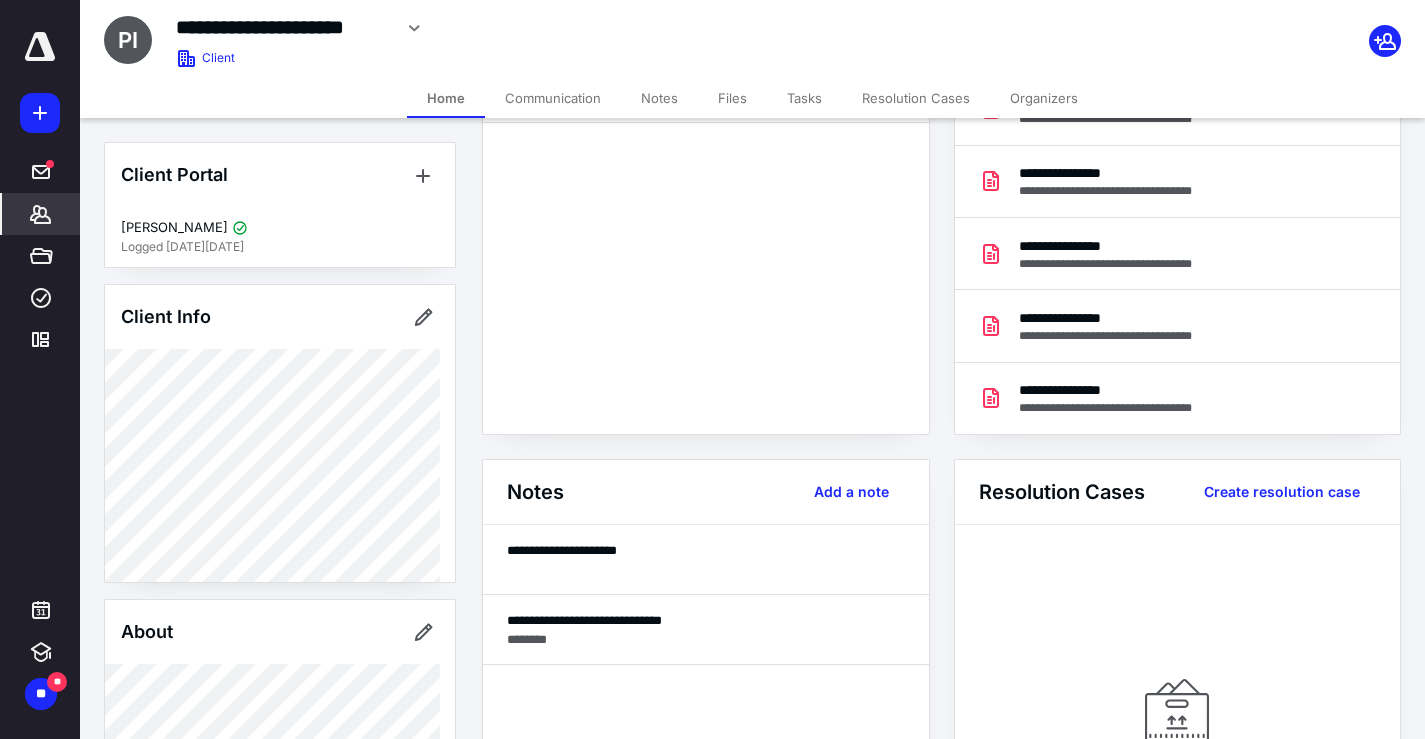 scroll, scrollTop: 228, scrollLeft: 0, axis: vertical 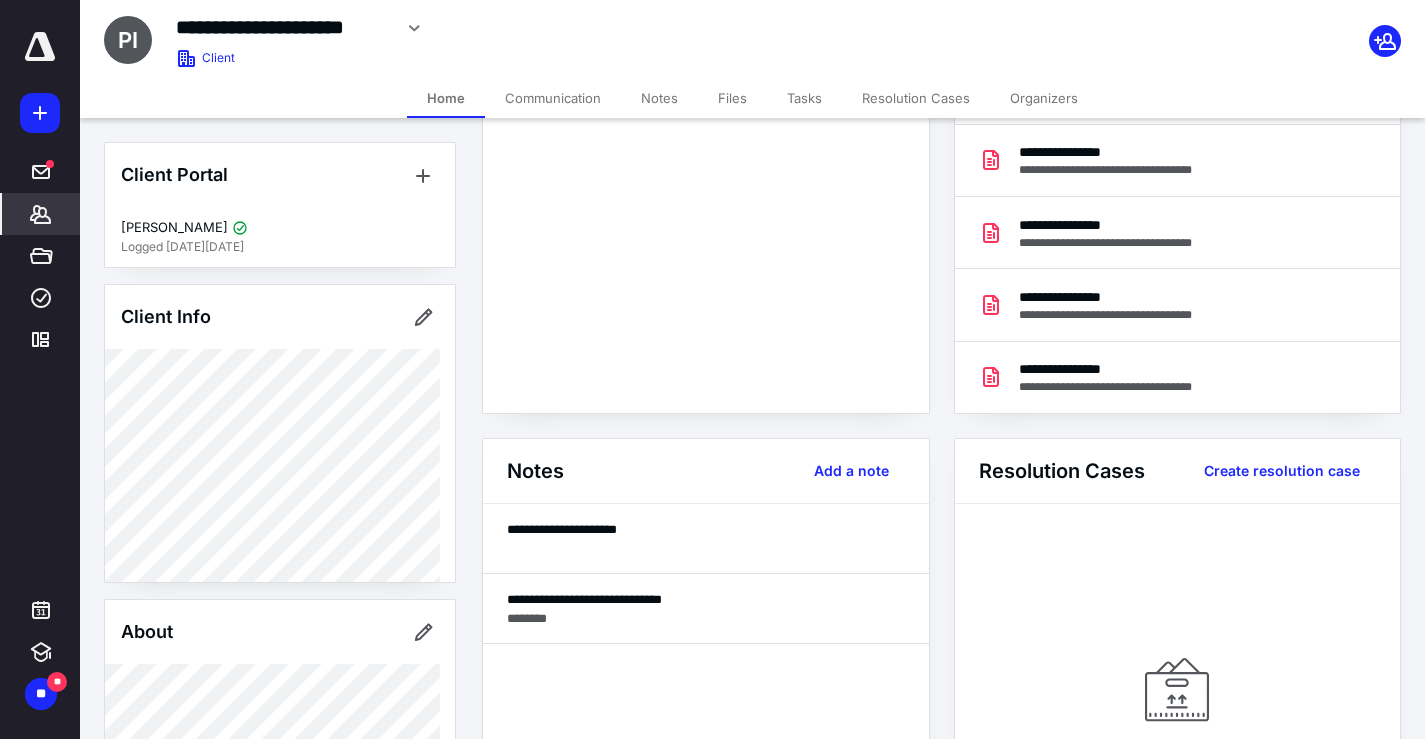 click on "Files" at bounding box center [732, 98] 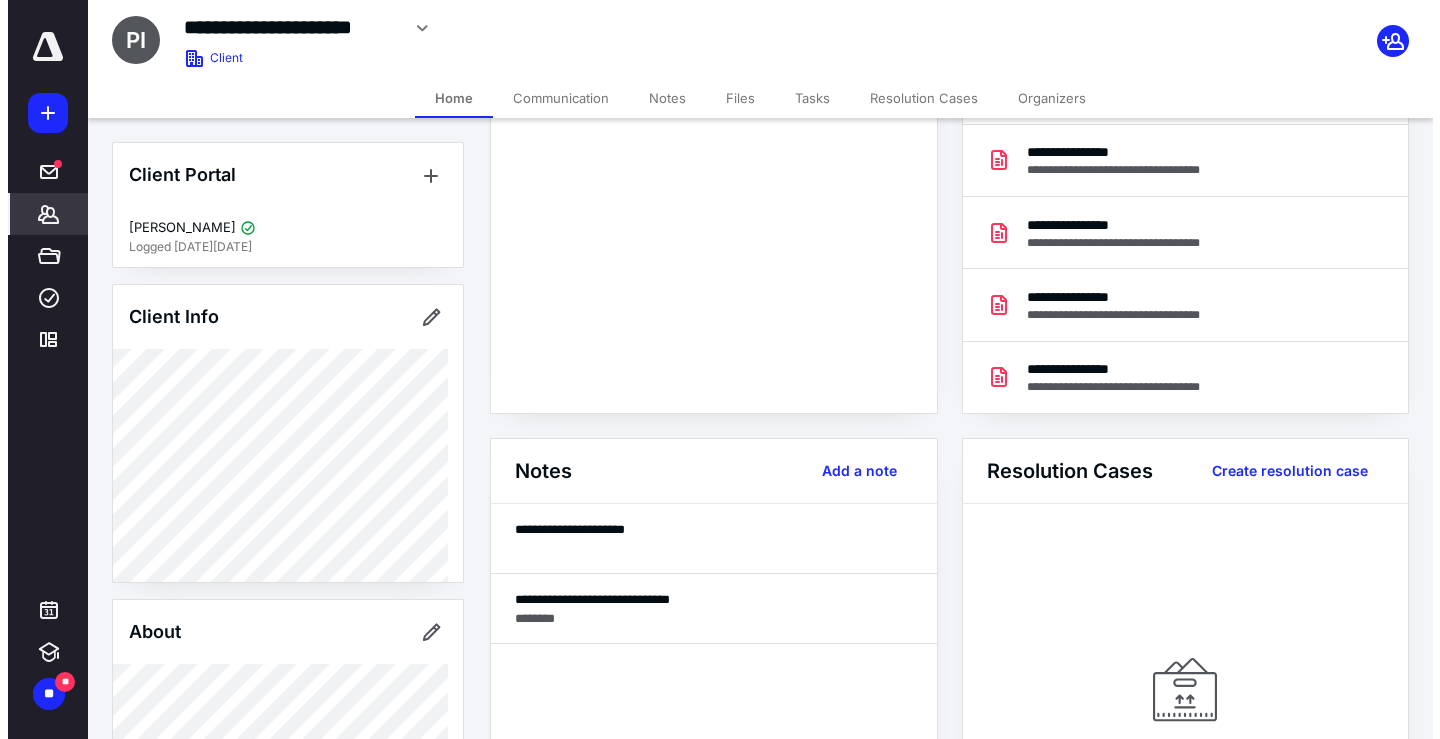 scroll, scrollTop: 0, scrollLeft: 0, axis: both 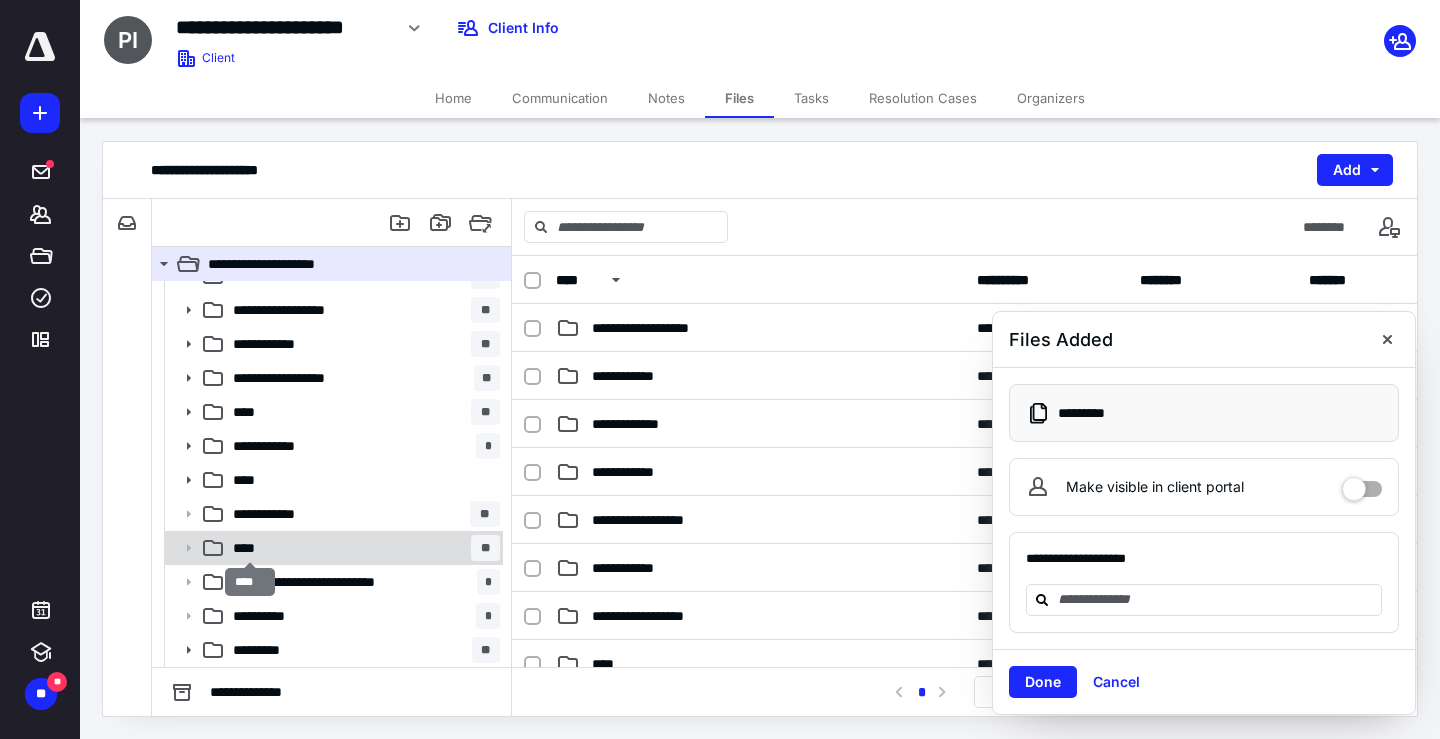 click on "****" at bounding box center (250, 548) 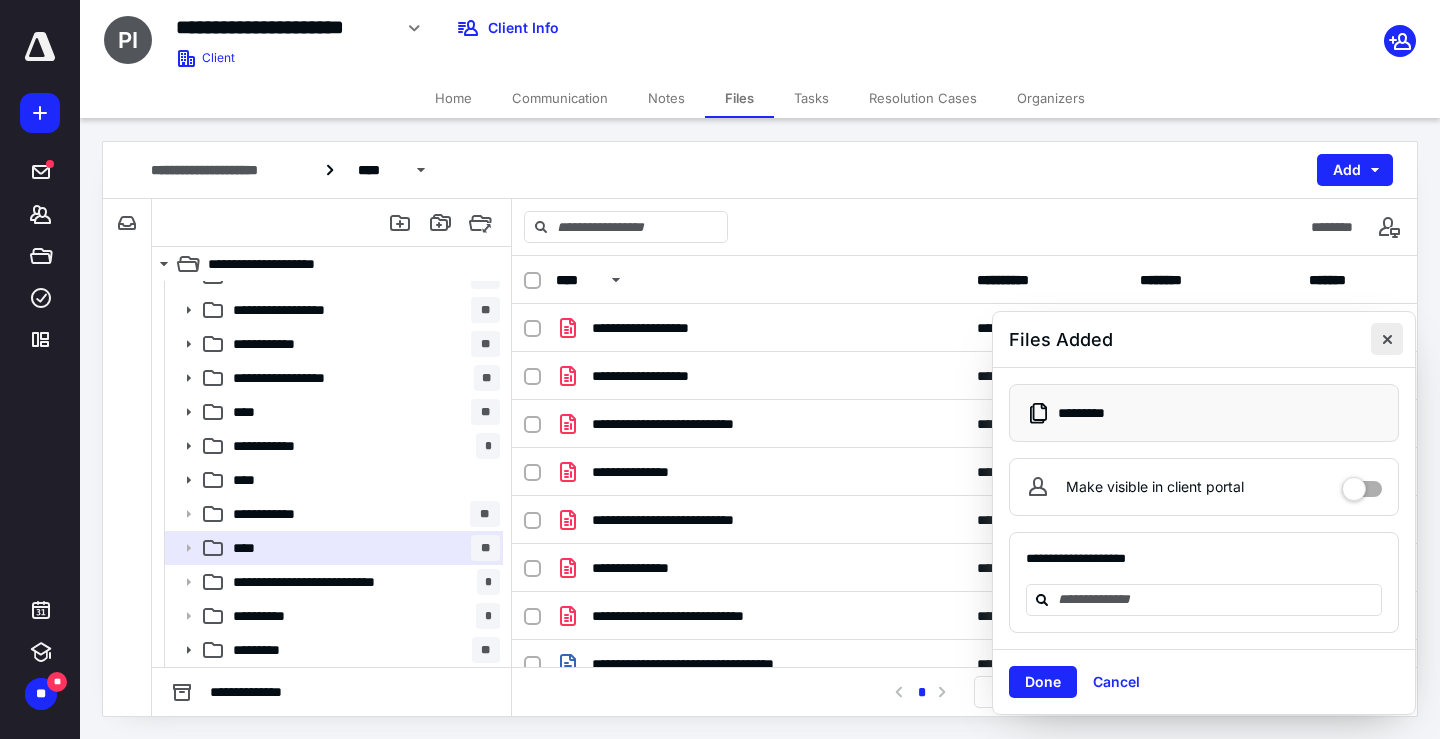 click at bounding box center [1387, 339] 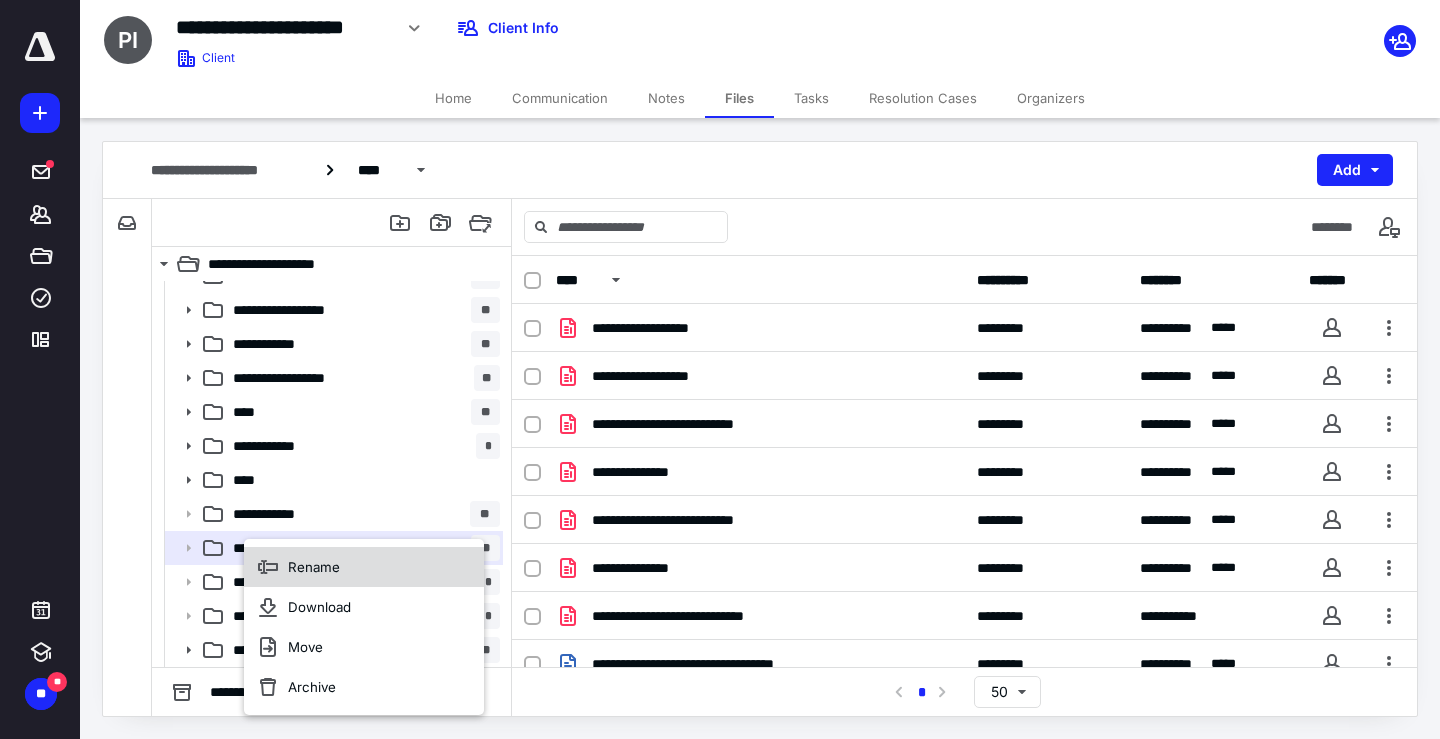 click on "Rename" at bounding box center [364, 567] 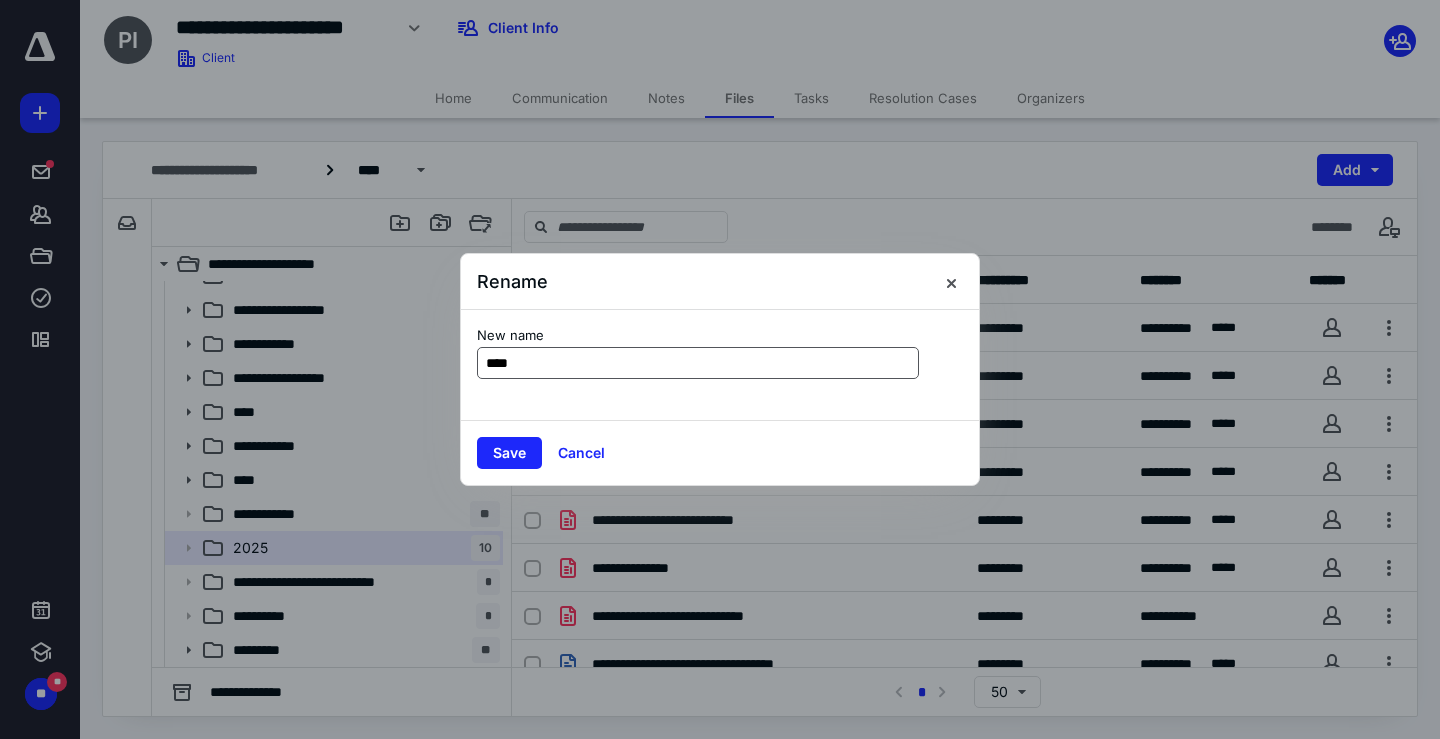 click on "****" at bounding box center (698, 363) 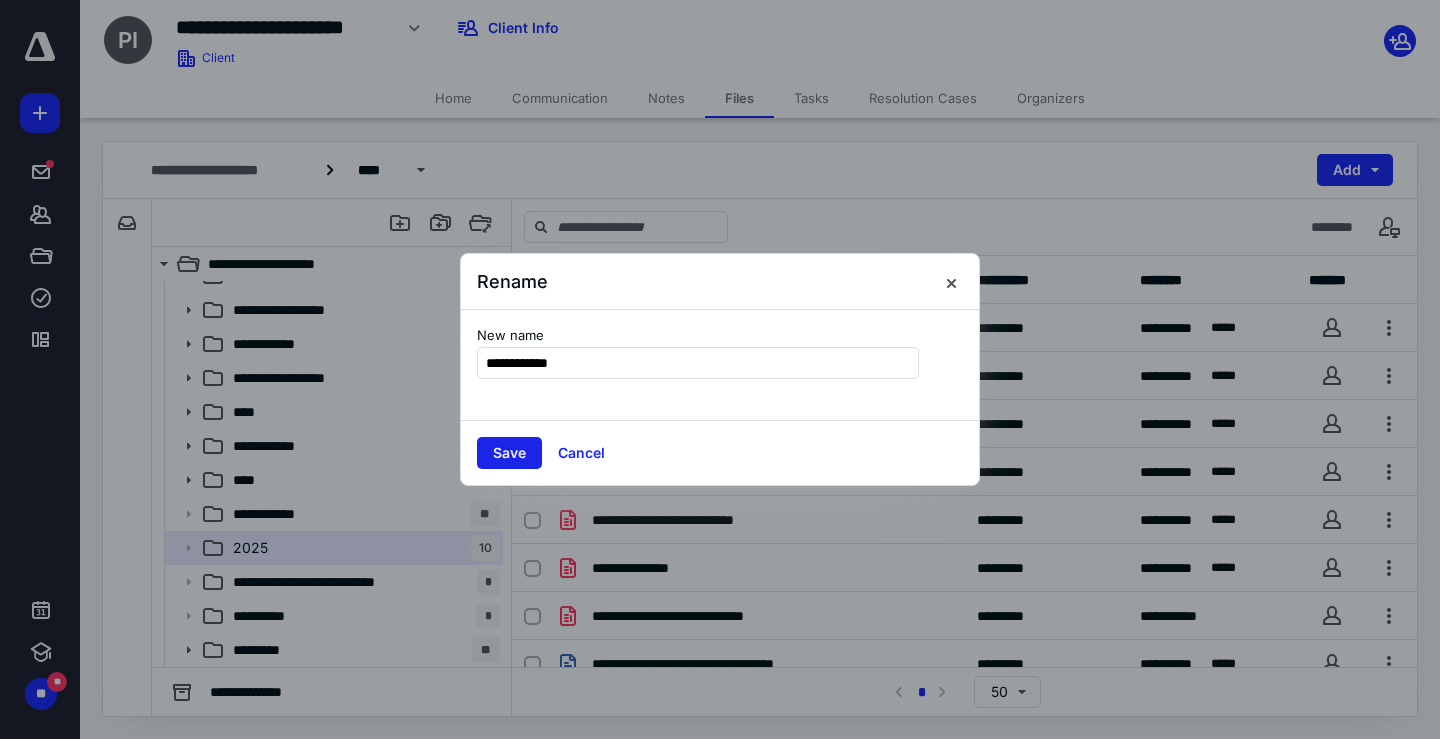 type on "**********" 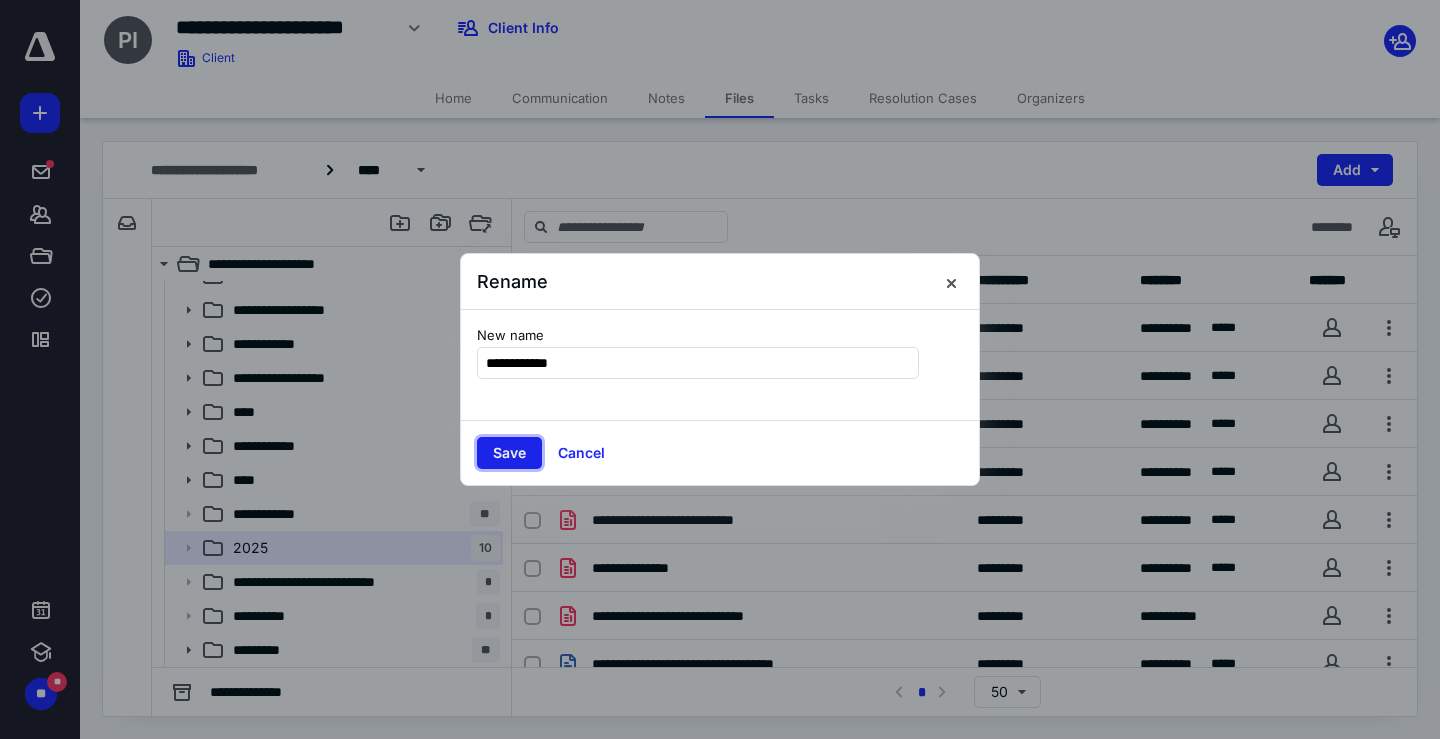 click on "Save" at bounding box center [509, 453] 